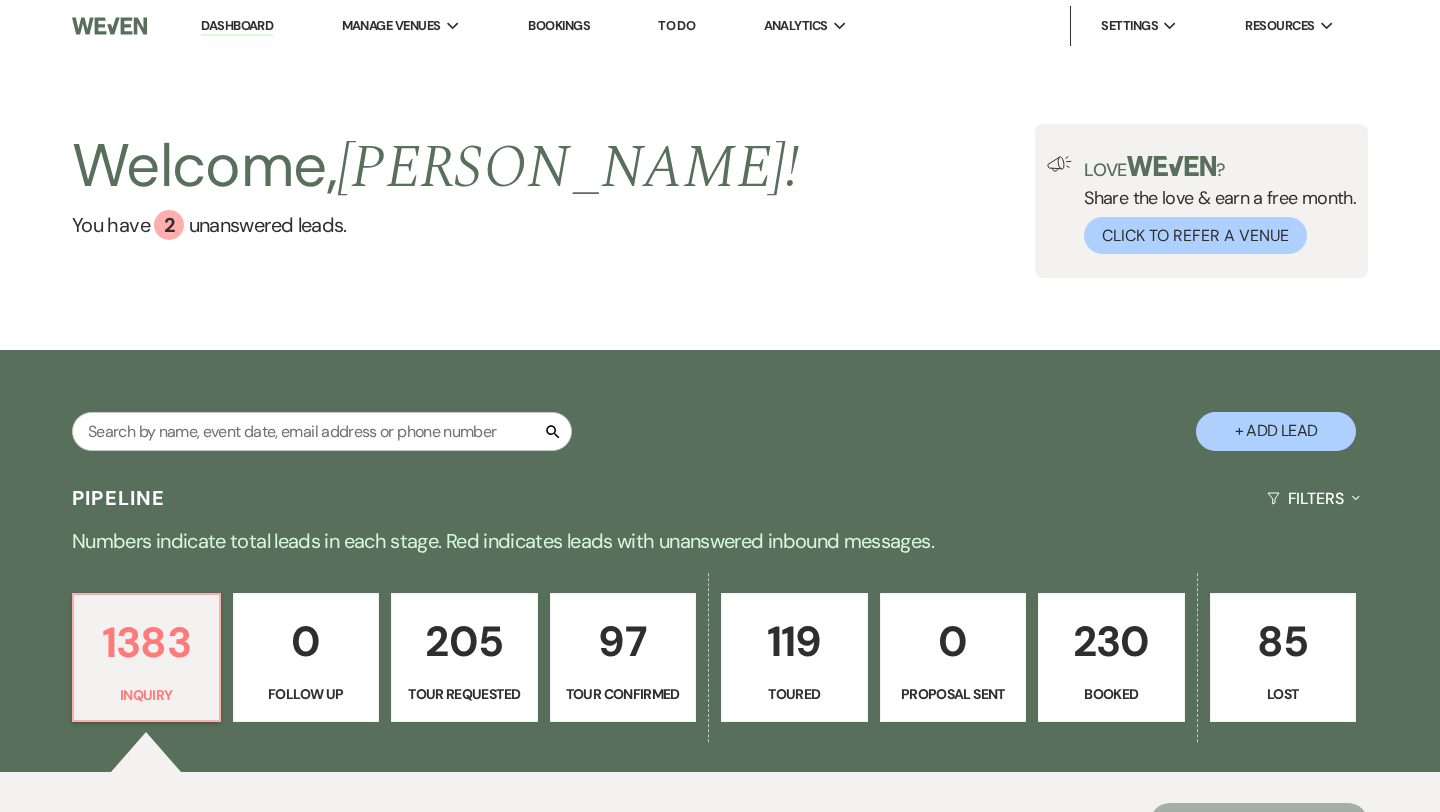scroll, scrollTop: 0, scrollLeft: 0, axis: both 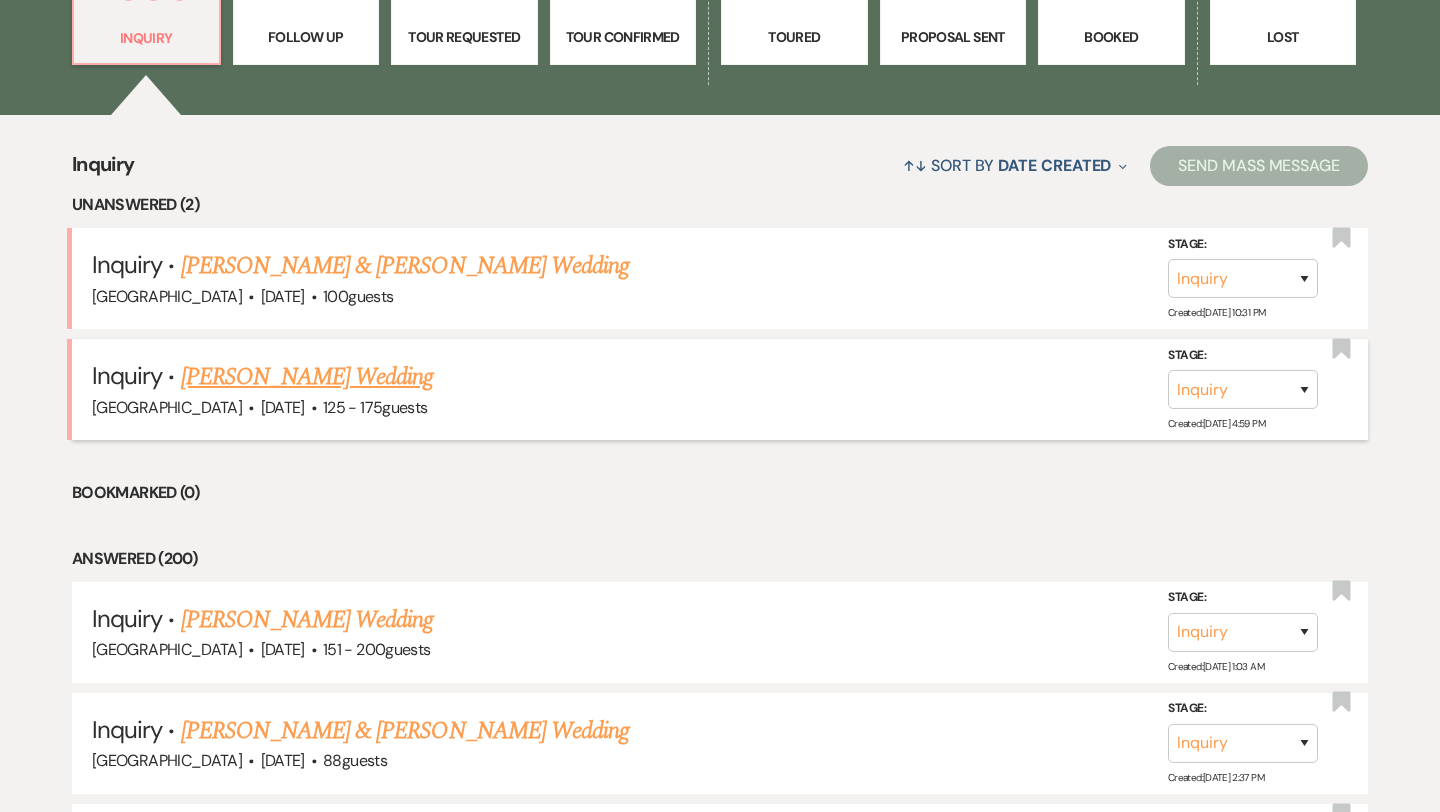 click on "[PERSON_NAME] Wedding" at bounding box center [307, 377] 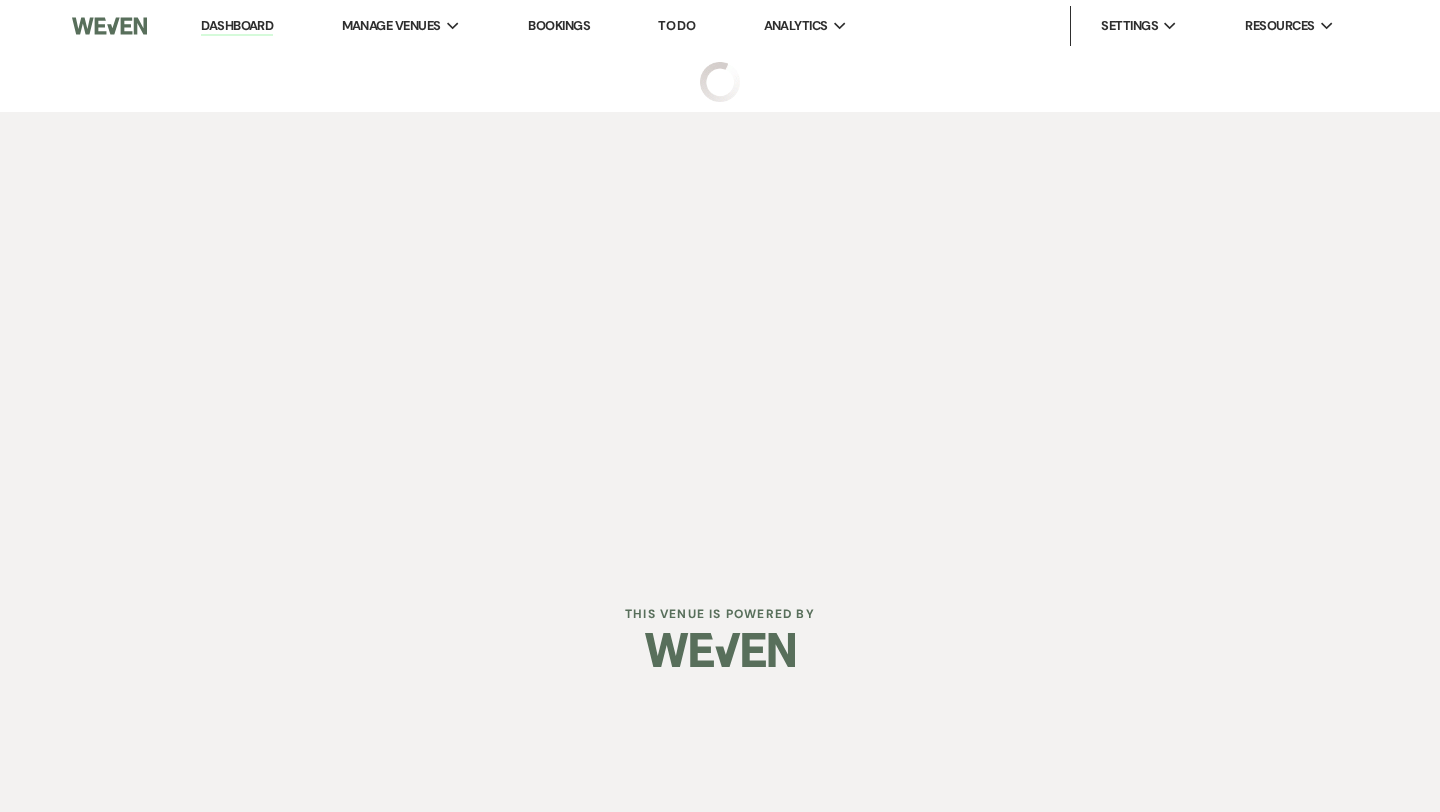 scroll, scrollTop: 0, scrollLeft: 0, axis: both 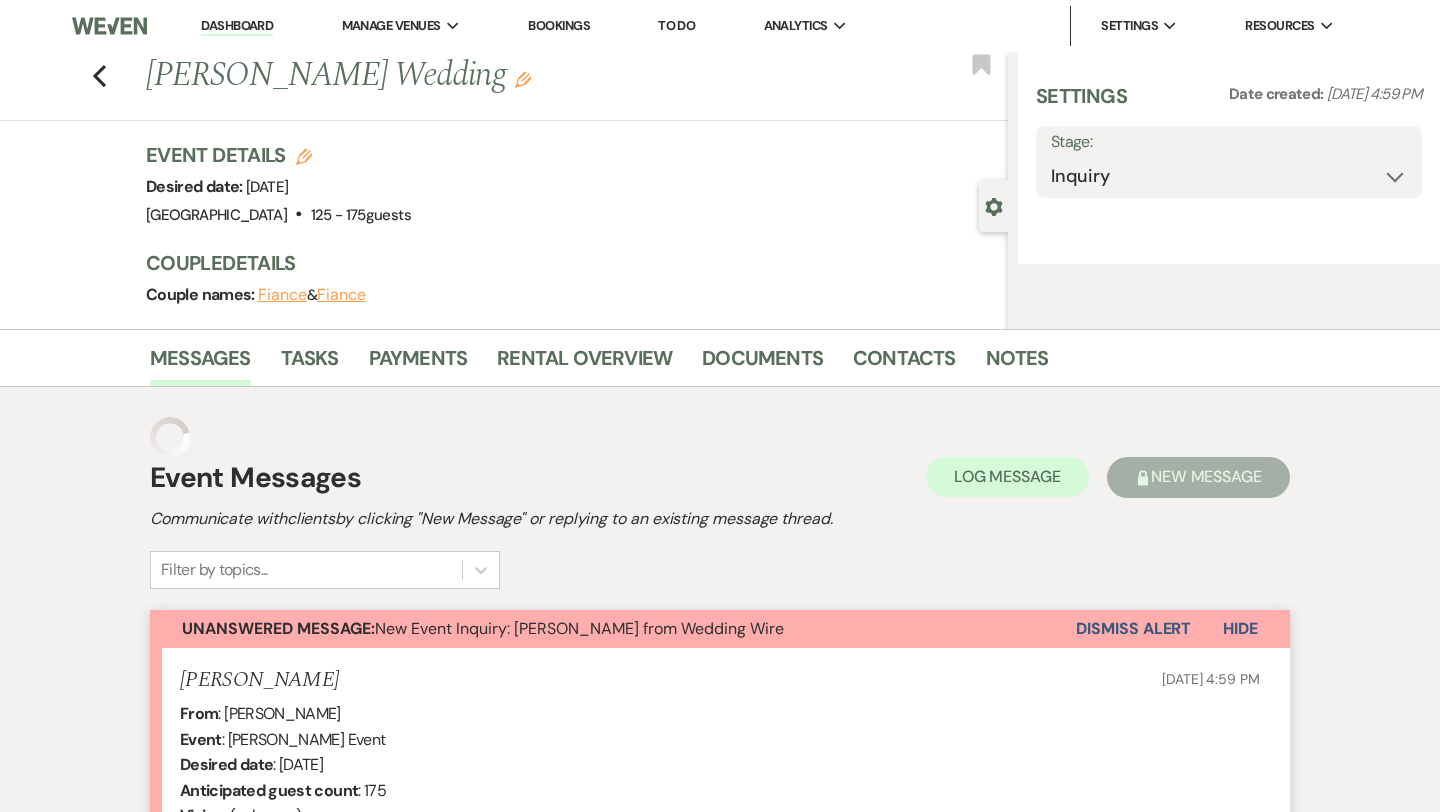 select on "3" 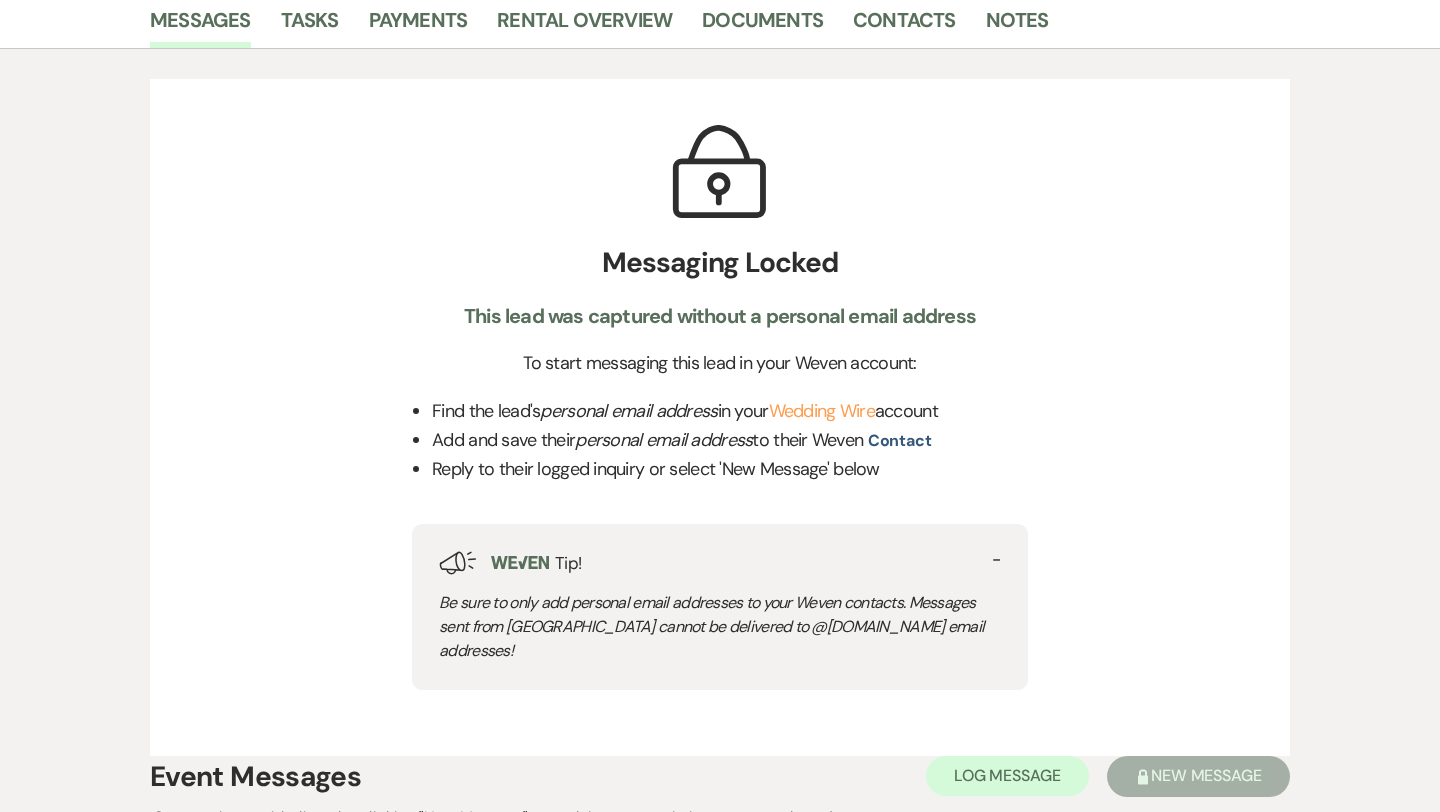 scroll, scrollTop: 465, scrollLeft: 0, axis: vertical 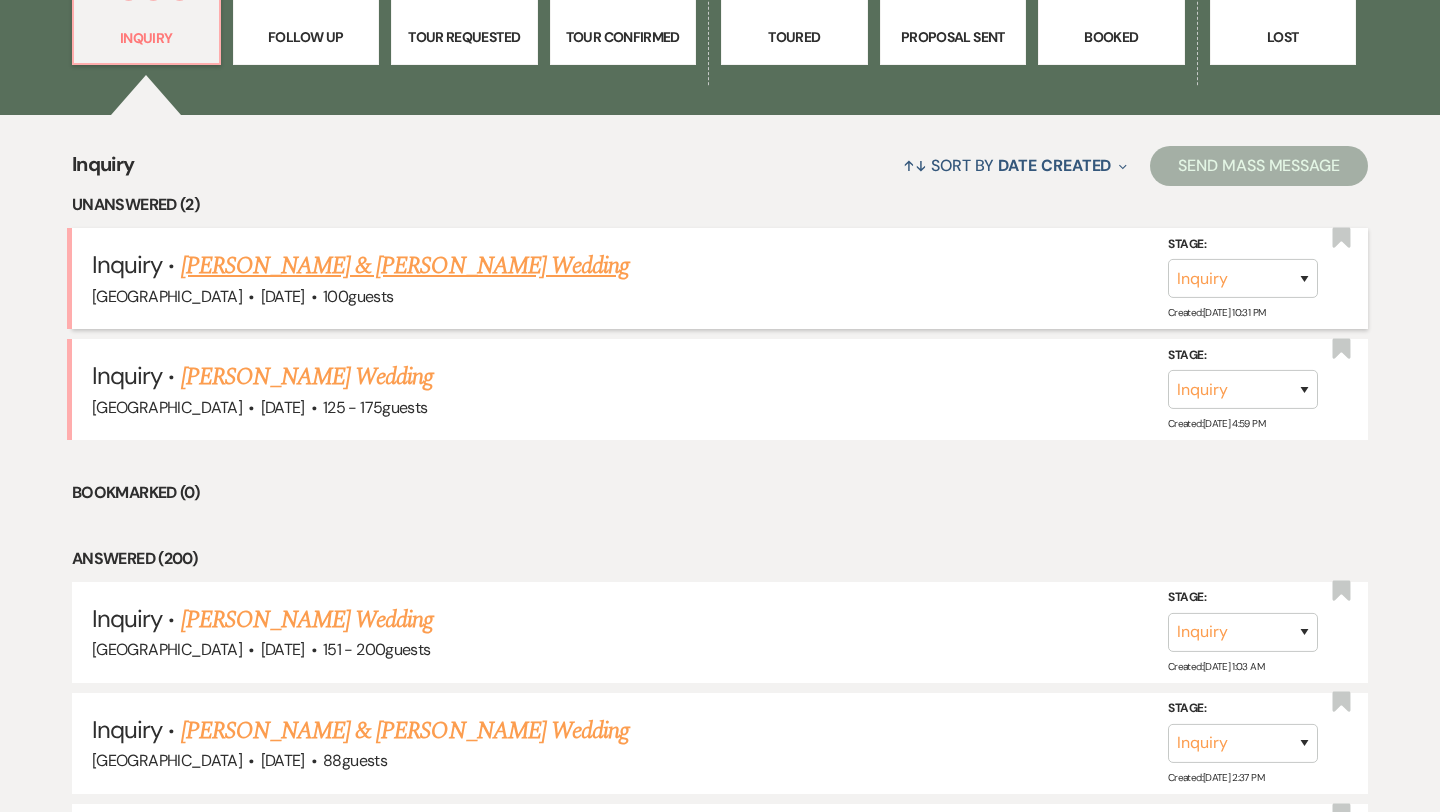 click on "[PERSON_NAME] & [PERSON_NAME] Wedding" at bounding box center [405, 266] 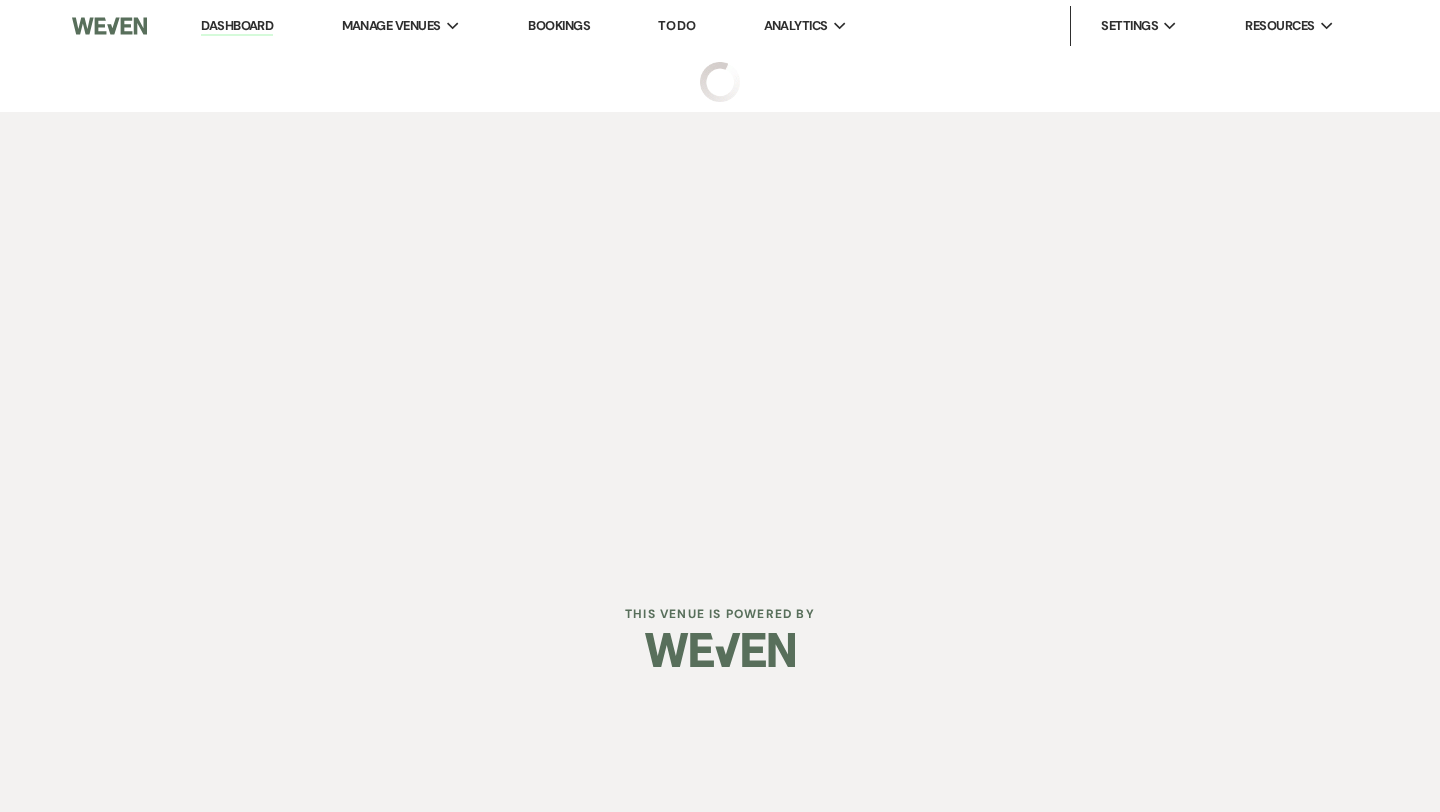 scroll, scrollTop: 0, scrollLeft: 0, axis: both 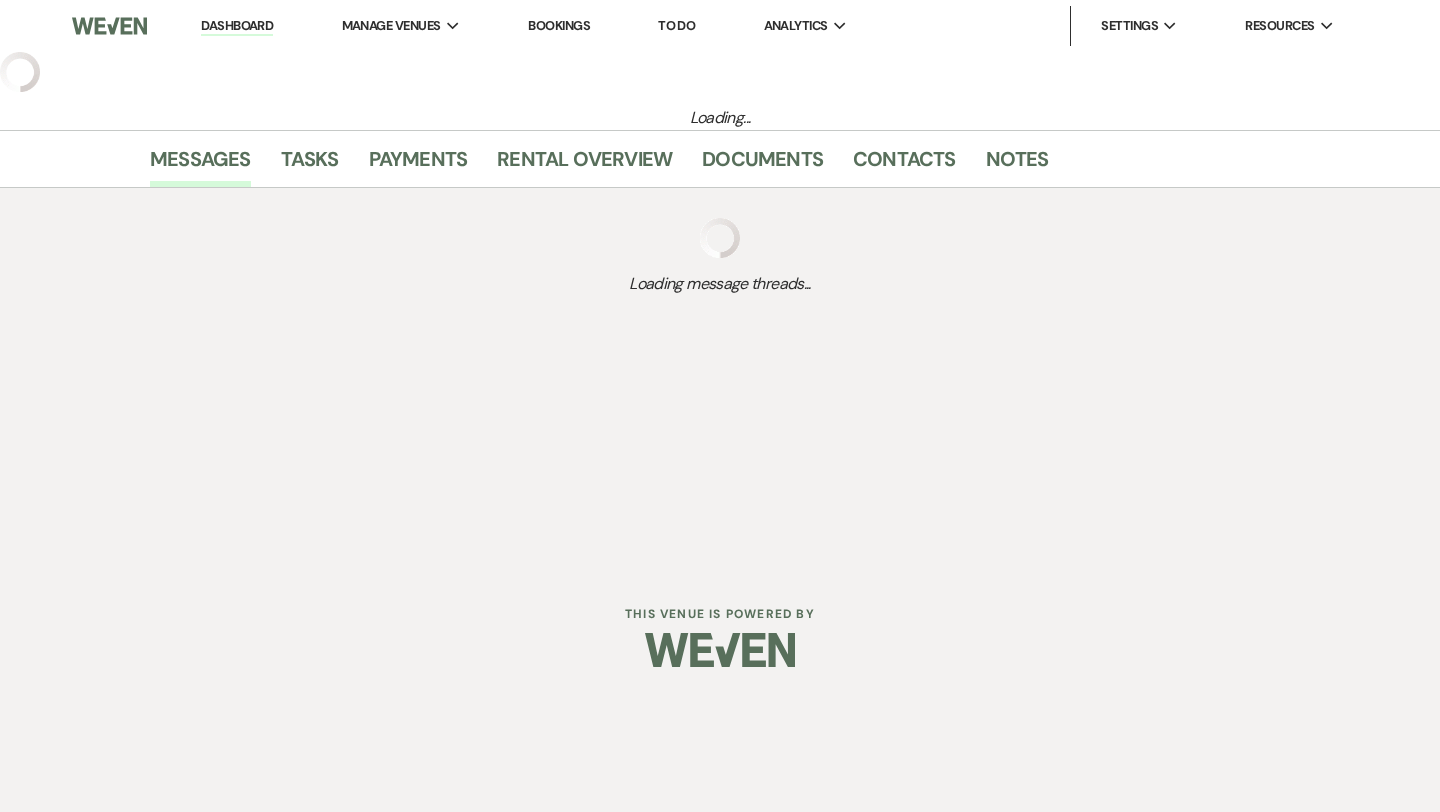 select on "5" 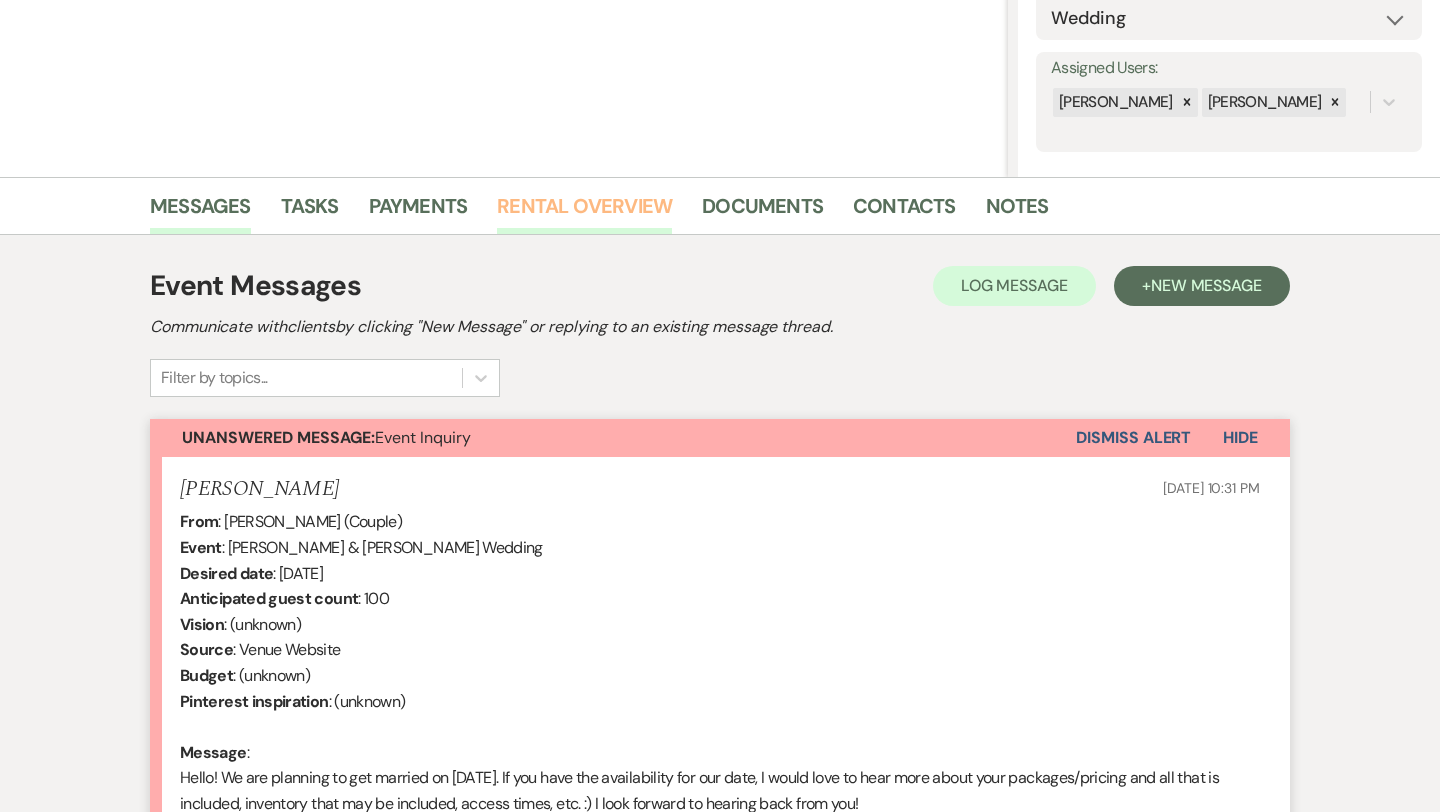 scroll, scrollTop: 591, scrollLeft: 0, axis: vertical 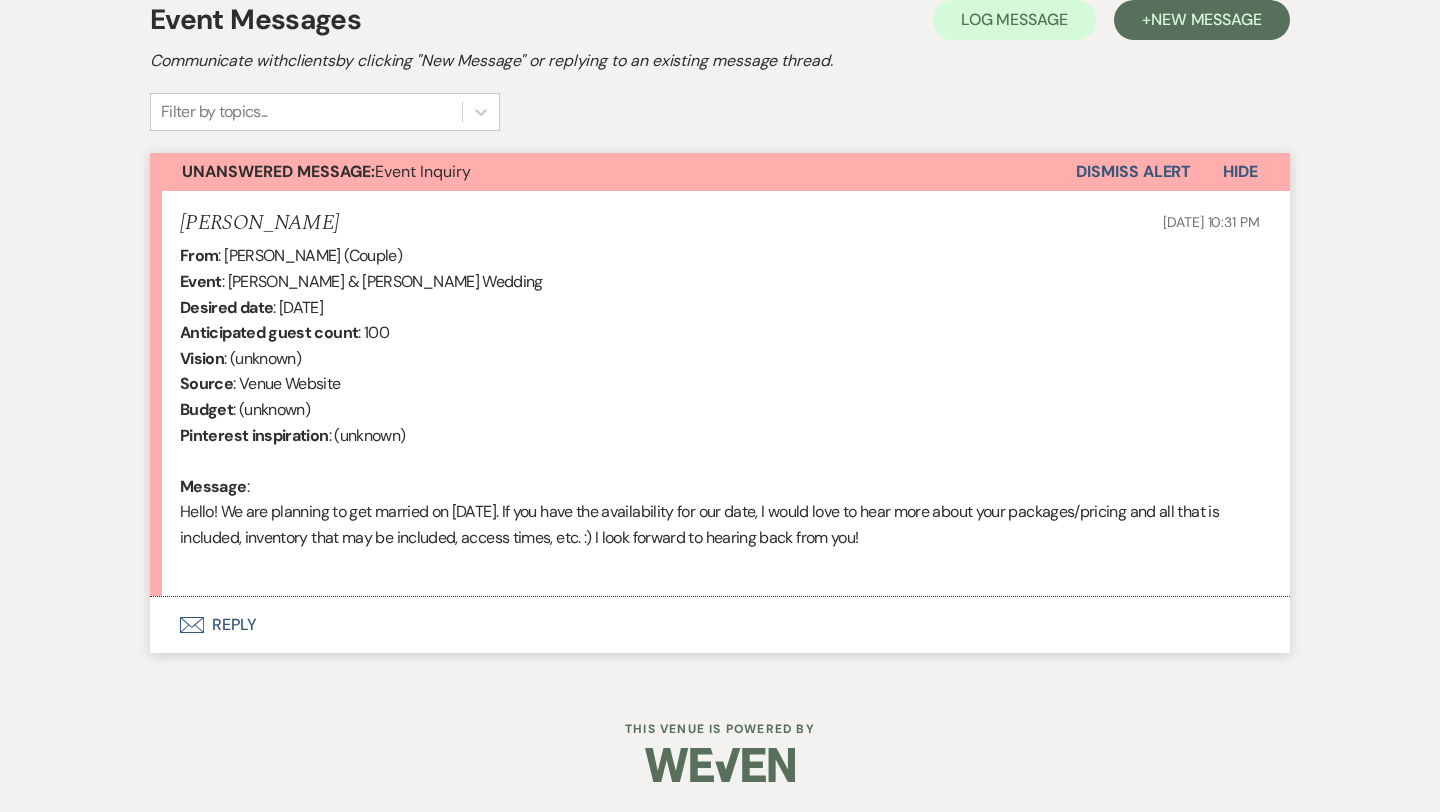 click on "Envelope Reply" at bounding box center [720, 625] 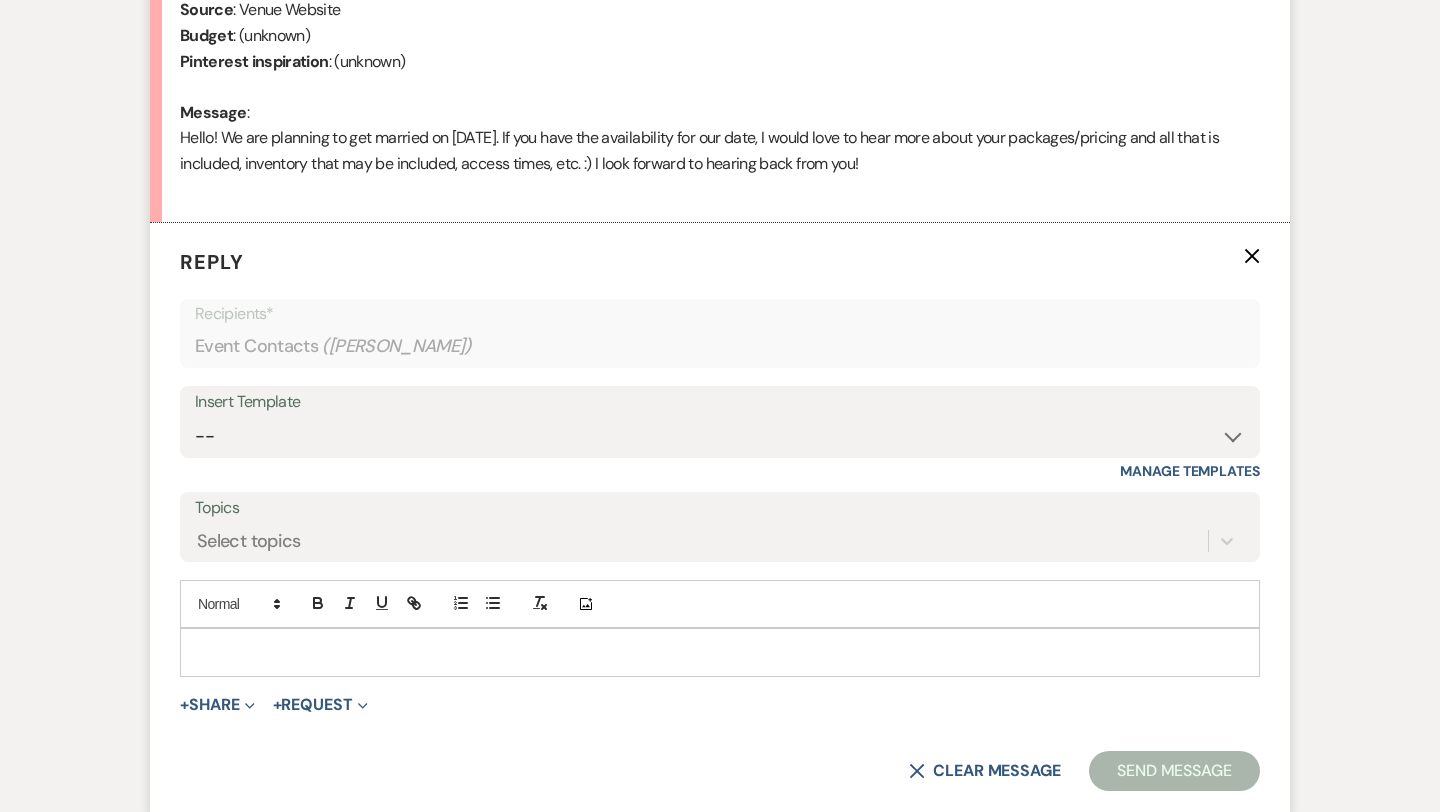 scroll, scrollTop: 972, scrollLeft: 0, axis: vertical 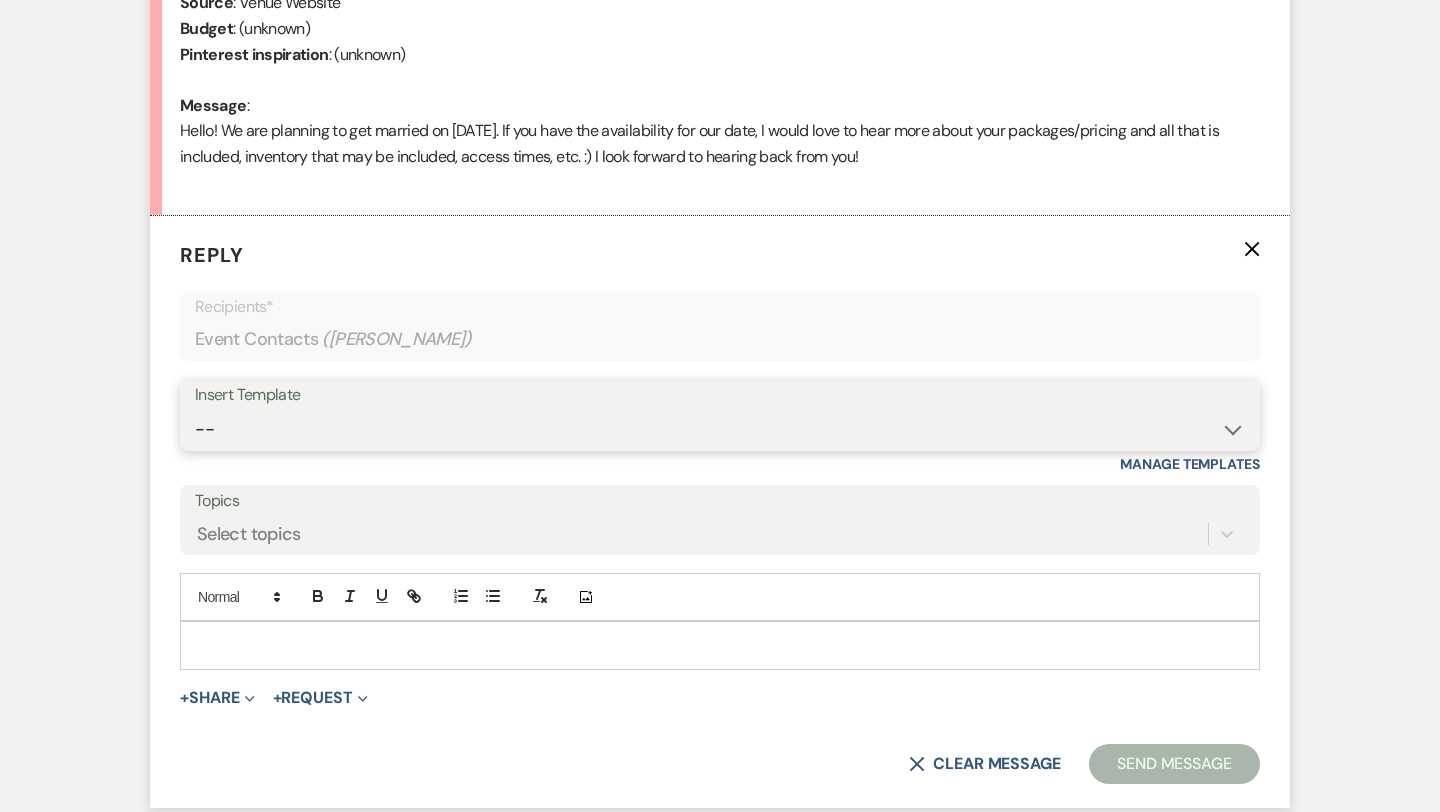click on "-- Weven Planning Portal Introduction (Booked Events) Tour Request Response Follow Up Initial Inquiry Response Contract (Pre-Booked Leads) 30 day meeting [GEOGRAPHIC_DATA] Barn Quinceañera info From ad" at bounding box center (720, 429) 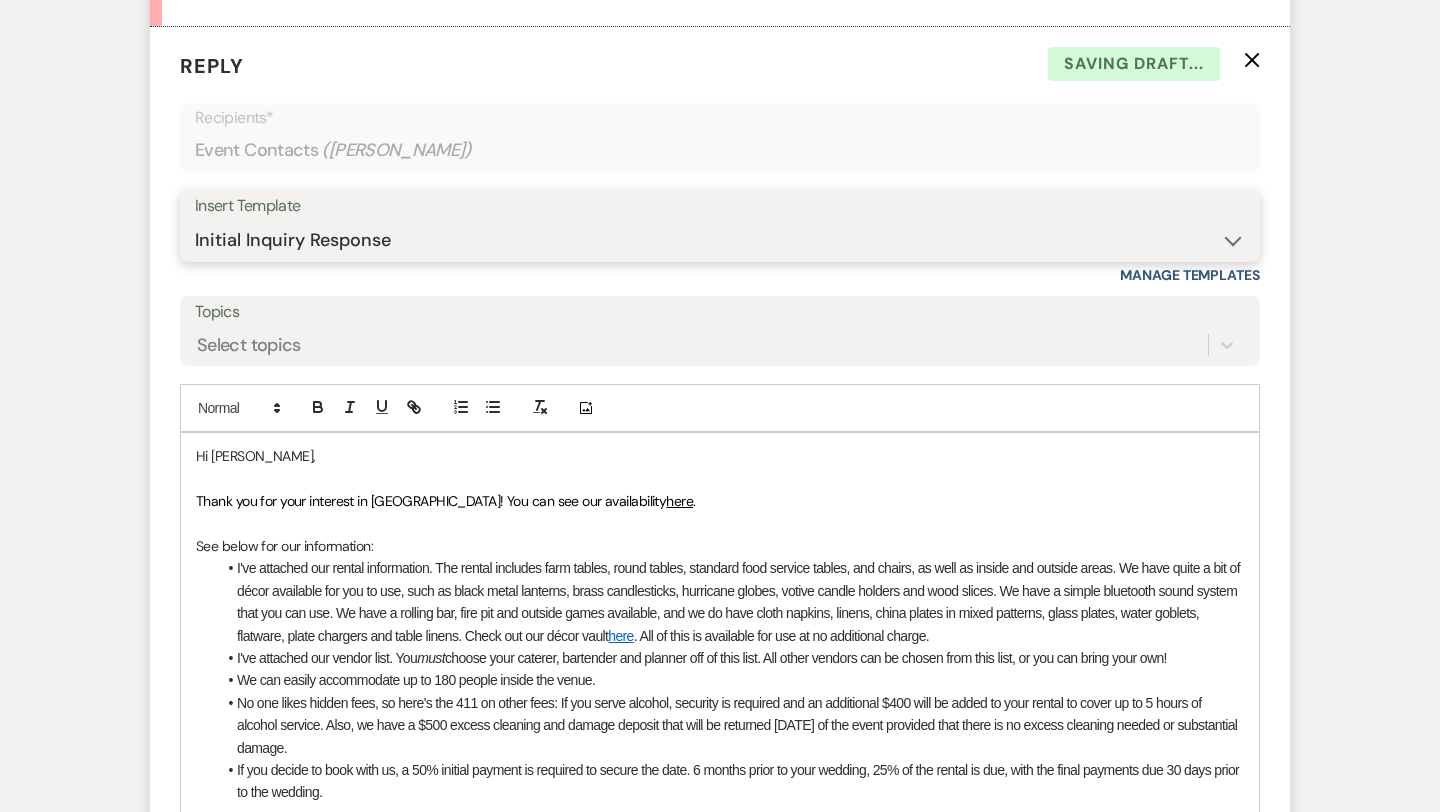 scroll, scrollTop: 1195, scrollLeft: 0, axis: vertical 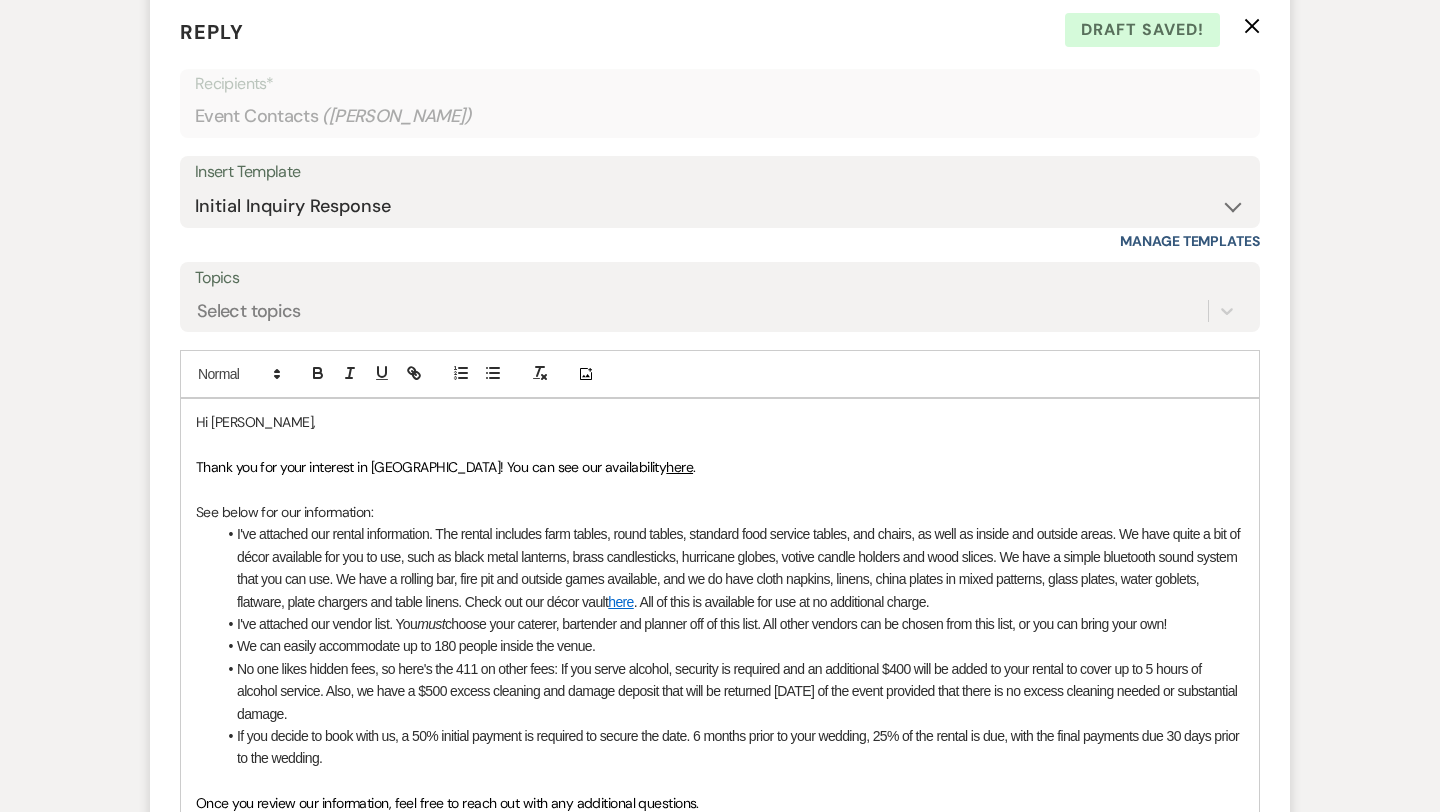 click on "Thank you for your interest in [GEOGRAPHIC_DATA]! You can see our availability" at bounding box center [431, 467] 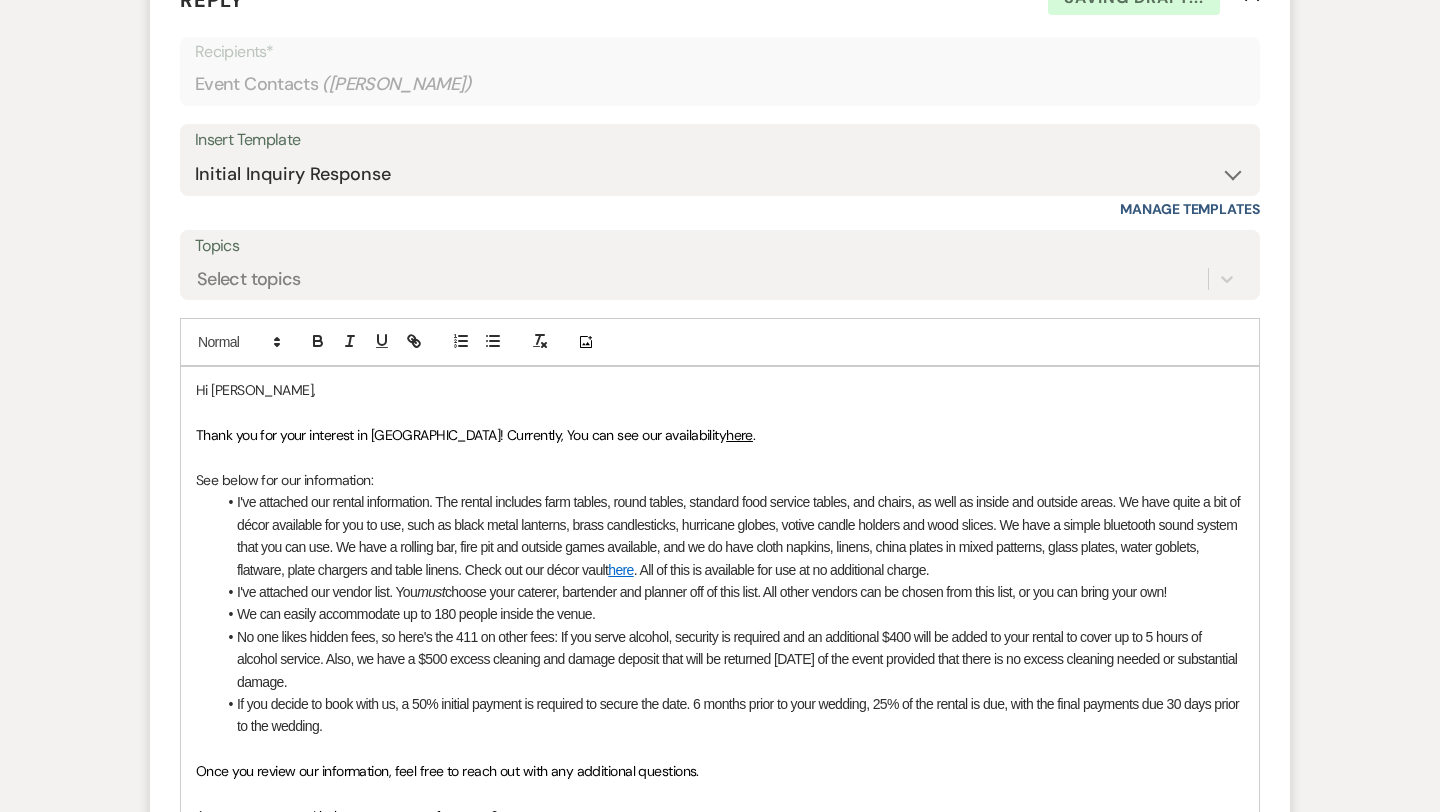 scroll, scrollTop: 1229, scrollLeft: 0, axis: vertical 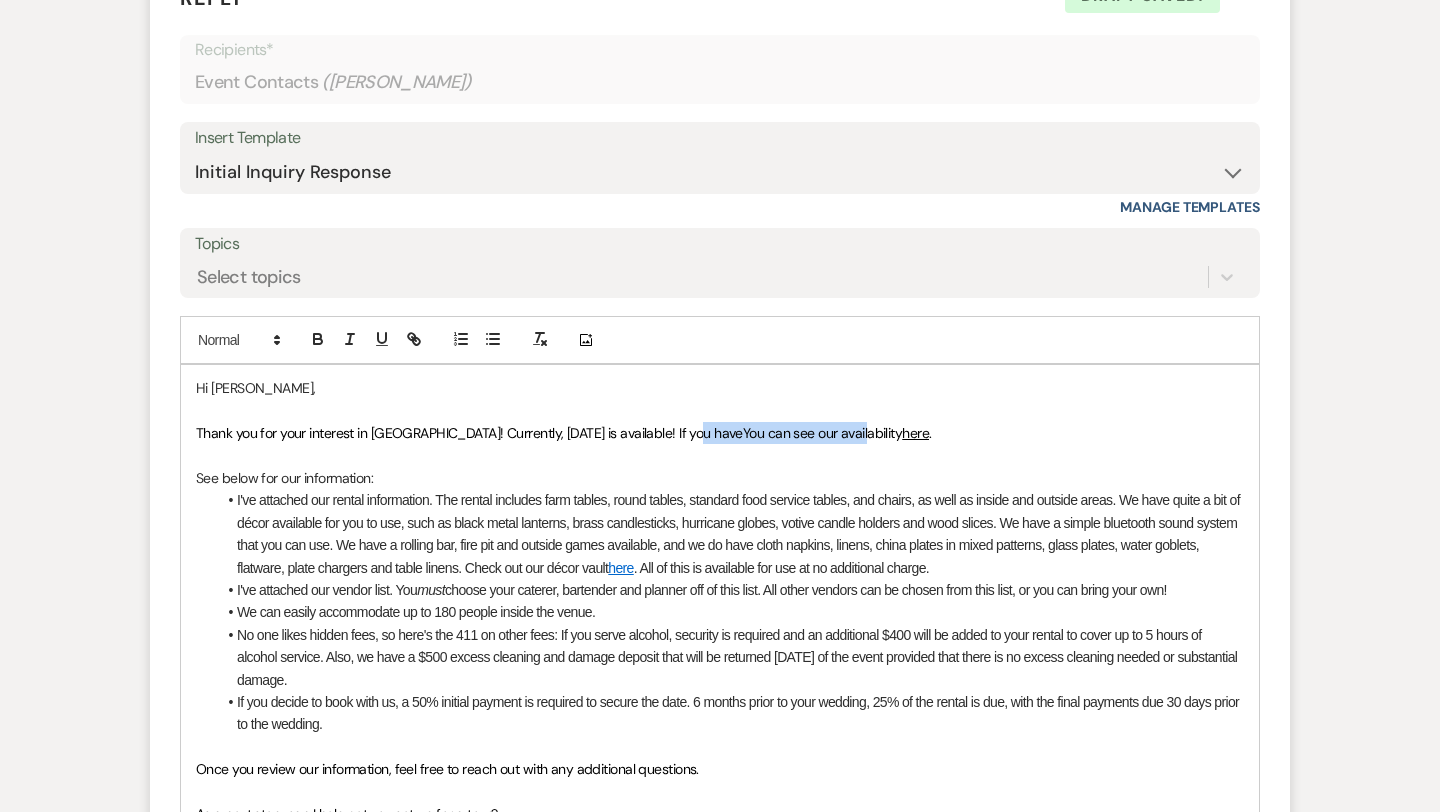 drag, startPoint x: 849, startPoint y: 432, endPoint x: 690, endPoint y: 430, distance: 159.01257 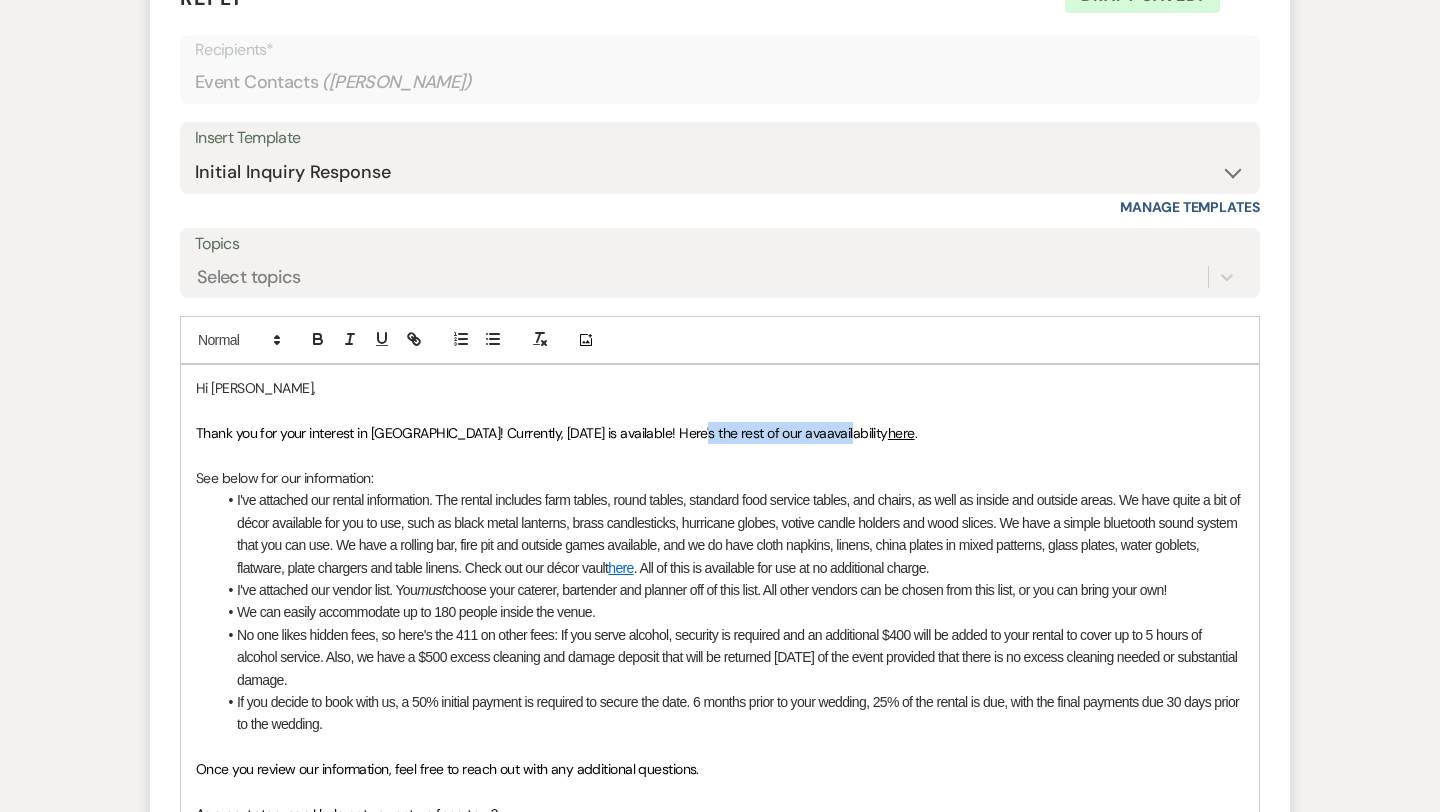 drag, startPoint x: 835, startPoint y: 433, endPoint x: 689, endPoint y: 431, distance: 146.0137 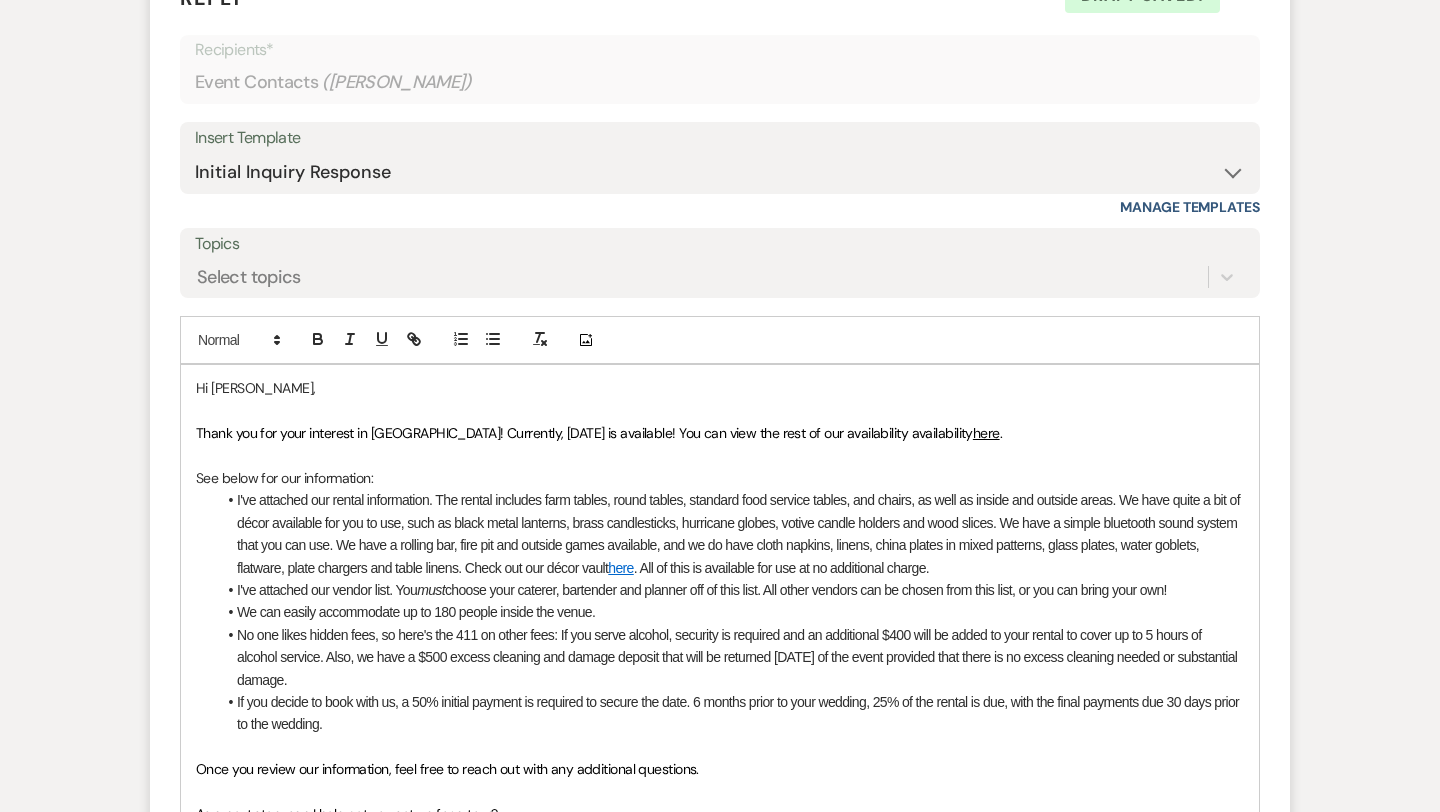 drag, startPoint x: 981, startPoint y: 432, endPoint x: 922, endPoint y: 431, distance: 59.008472 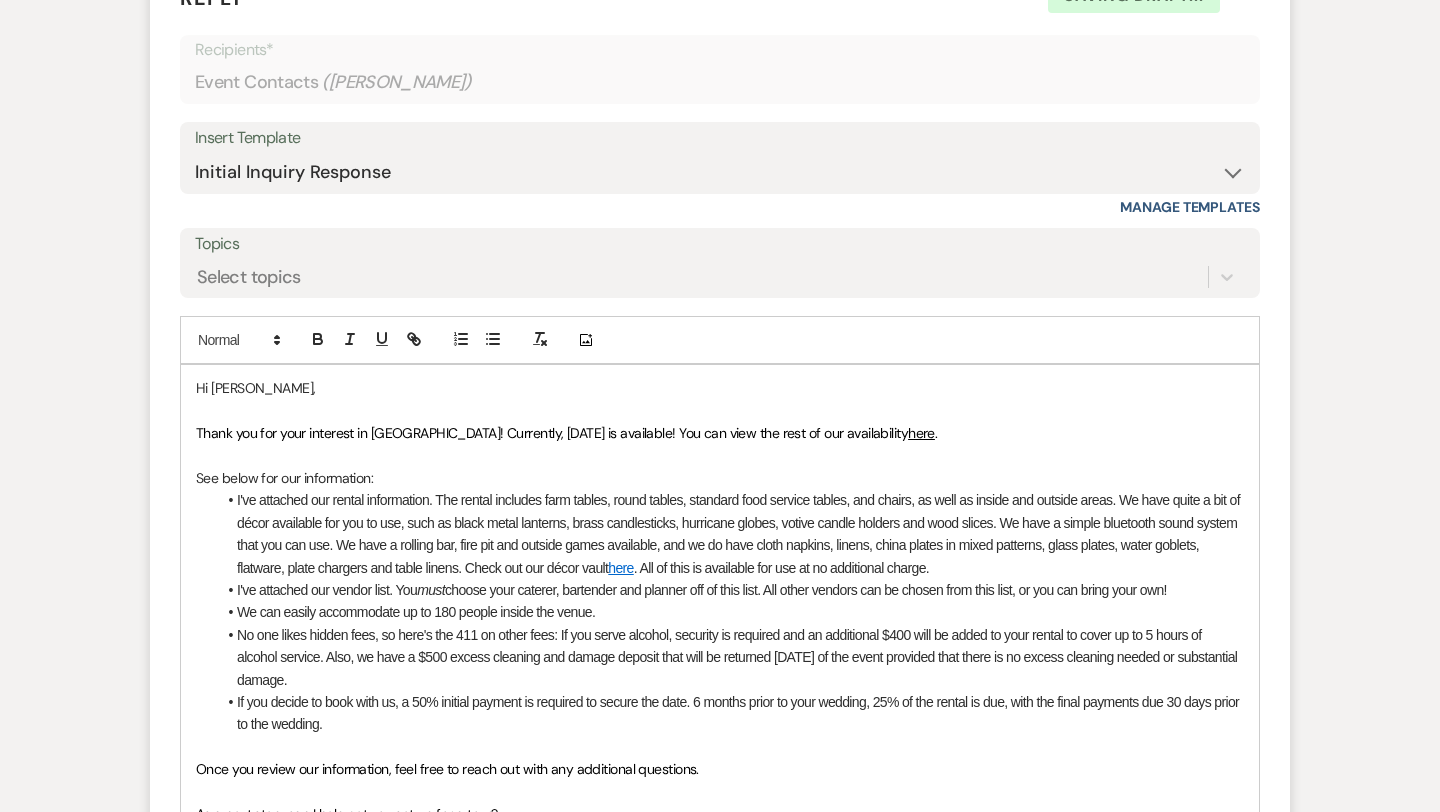 click on "." at bounding box center (936, 433) 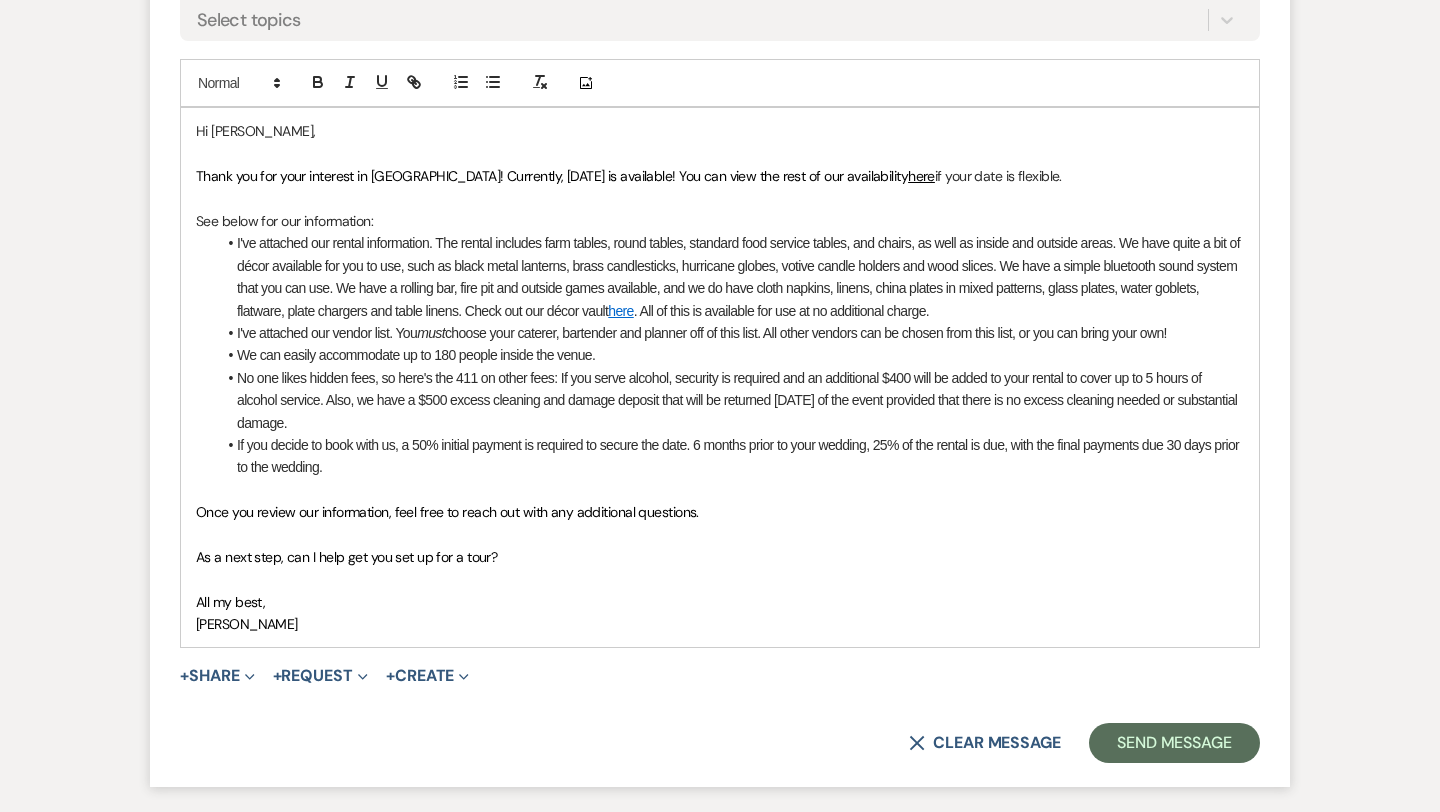scroll, scrollTop: 1487, scrollLeft: 0, axis: vertical 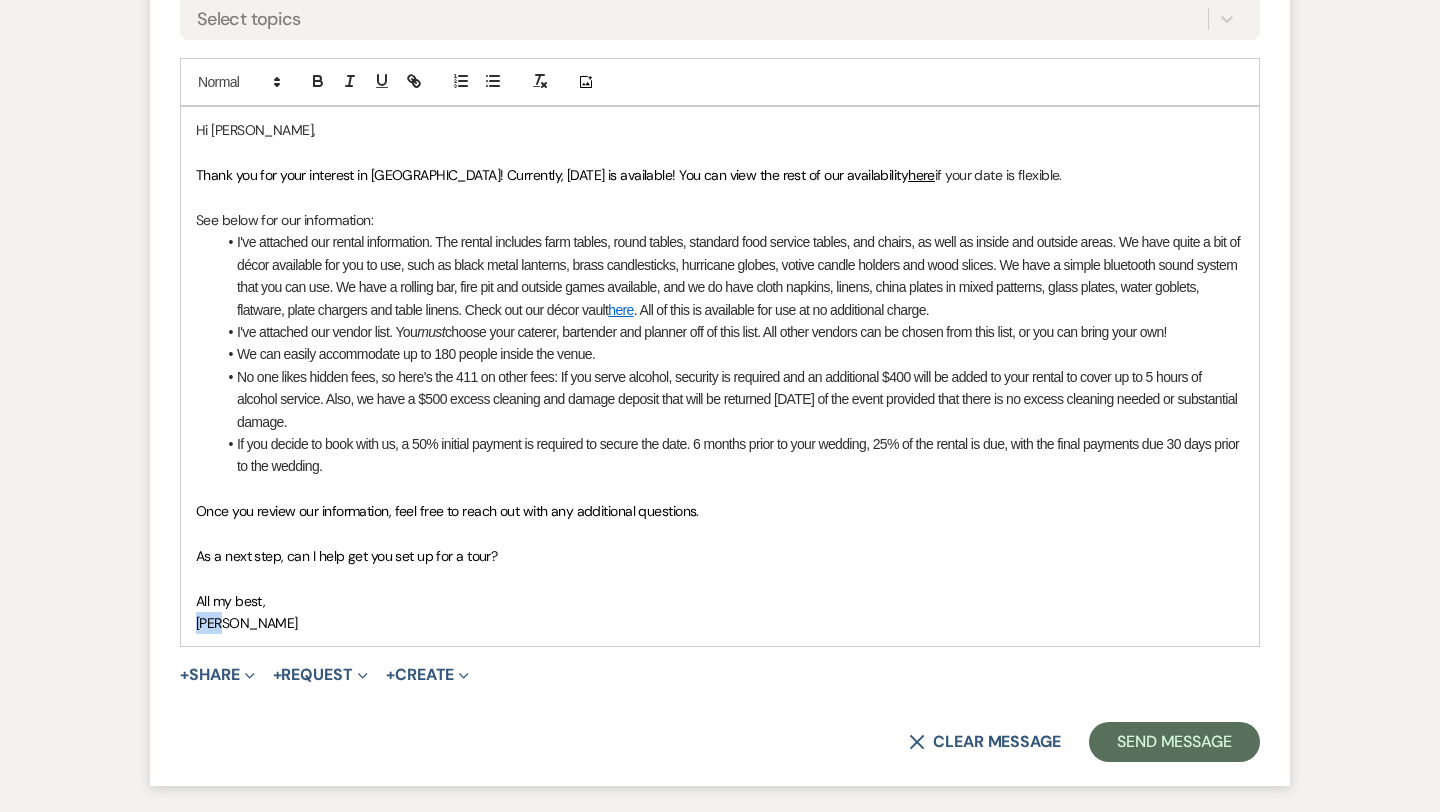 drag, startPoint x: 236, startPoint y: 630, endPoint x: 191, endPoint y: 627, distance: 45.099888 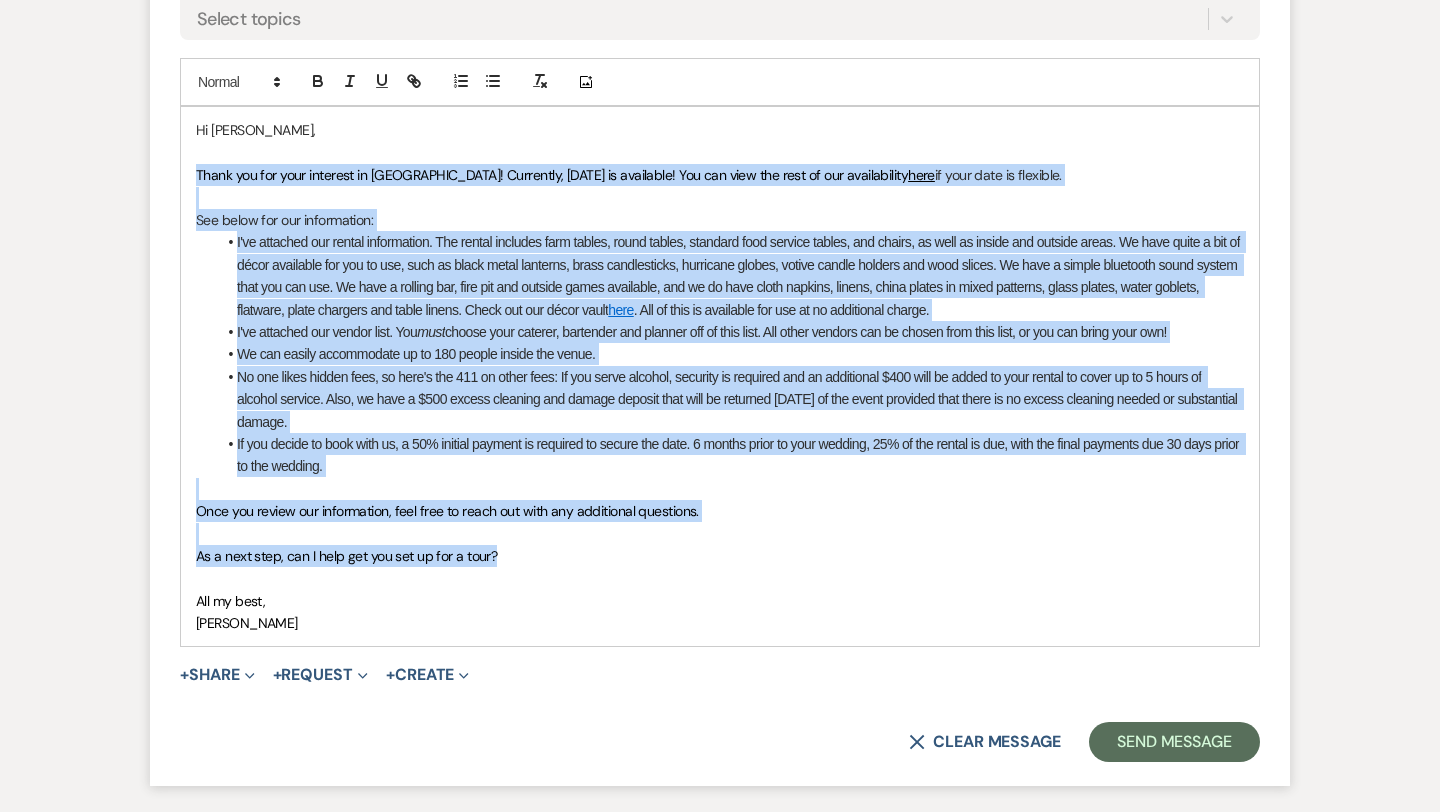 drag, startPoint x: 568, startPoint y: 563, endPoint x: 182, endPoint y: 171, distance: 550.14545 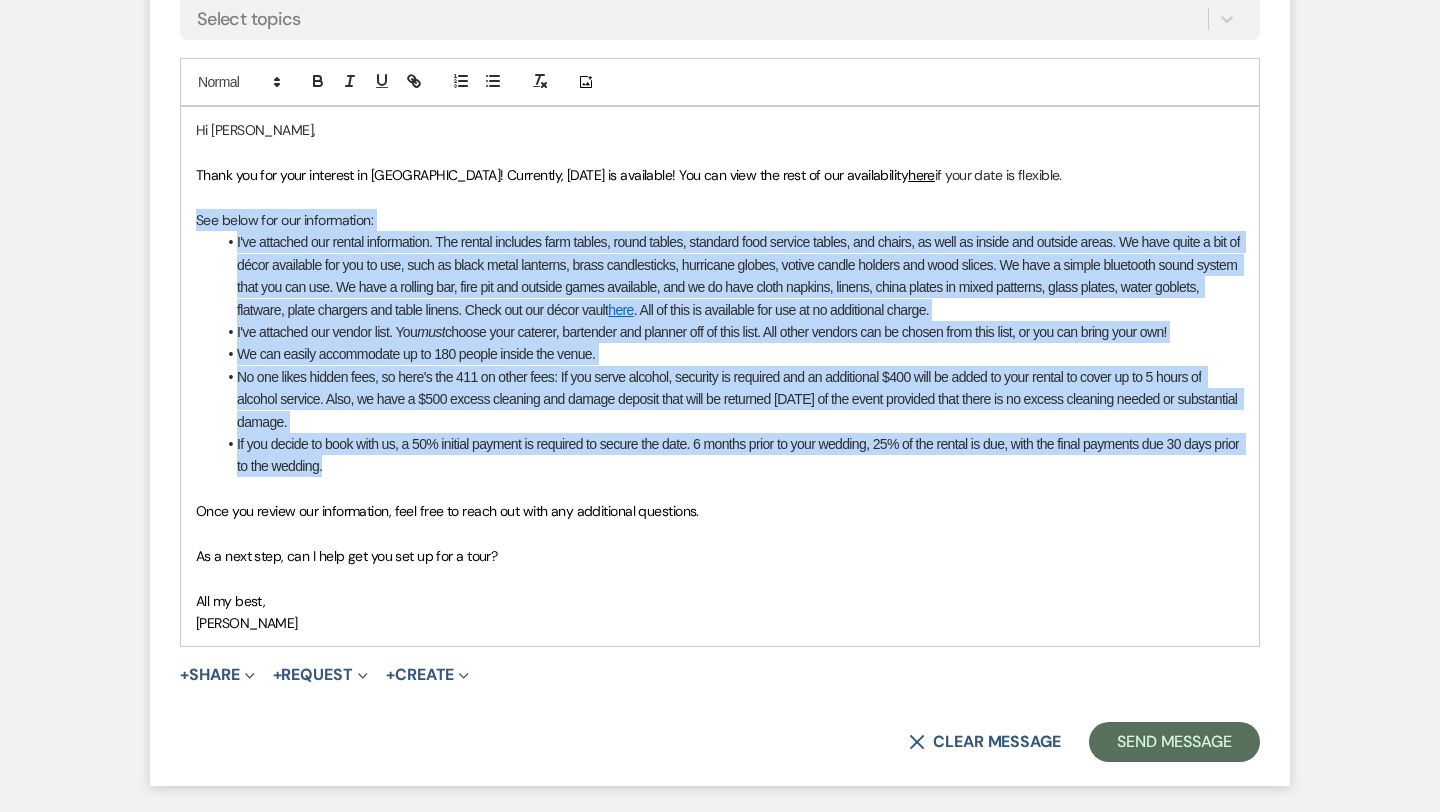 drag, startPoint x: 376, startPoint y: 469, endPoint x: 191, endPoint y: 223, distance: 307.80026 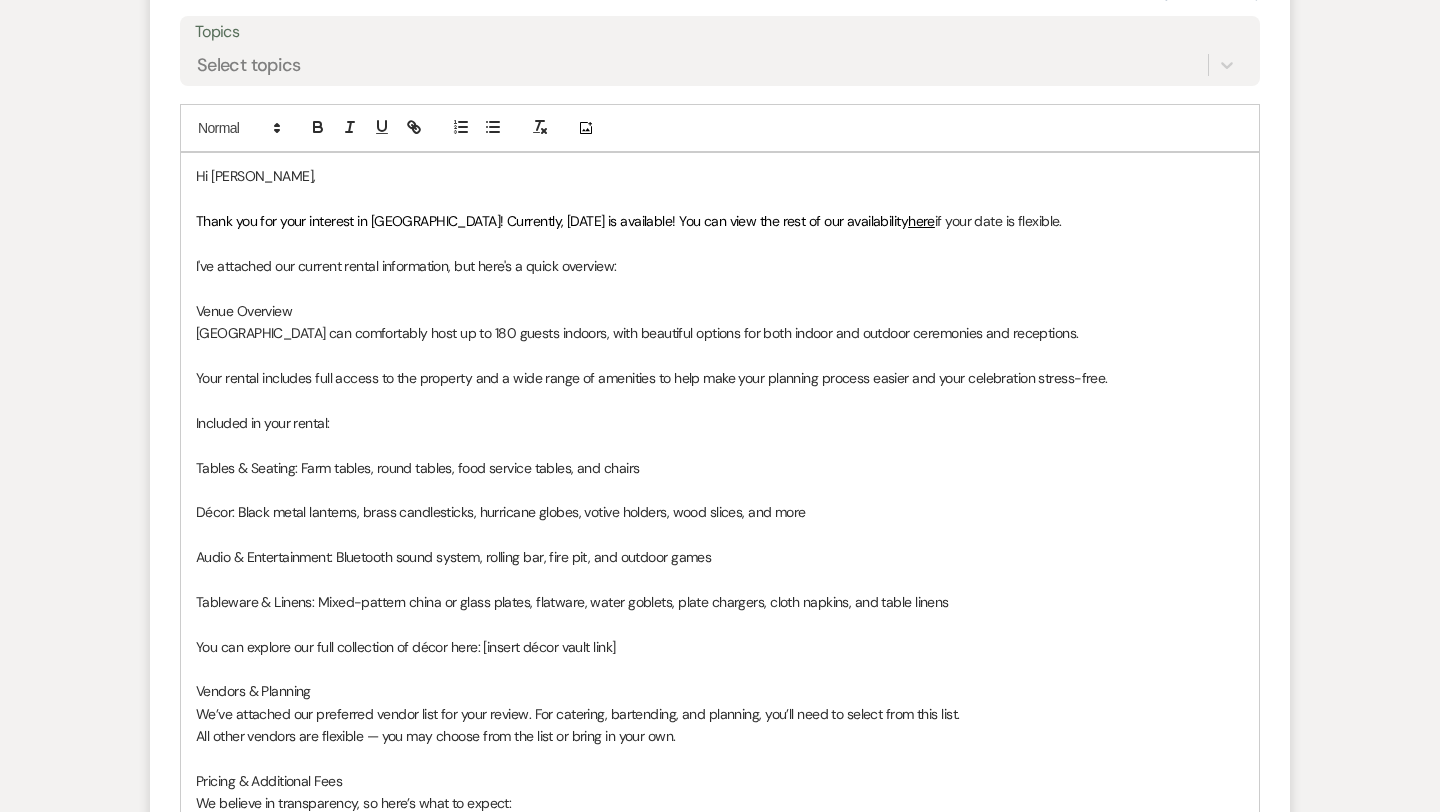 scroll, scrollTop: 1487, scrollLeft: 0, axis: vertical 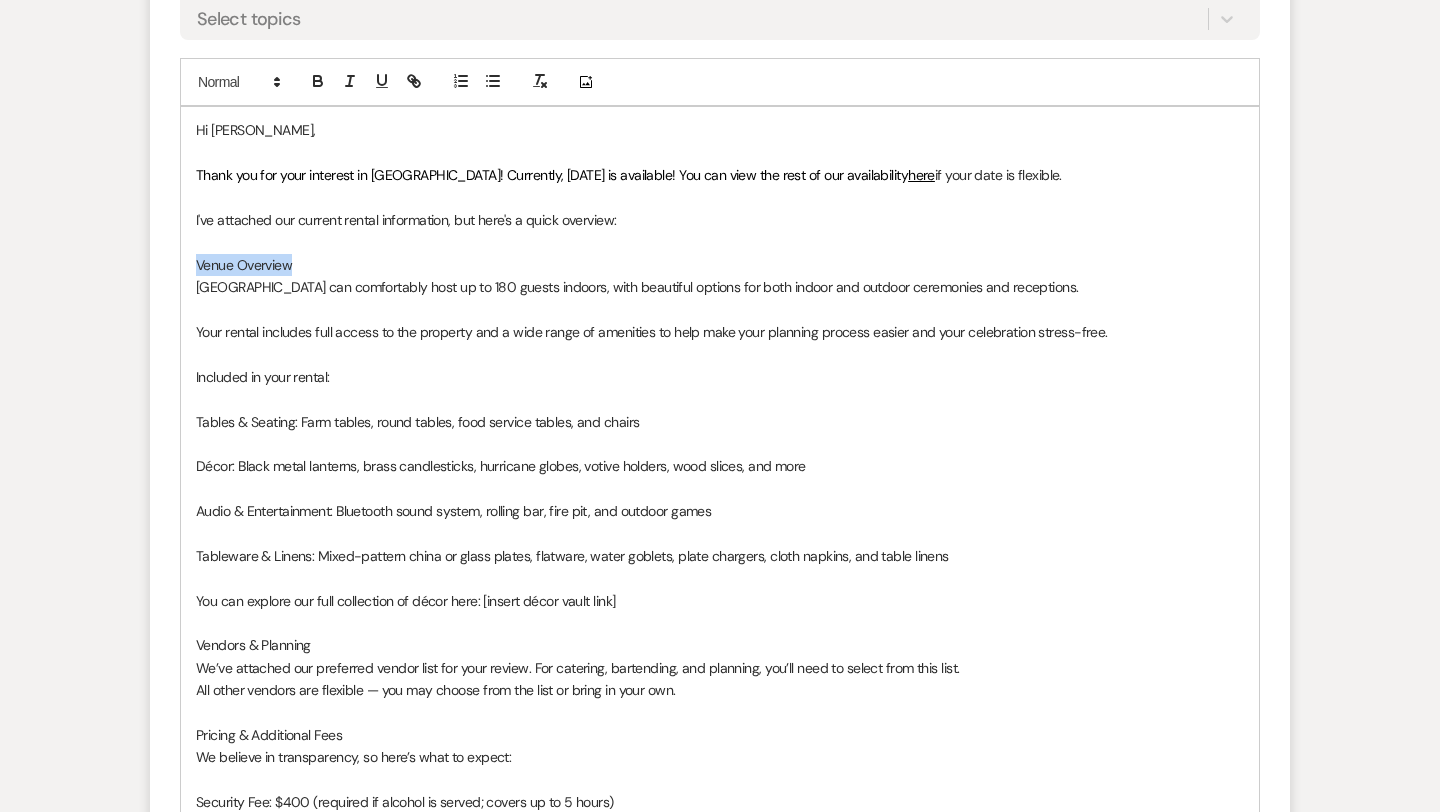 drag, startPoint x: 296, startPoint y: 263, endPoint x: 192, endPoint y: 264, distance: 104.00481 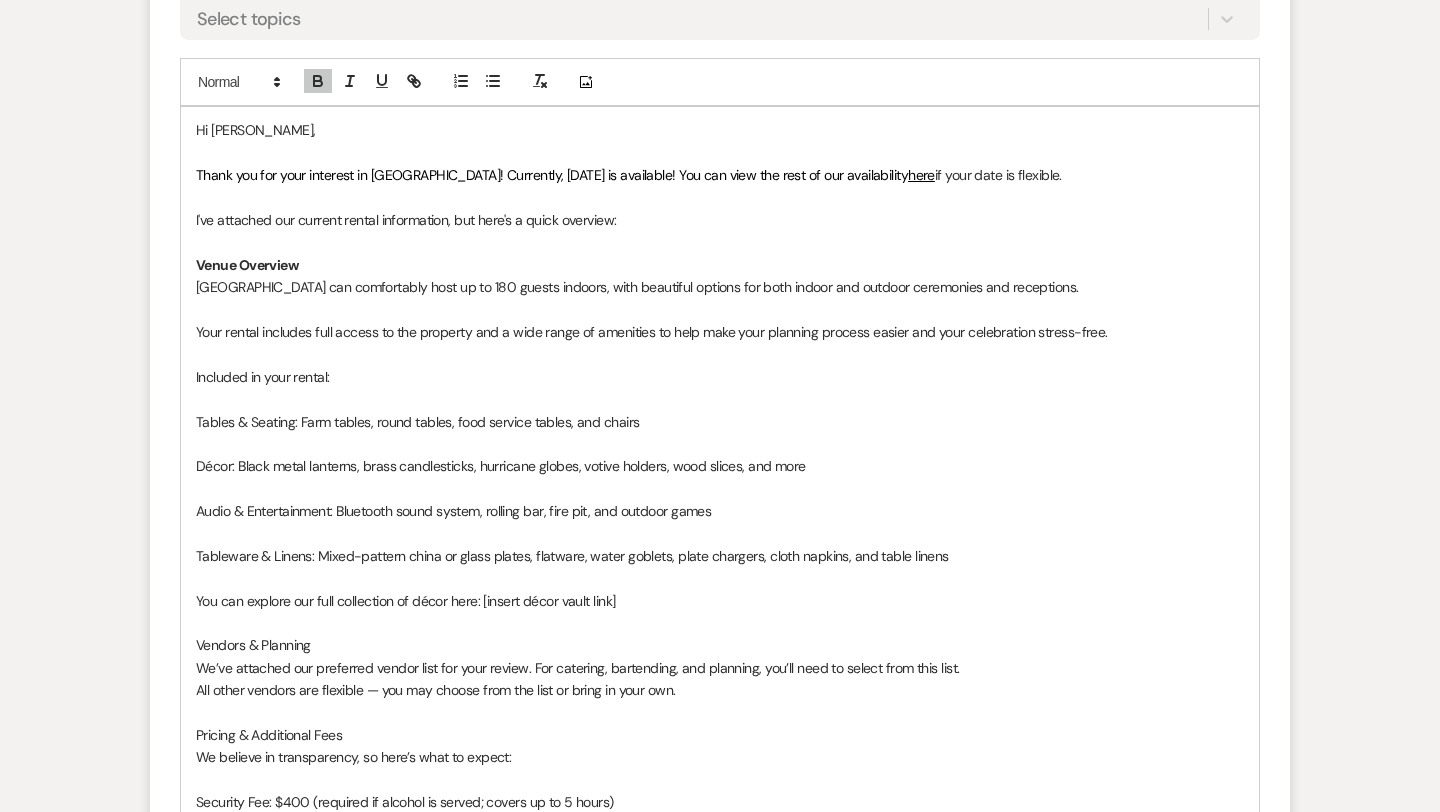 click at bounding box center (720, 310) 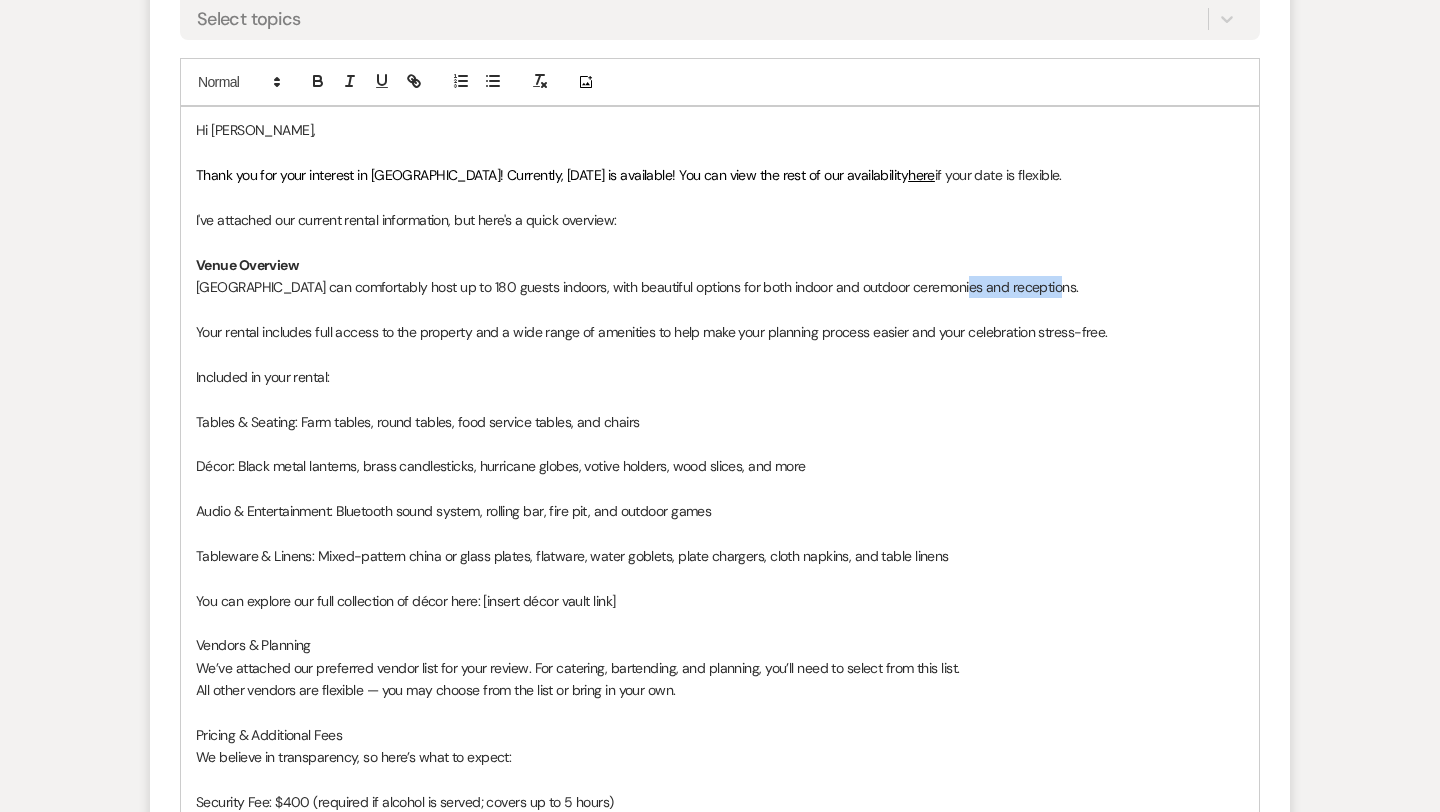 drag, startPoint x: 1044, startPoint y: 286, endPoint x: 948, endPoint y: 291, distance: 96.13012 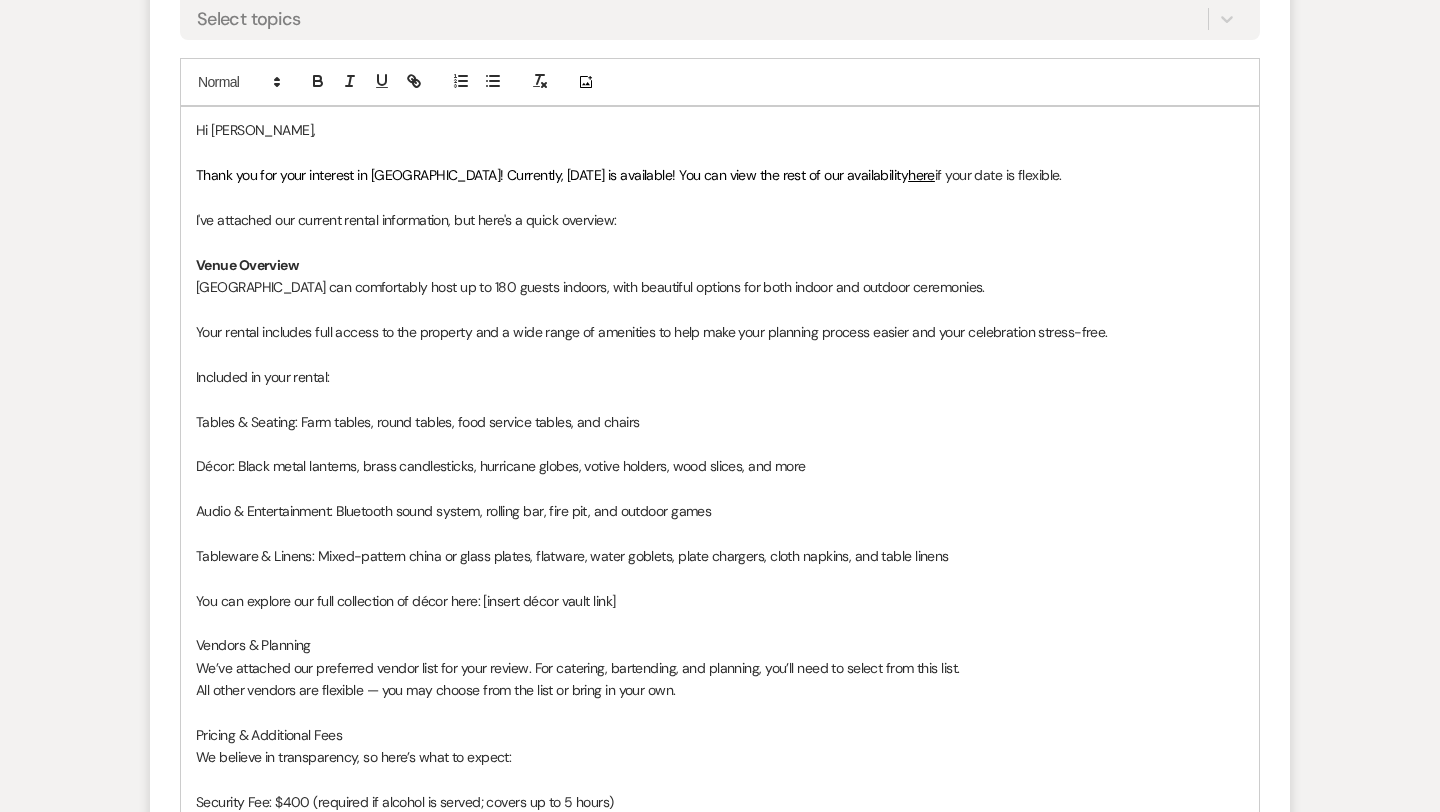 click on "Your rental includes full access to the property and a wide range of amenities to help make your planning process easier and your celebration stress-free." at bounding box center [720, 332] 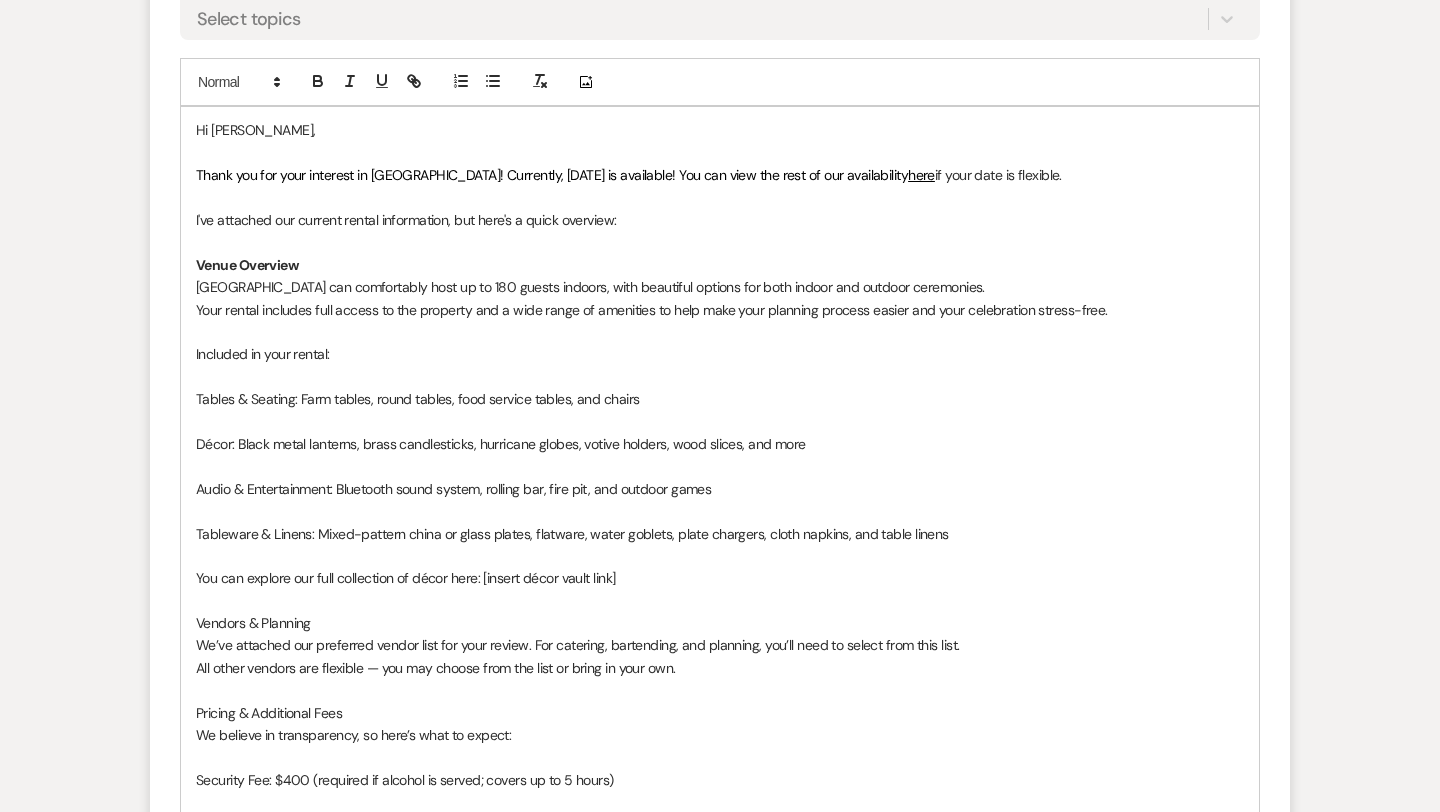 click on "Venue Overview" at bounding box center (720, 265) 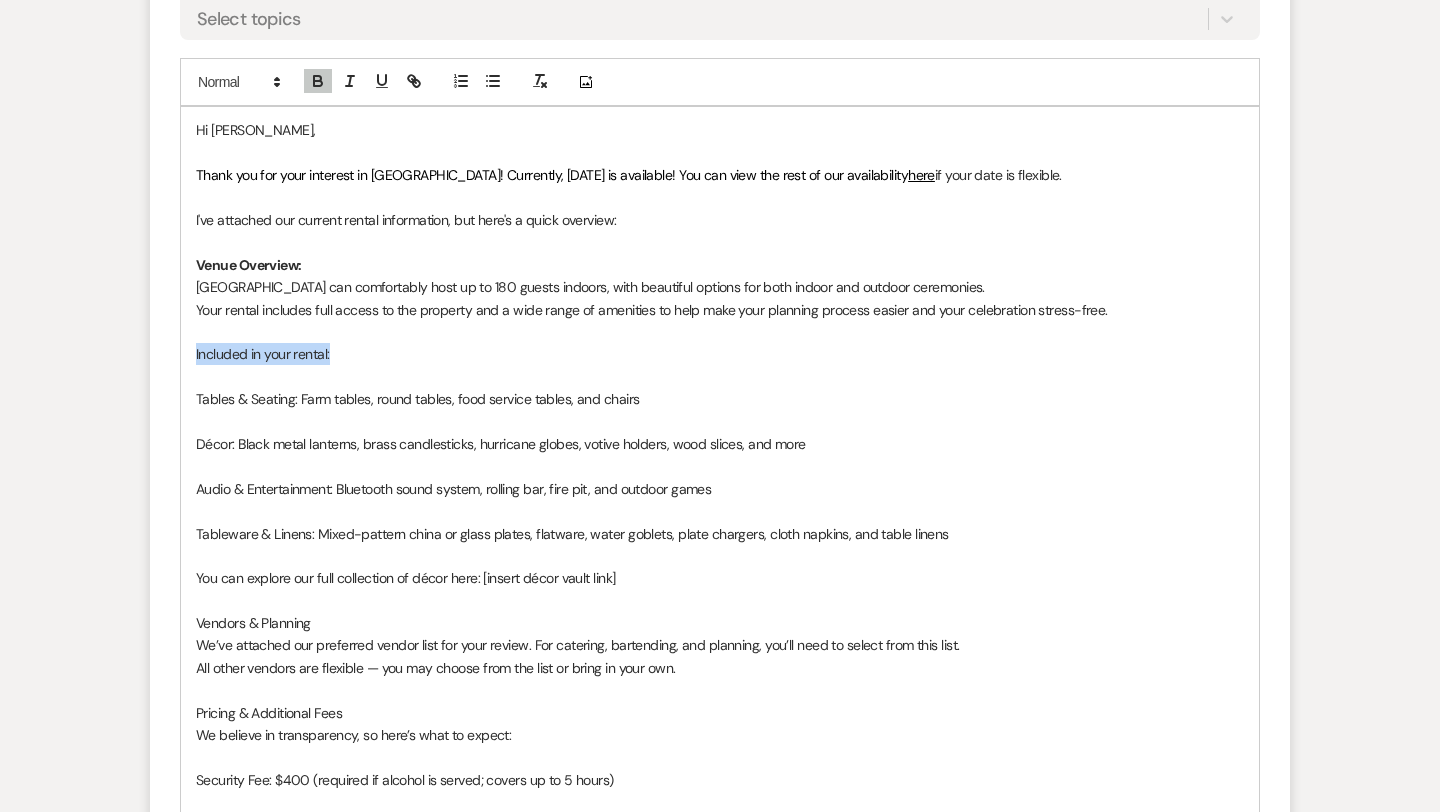drag, startPoint x: 335, startPoint y: 354, endPoint x: 194, endPoint y: 355, distance: 141.00354 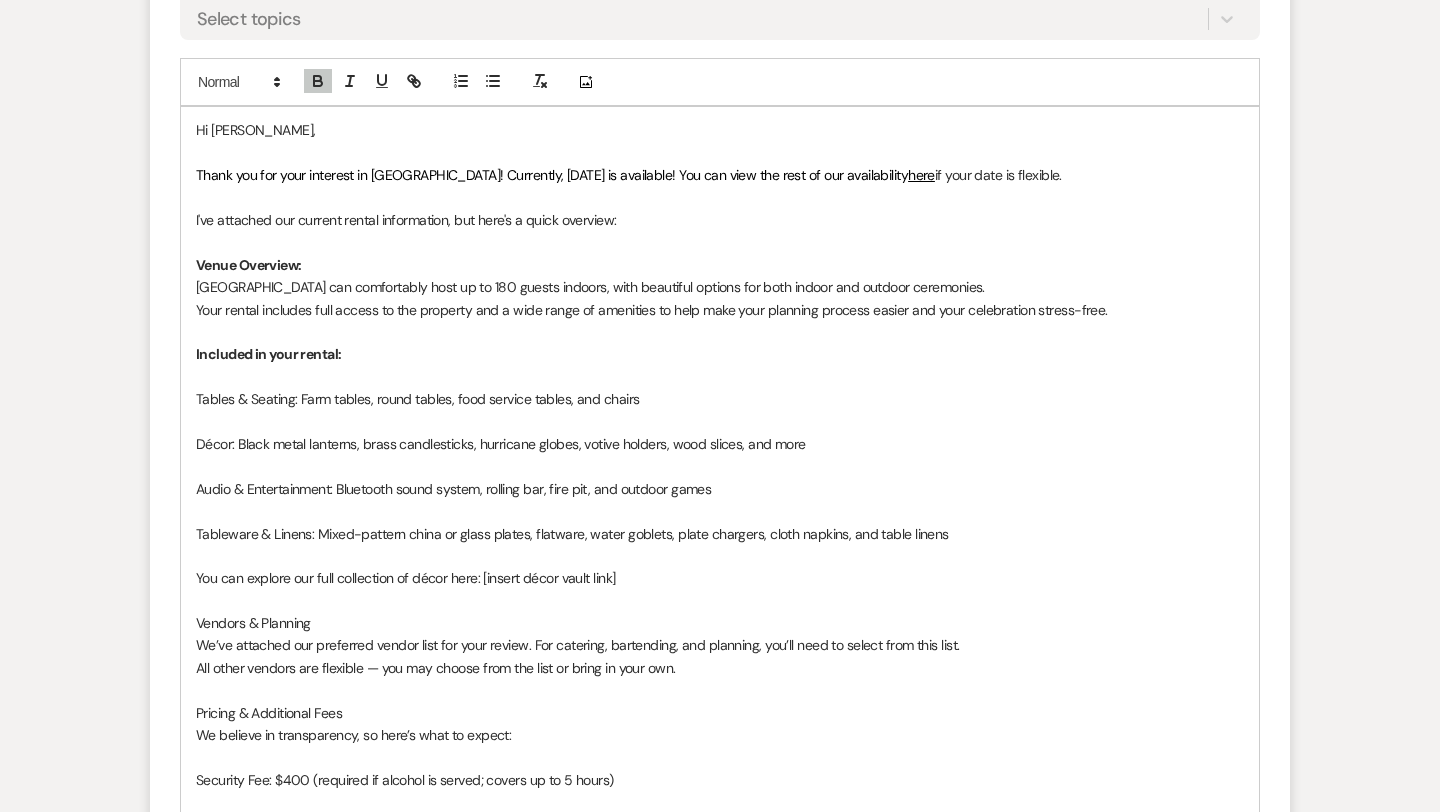 click on "Included in your rental:" at bounding box center (720, 354) 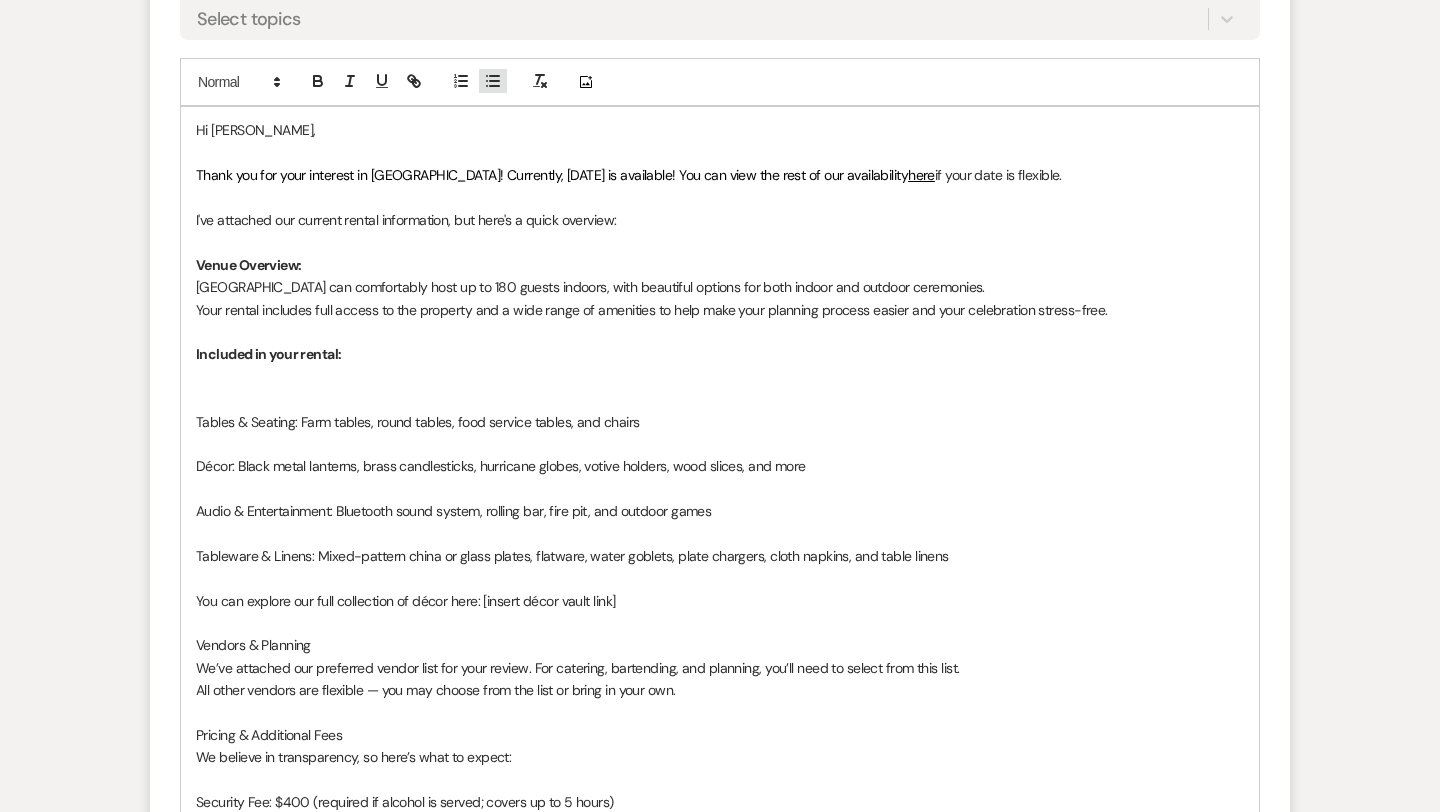 click 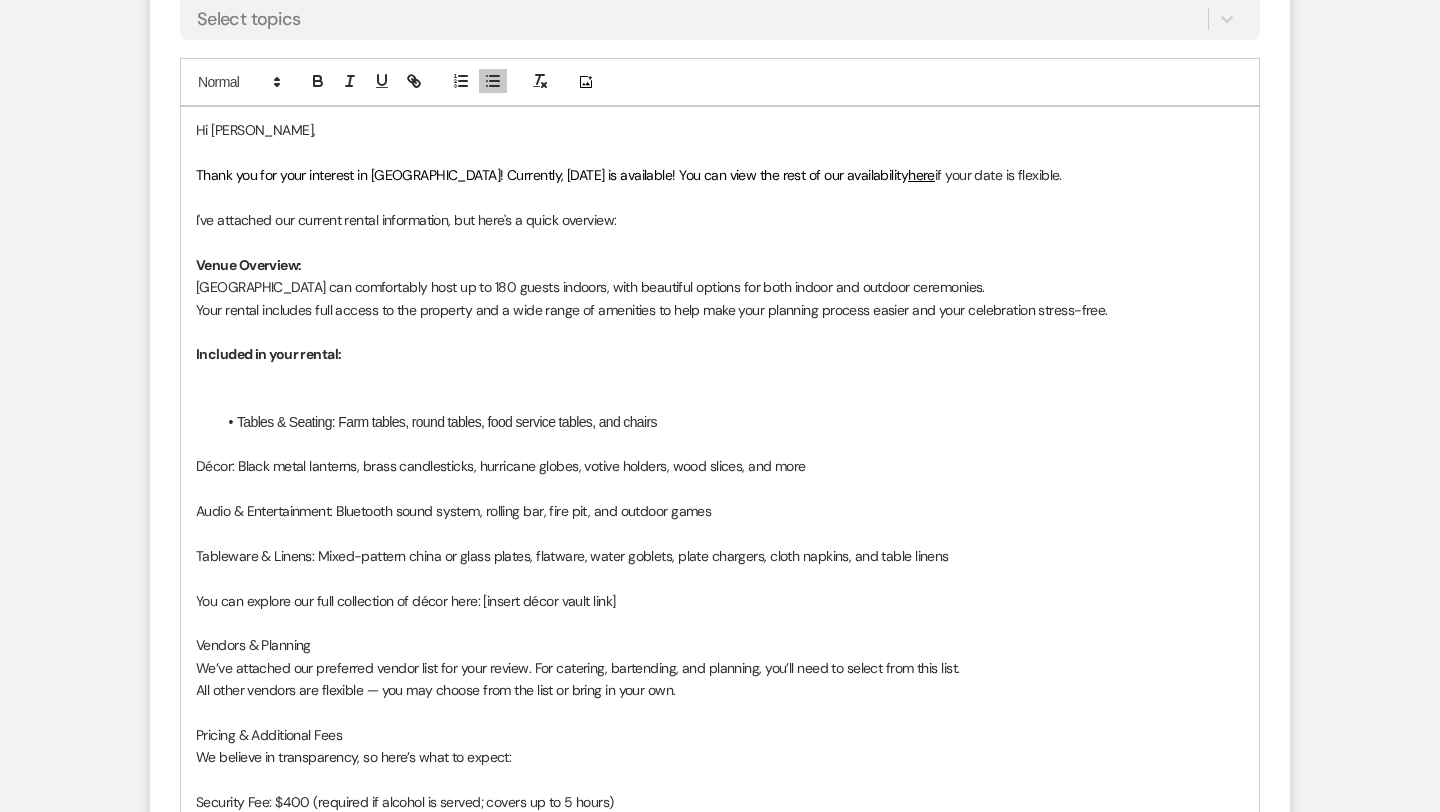 click at bounding box center [720, 399] 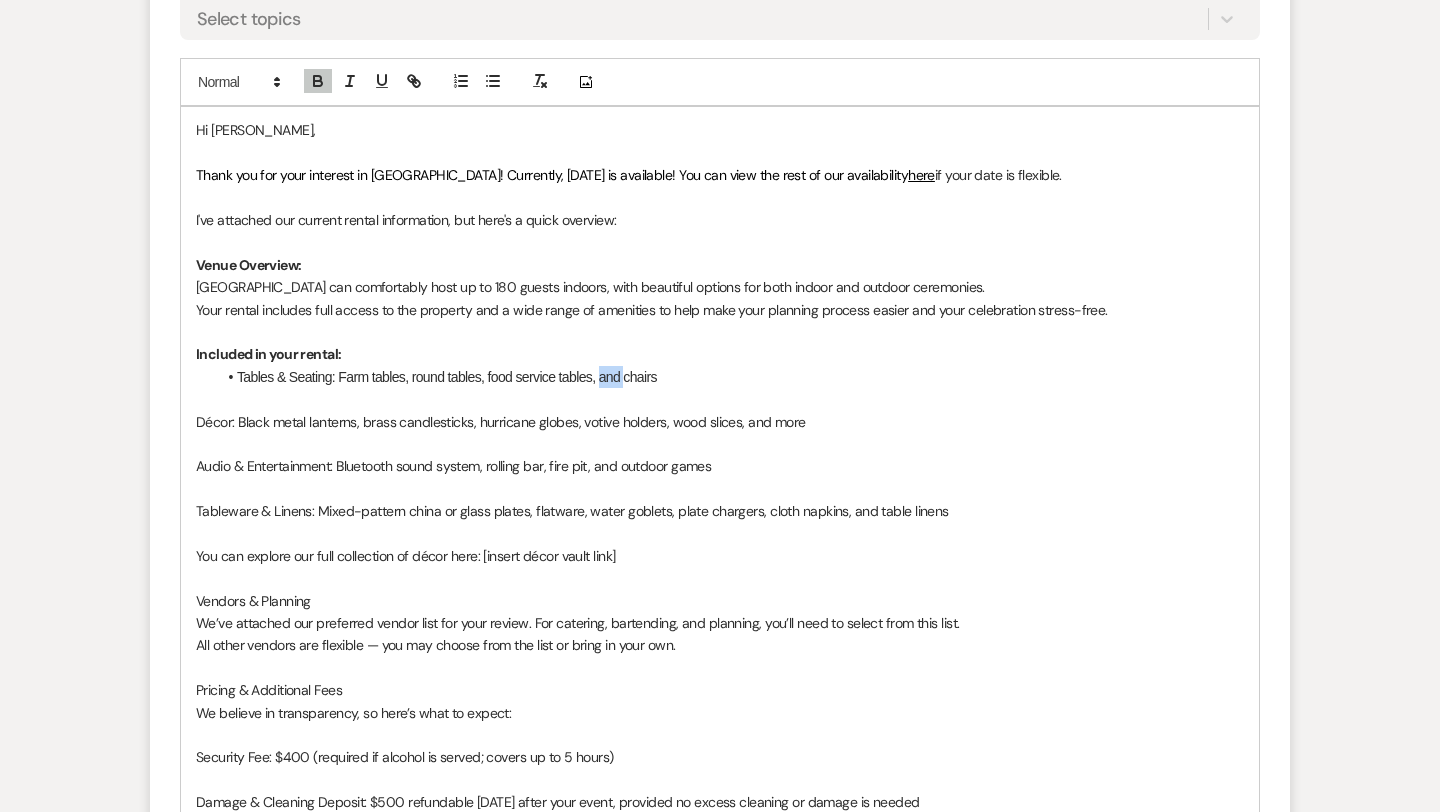 drag, startPoint x: 628, startPoint y: 380, endPoint x: 601, endPoint y: 381, distance: 27.018513 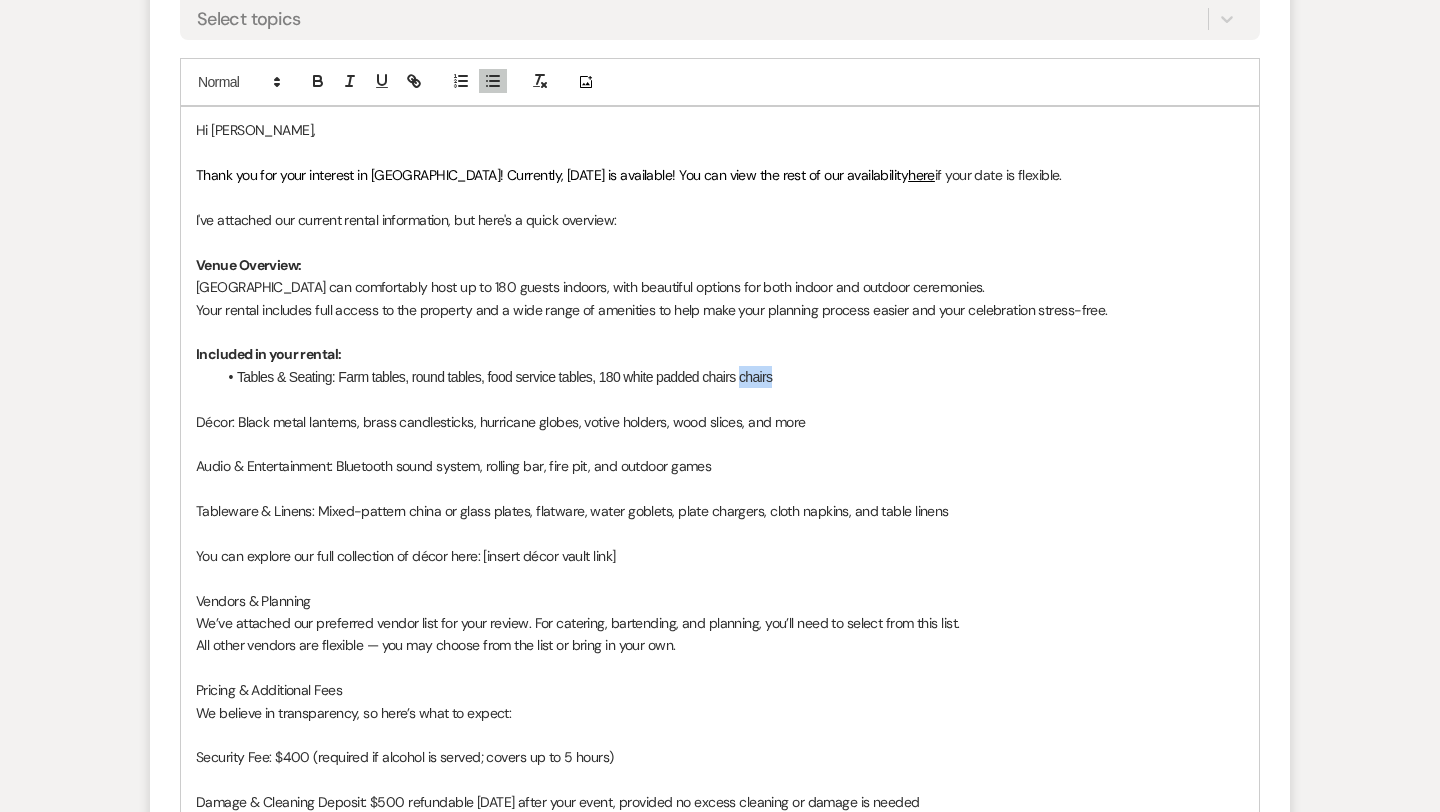 drag, startPoint x: 790, startPoint y: 382, endPoint x: 746, endPoint y: 379, distance: 44.102154 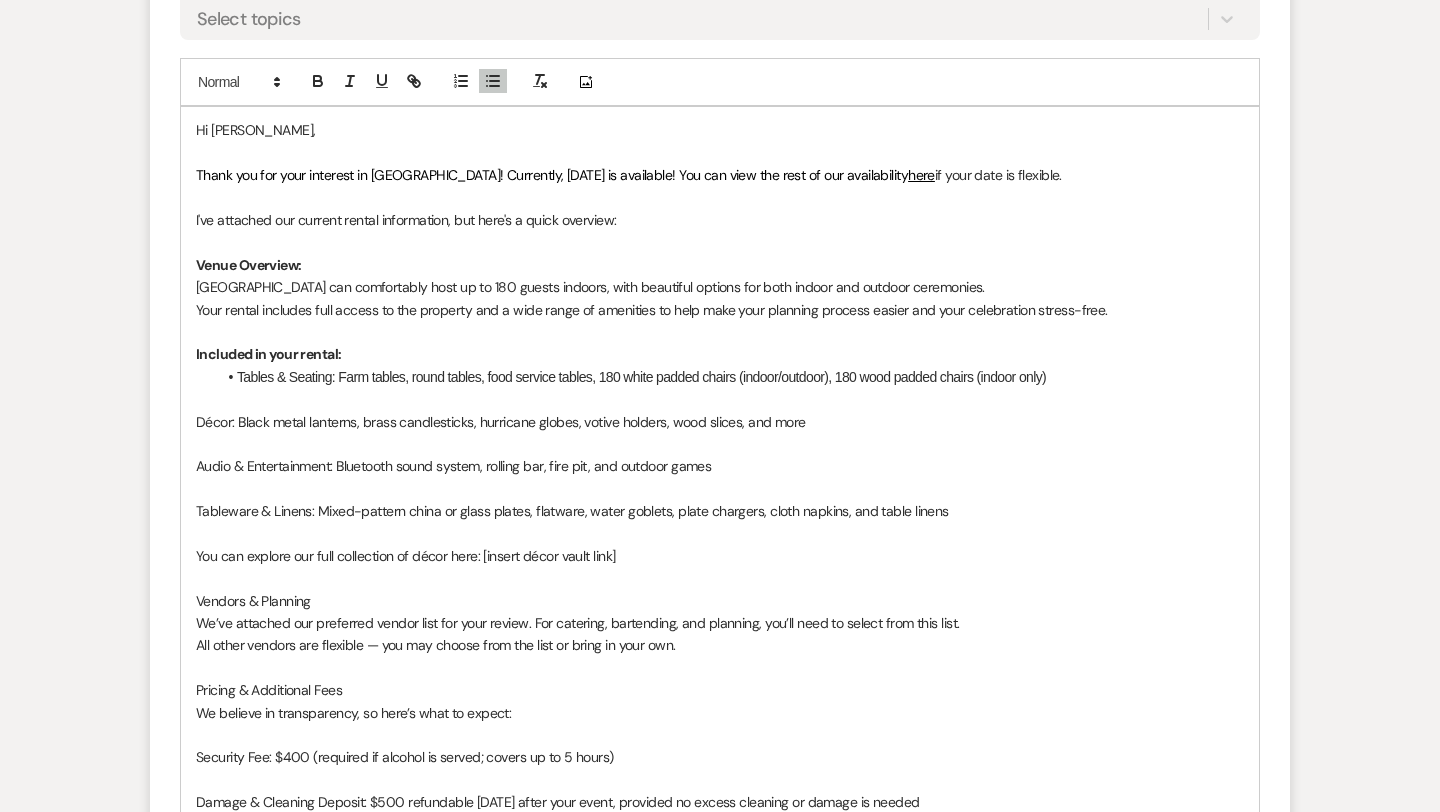 click on "Tables & Seating: Farm tables, round tables, food service tables, 180 white padded chairs (indoor/outdoor), 180 wood padded chairs (indoor only)" at bounding box center [730, 377] 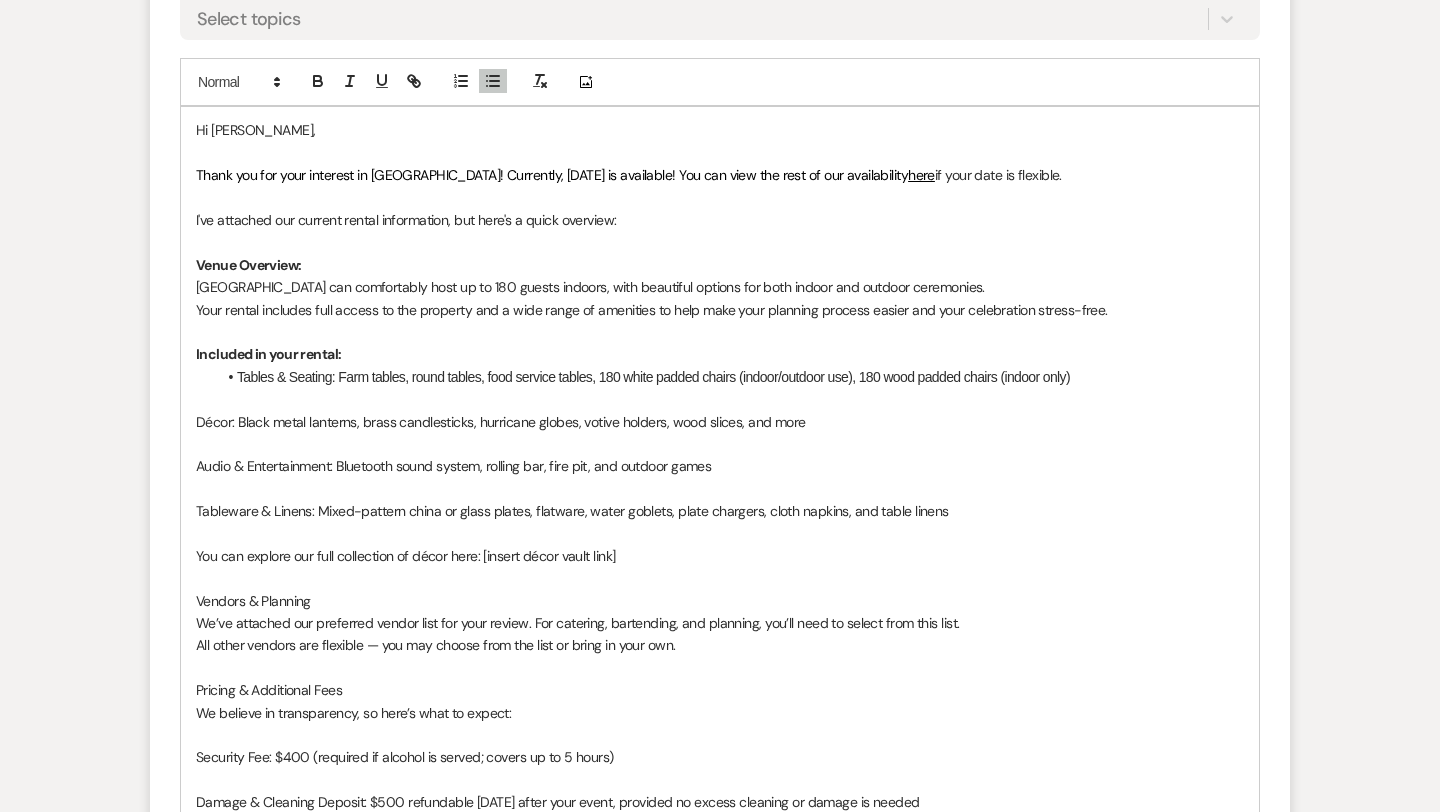 click on "Tables & Seating: Farm tables, round tables, food service tables, 180 white padded chairs (indoor/outdoor use), 180 wood padded chairs (indoor only)" at bounding box center [730, 377] 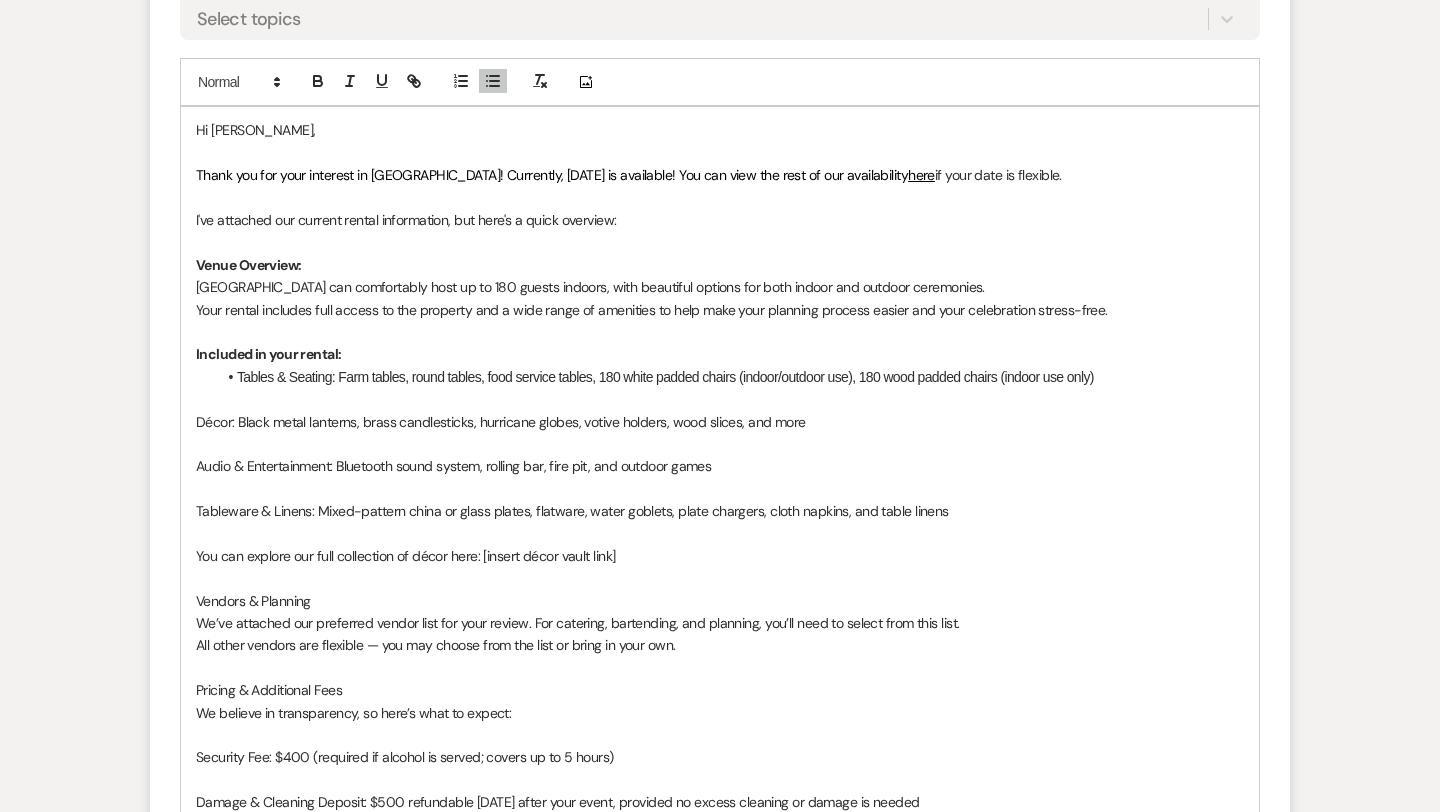 click on "Décor: Black metal lanterns, brass candlesticks, hurricane globes, votive holders, wood slices, and more" at bounding box center [720, 422] 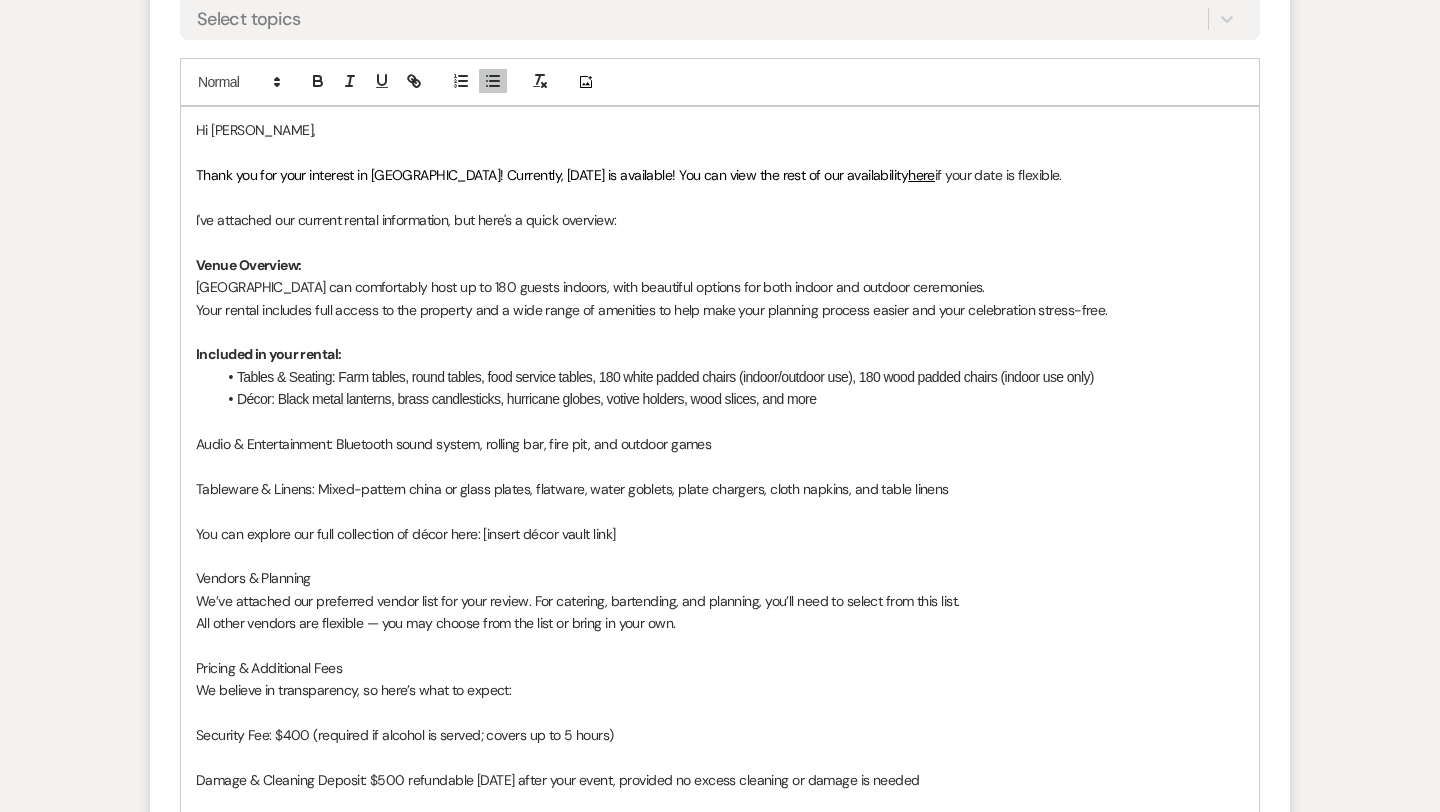 click on "Décor: Black metal lanterns, brass candlesticks, hurricane globes, votive holders, wood slices, and more" at bounding box center [730, 399] 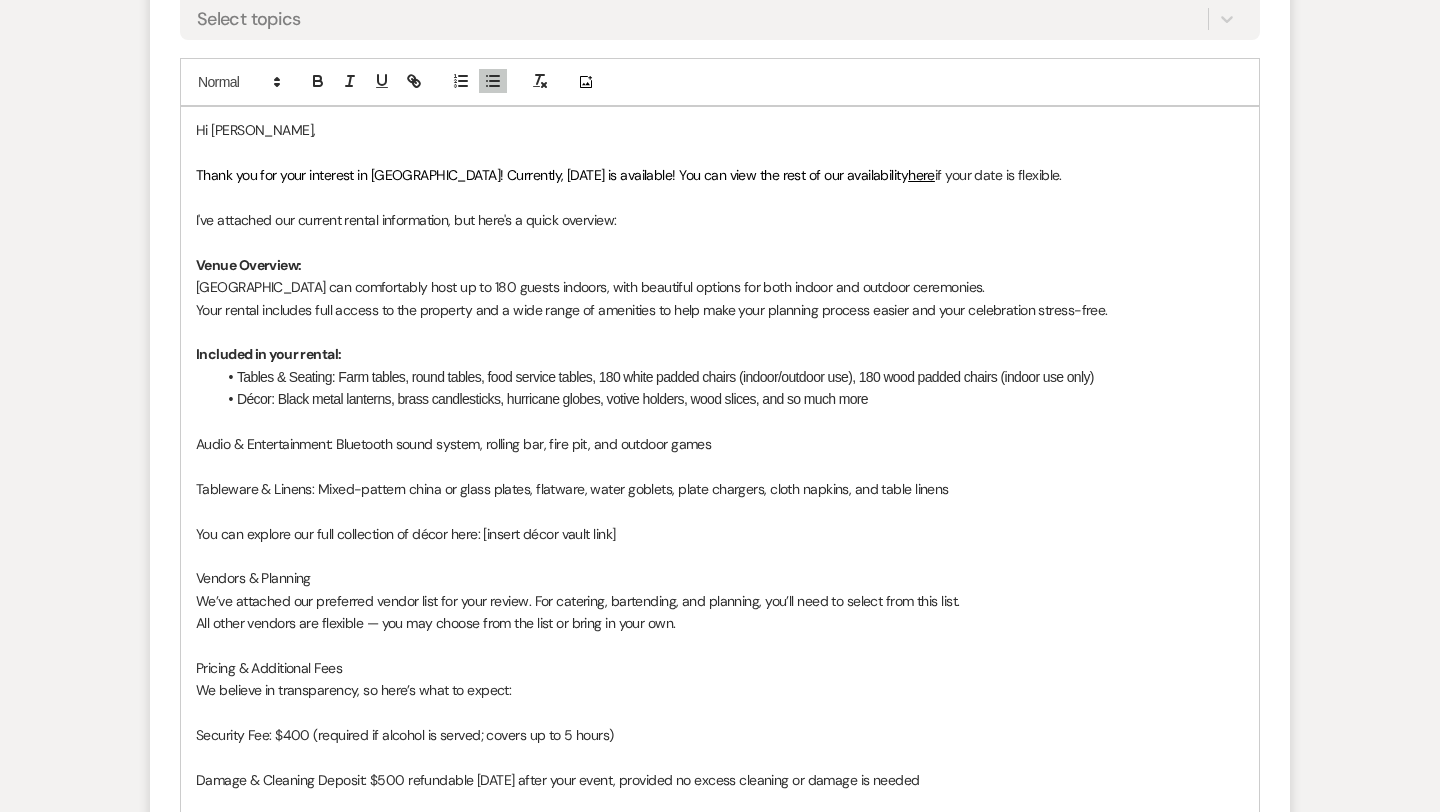 click on "Décor: Black metal lanterns, brass candlesticks, hurricane globes, votive holders, wood slices, and so much more" at bounding box center (730, 399) 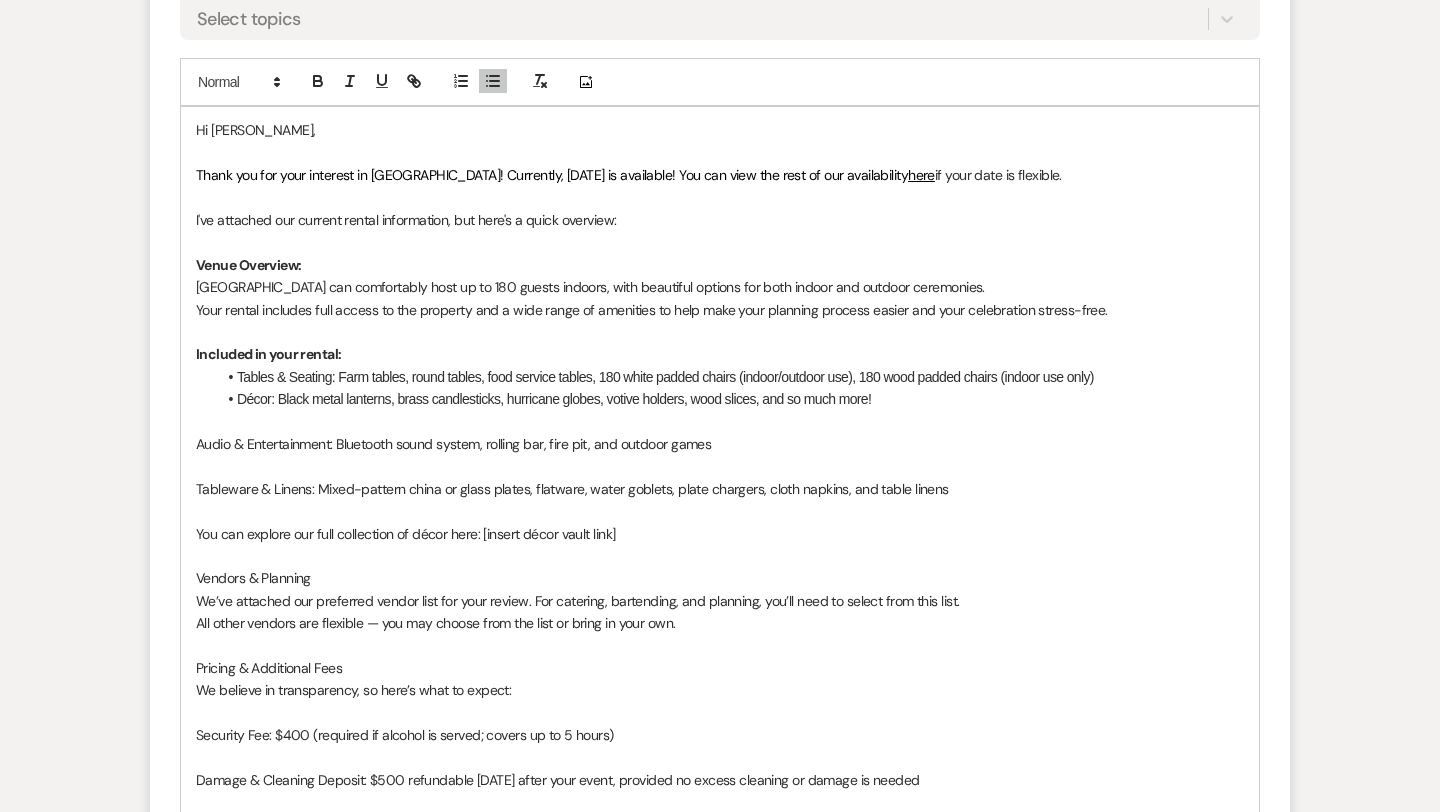 click on "Audio & Entertainment: Bluetooth sound system, rolling bar, fire pit, and outdoor games" at bounding box center [720, 444] 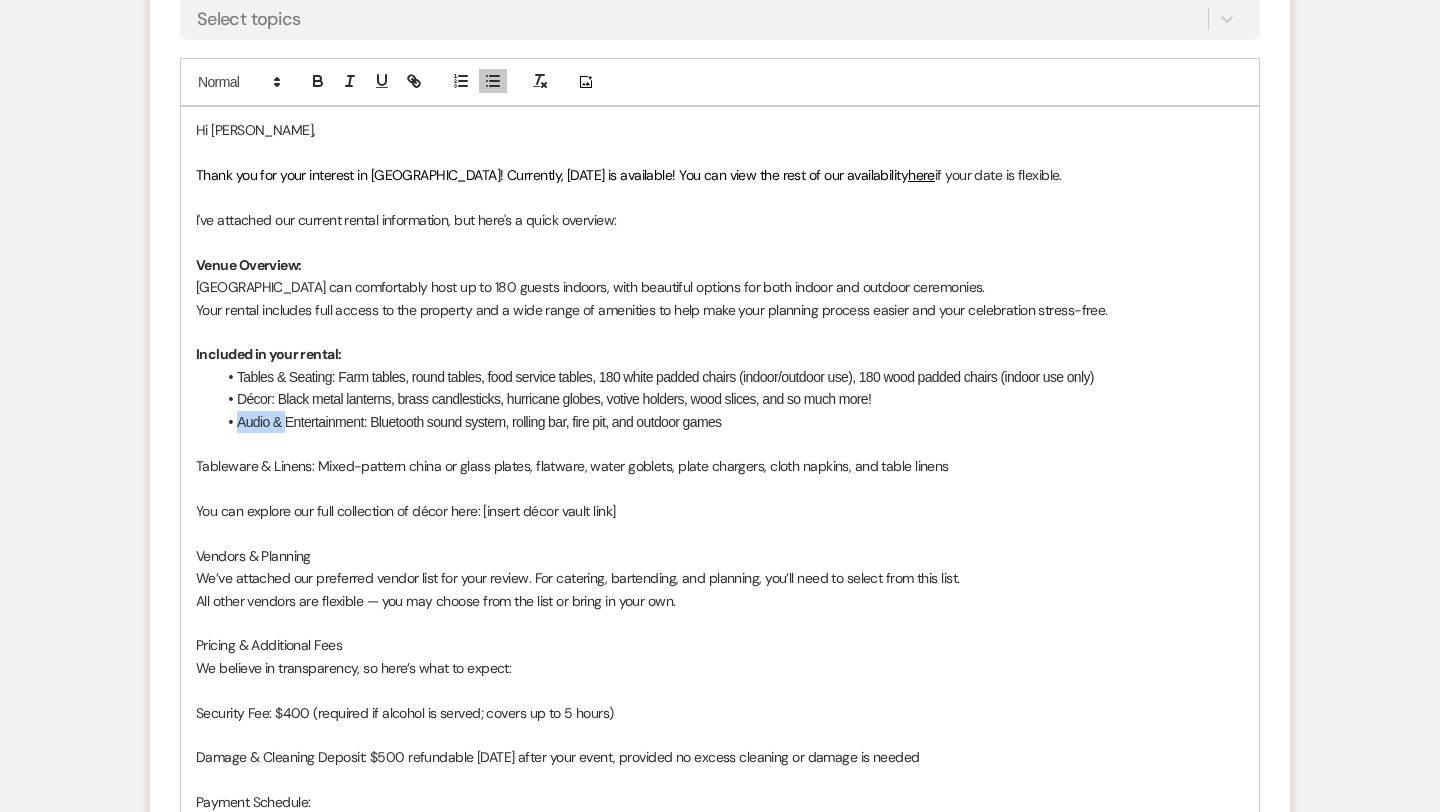 drag, startPoint x: 284, startPoint y: 423, endPoint x: 232, endPoint y: 430, distance: 52.46904 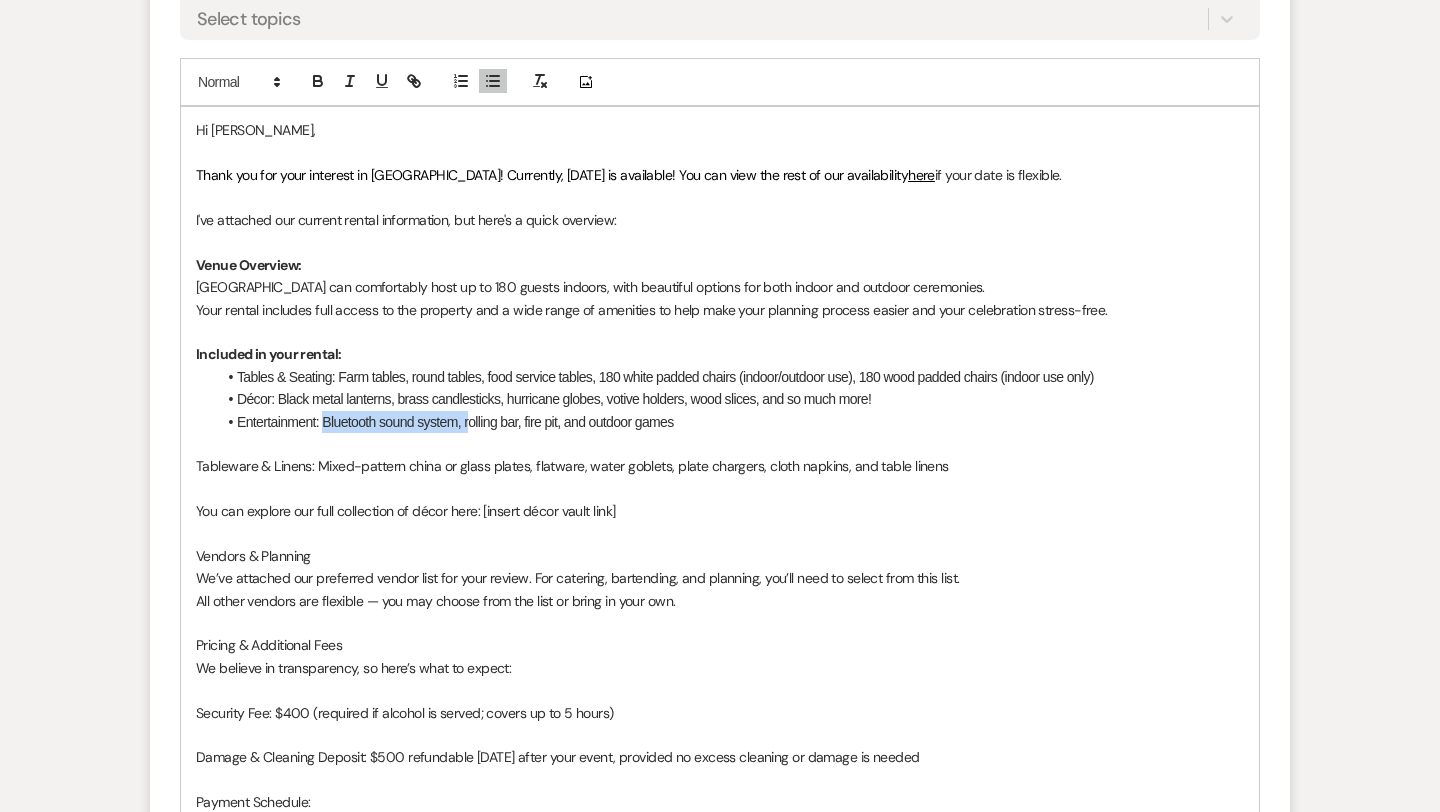 drag, startPoint x: 468, startPoint y: 423, endPoint x: 320, endPoint y: 423, distance: 148 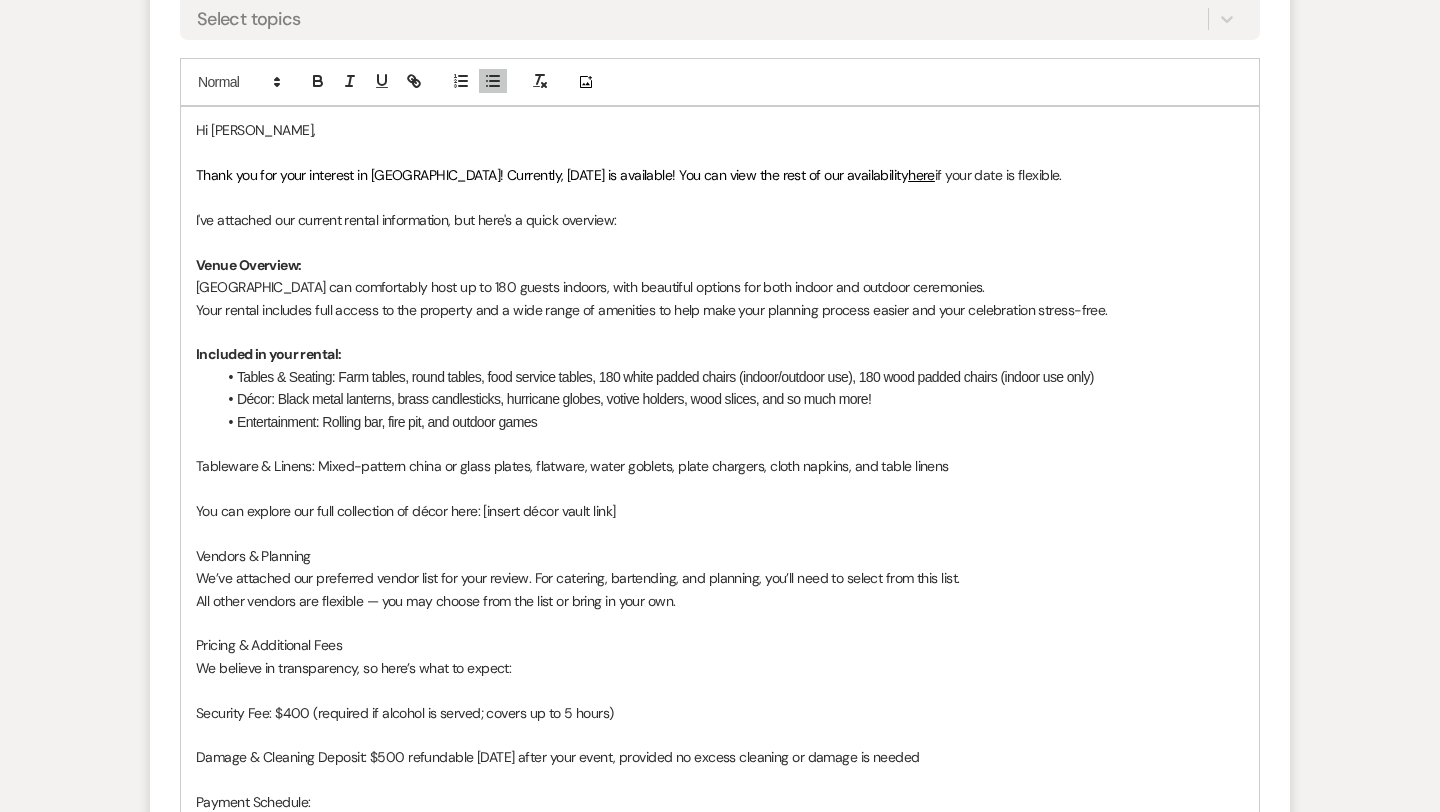 click on "Tableware & Linens: Mixed-pattern china or glass plates, flatware, water goblets, plate chargers, cloth napkins, and table linens" at bounding box center [720, 466] 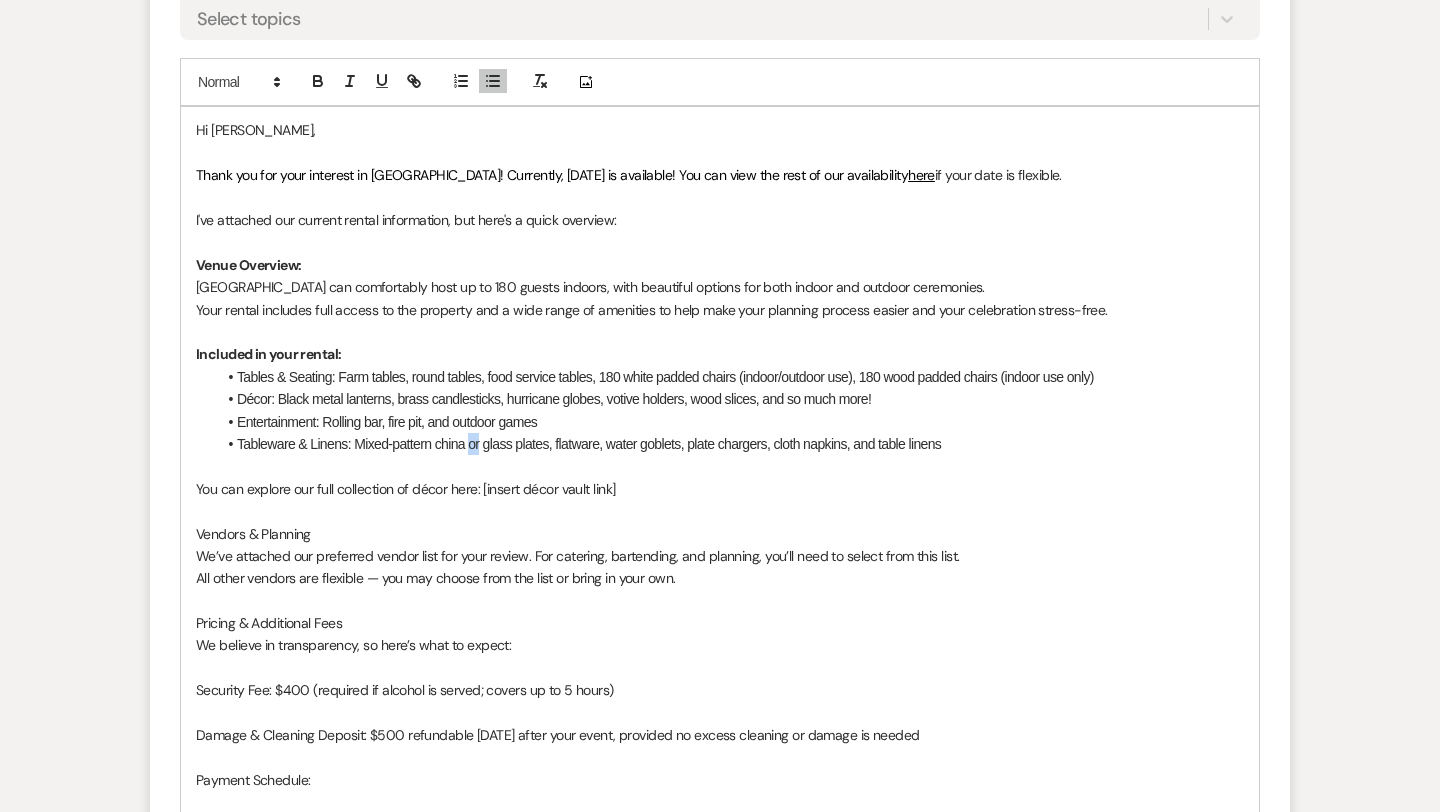 drag, startPoint x: 482, startPoint y: 445, endPoint x: 470, endPoint y: 444, distance: 12.0415945 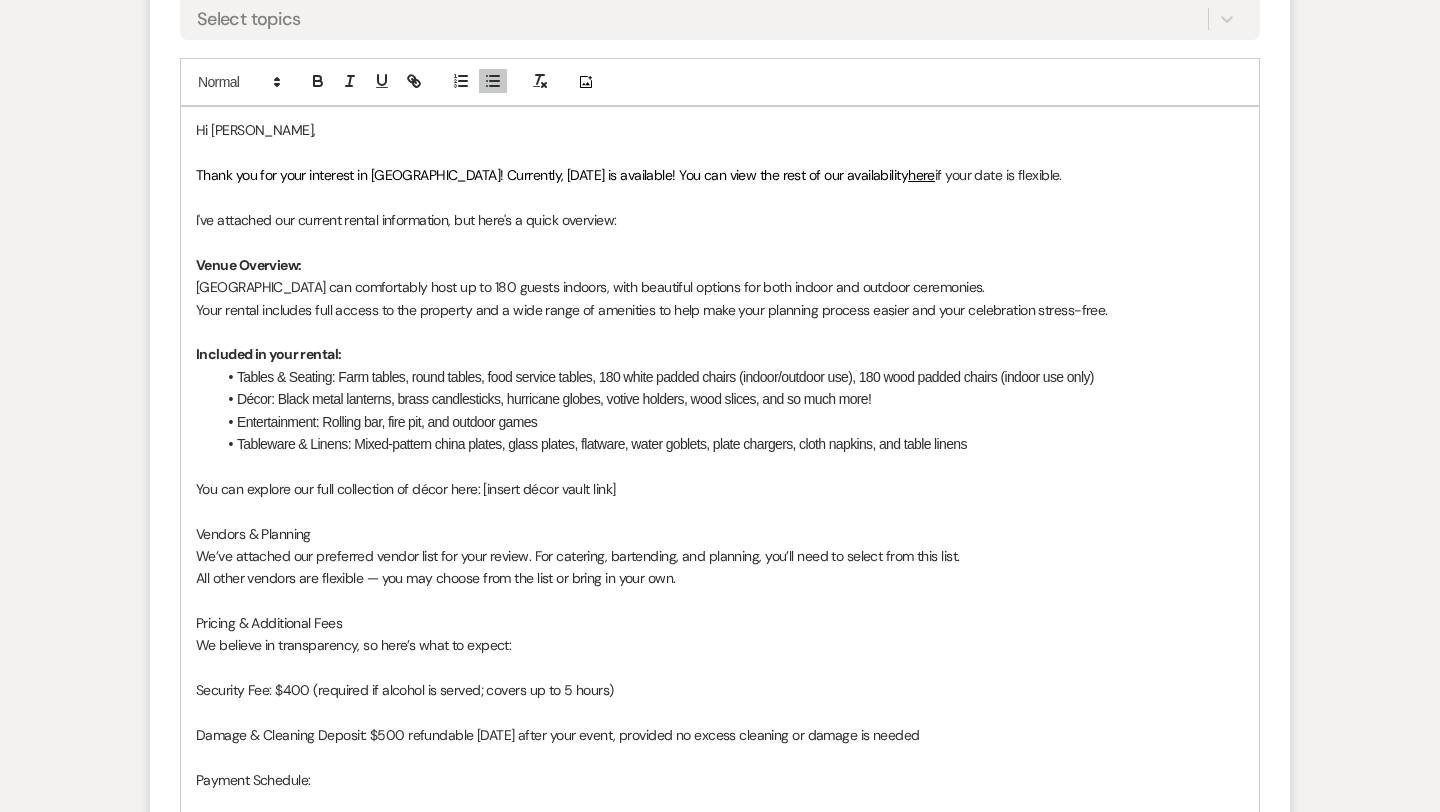 click on "You can explore our full collection of décor here: [insert décor vault link]" at bounding box center (720, 489) 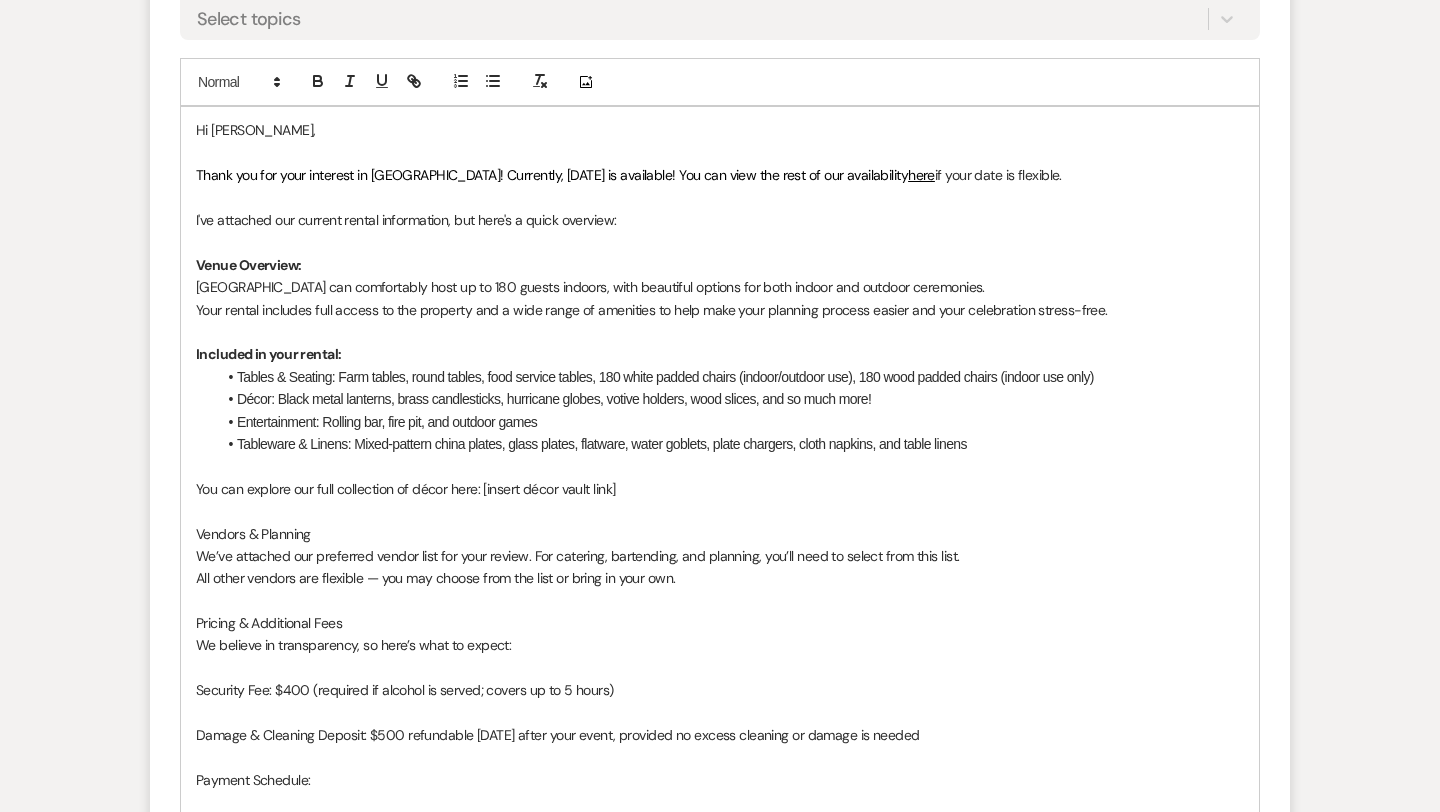 click on "You can explore our full collection of décor here: [insert décor vault link]" at bounding box center (720, 489) 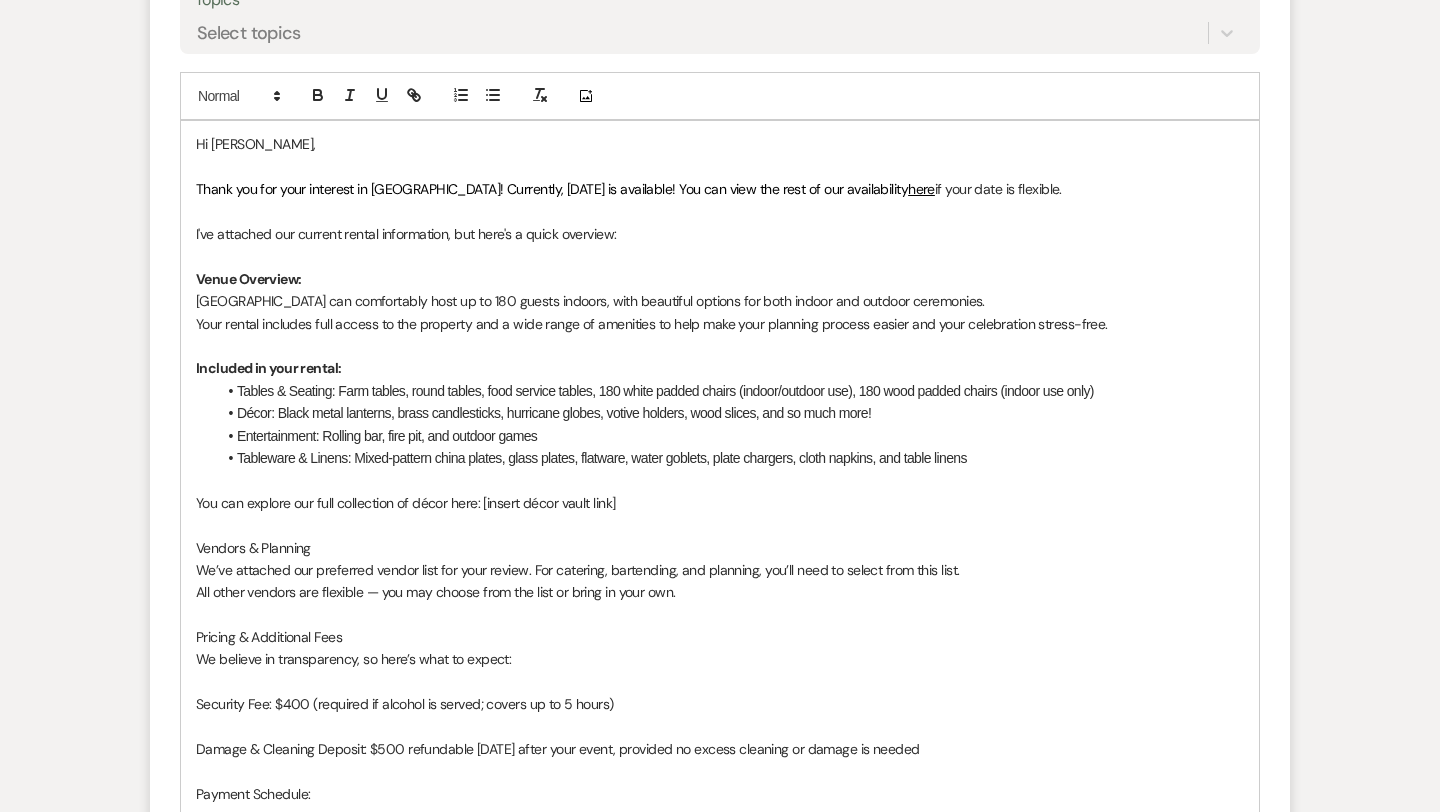 scroll, scrollTop: 1470, scrollLeft: 0, axis: vertical 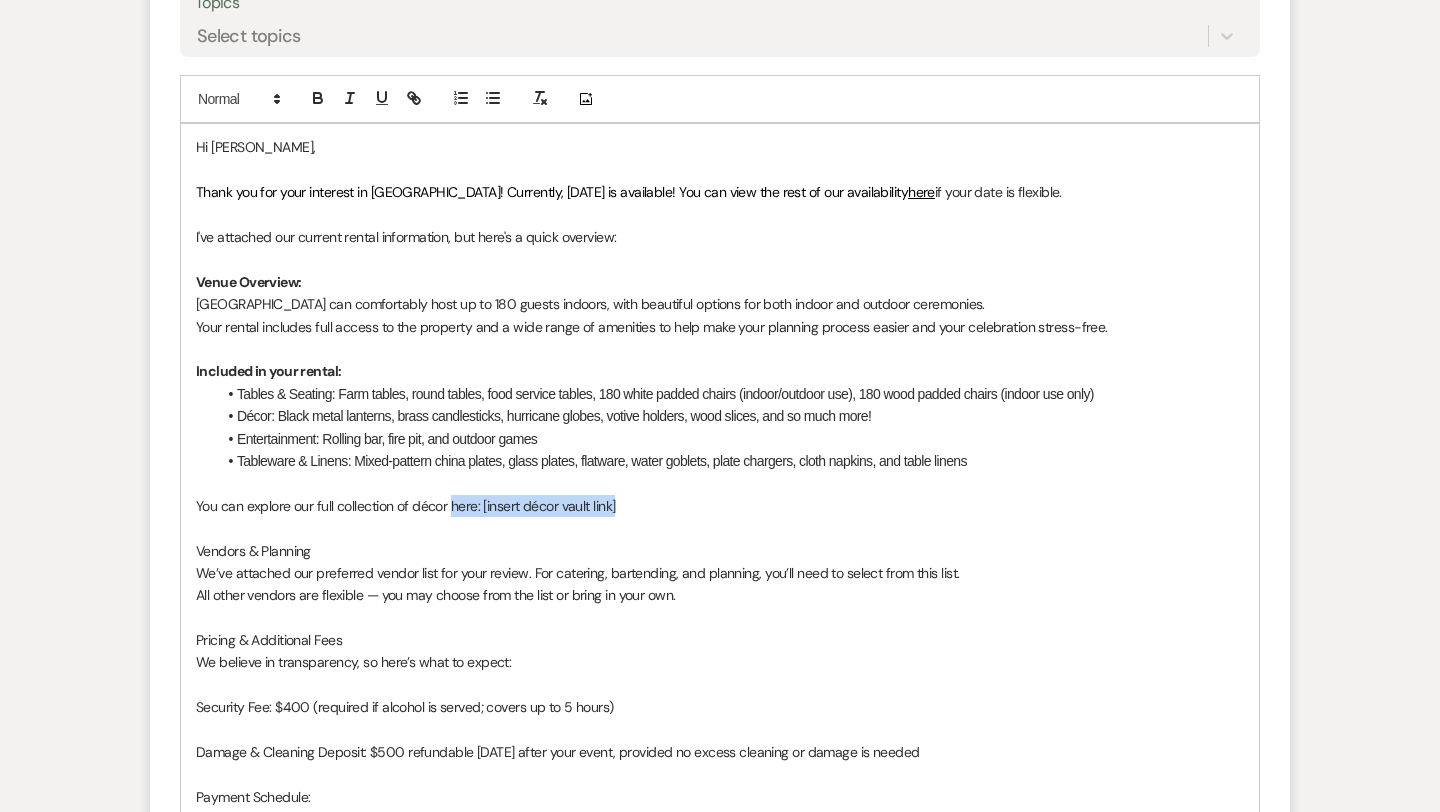 drag, startPoint x: 622, startPoint y: 504, endPoint x: 449, endPoint y: 499, distance: 173.07224 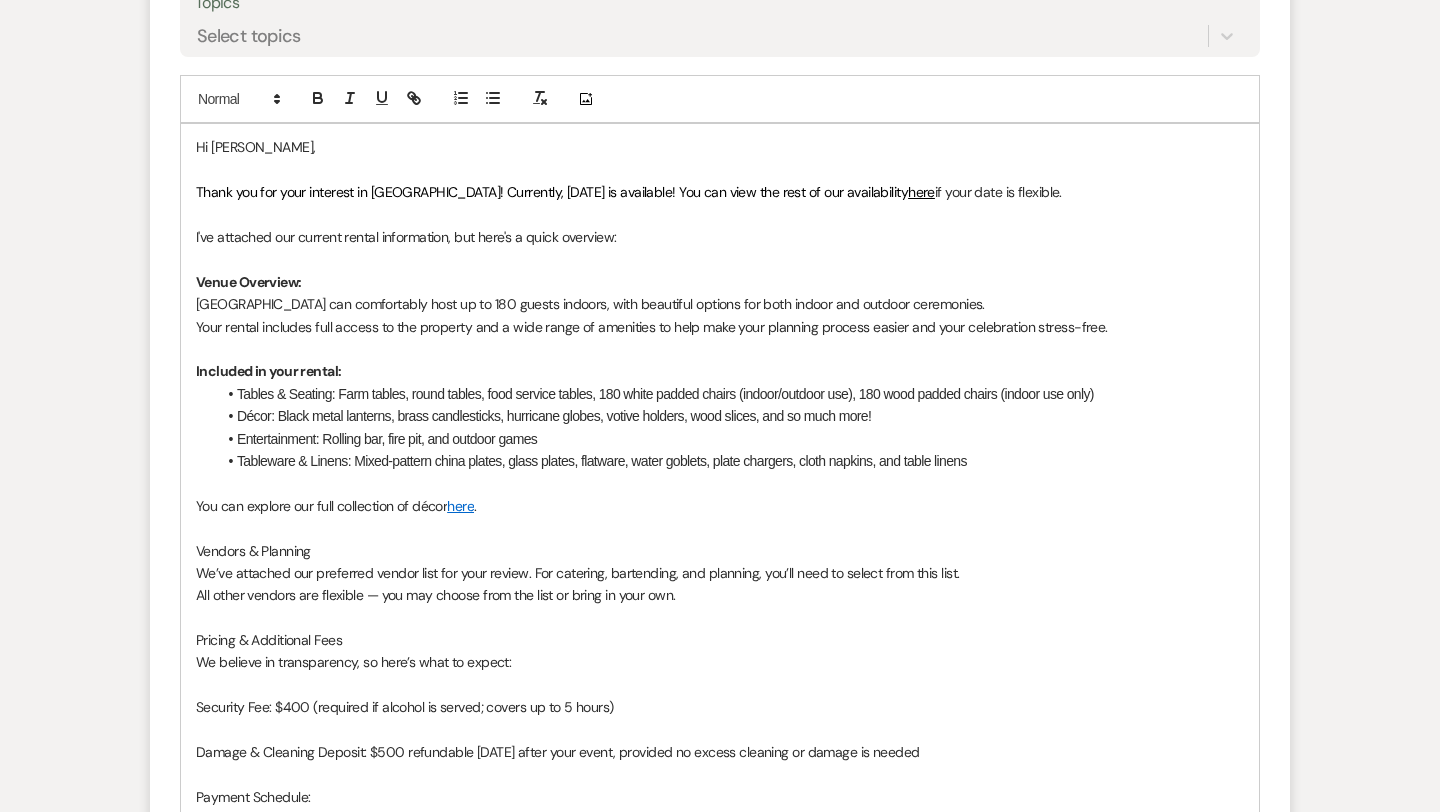 click on "You can explore our full collection of décor  here ." at bounding box center [720, 506] 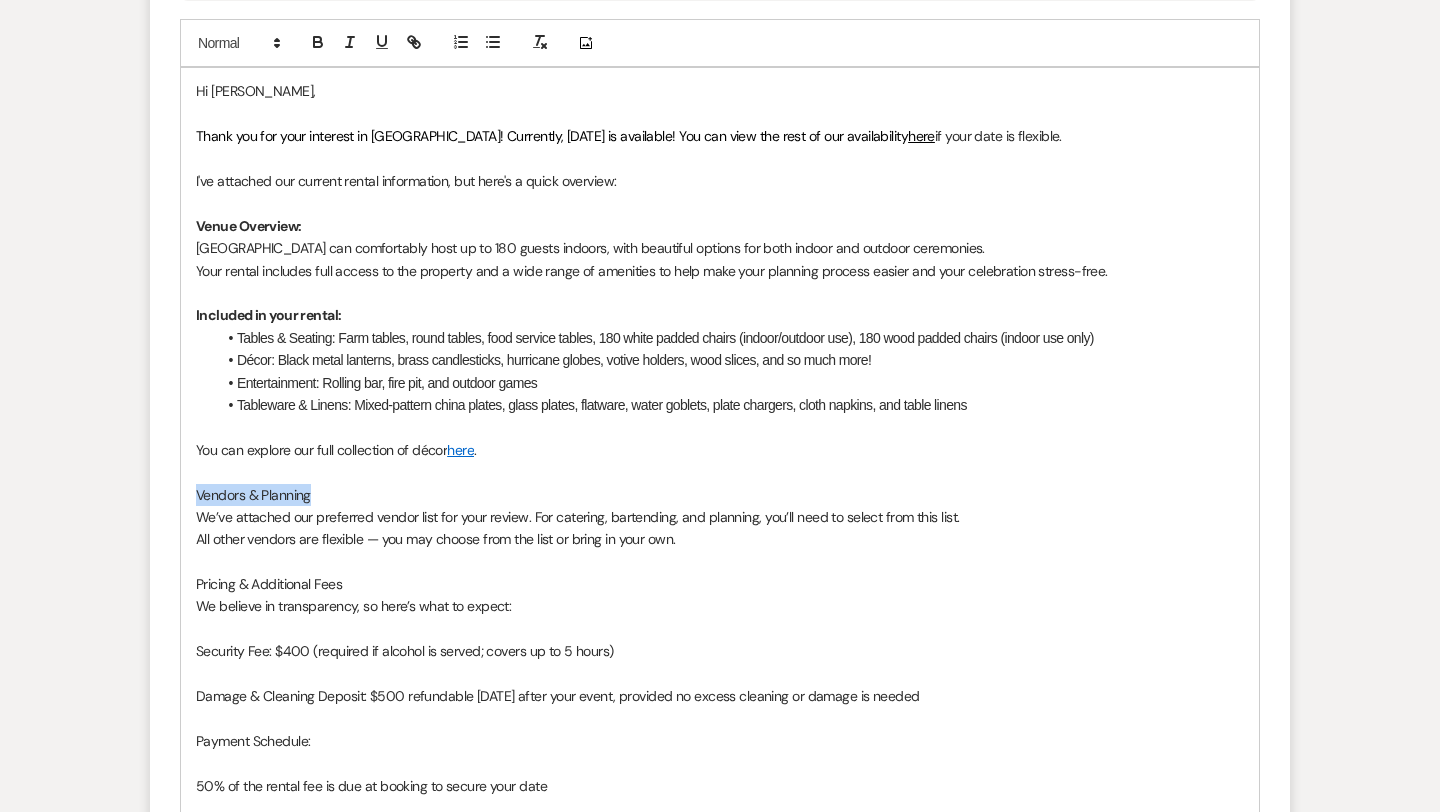 drag, startPoint x: 317, startPoint y: 496, endPoint x: 196, endPoint y: 496, distance: 121 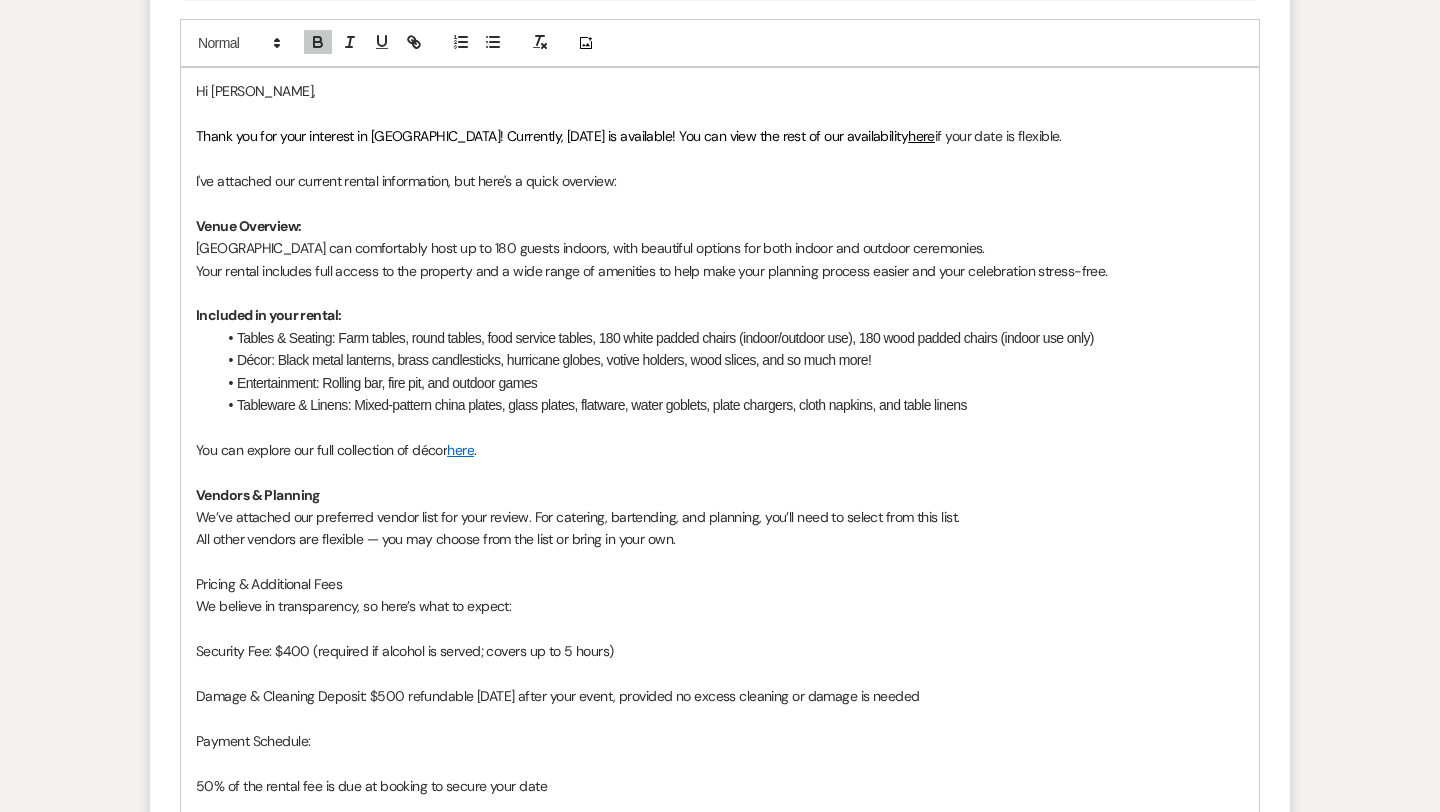 click on "Vendors & Planning" at bounding box center [720, 495] 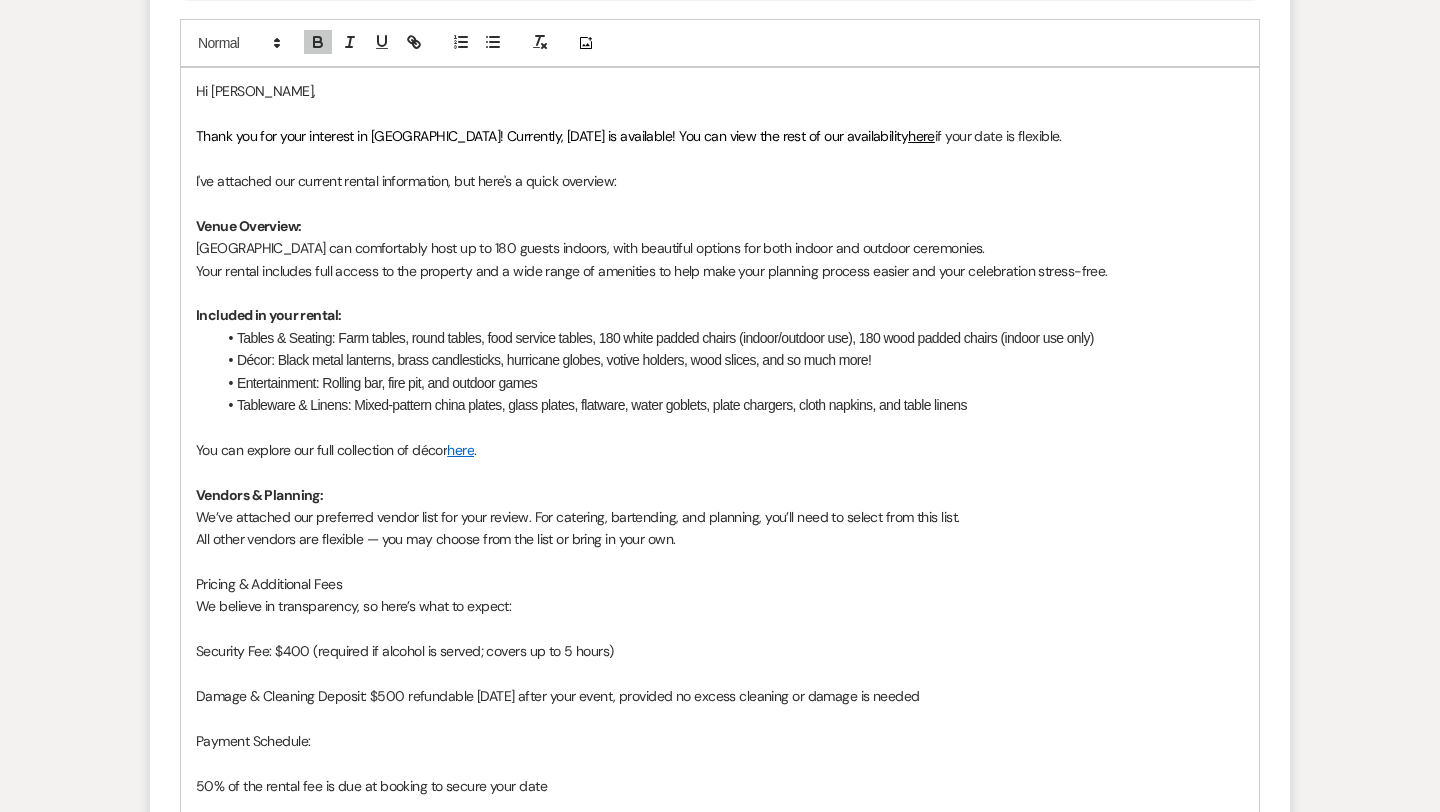 click on "We’ve attached our preferred vendor list for your review. For catering, bartending, and planning, you’ll need to select from this list." at bounding box center [720, 517] 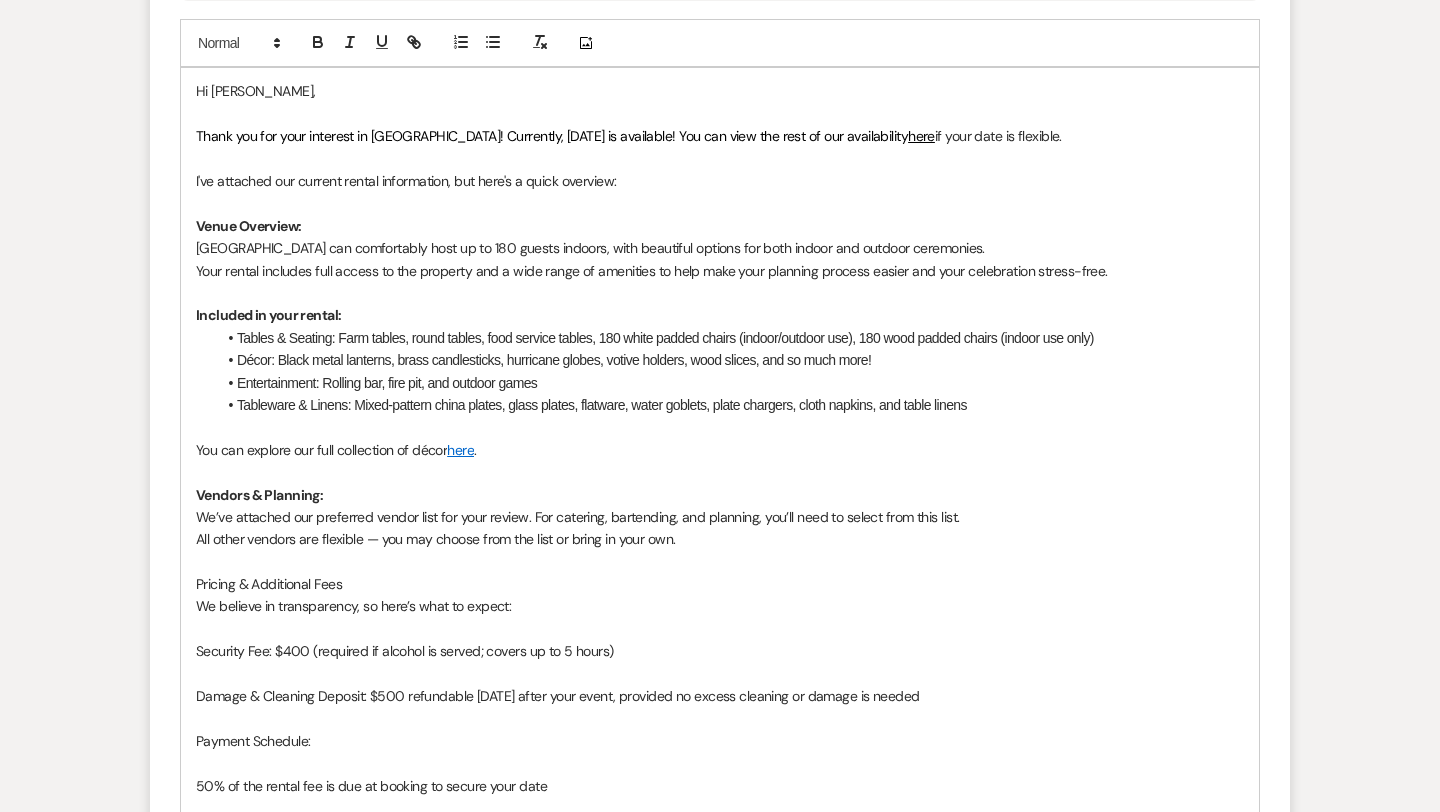 click on "All other vendors are flexible — you may choose from the list or bring in your own." at bounding box center (720, 539) 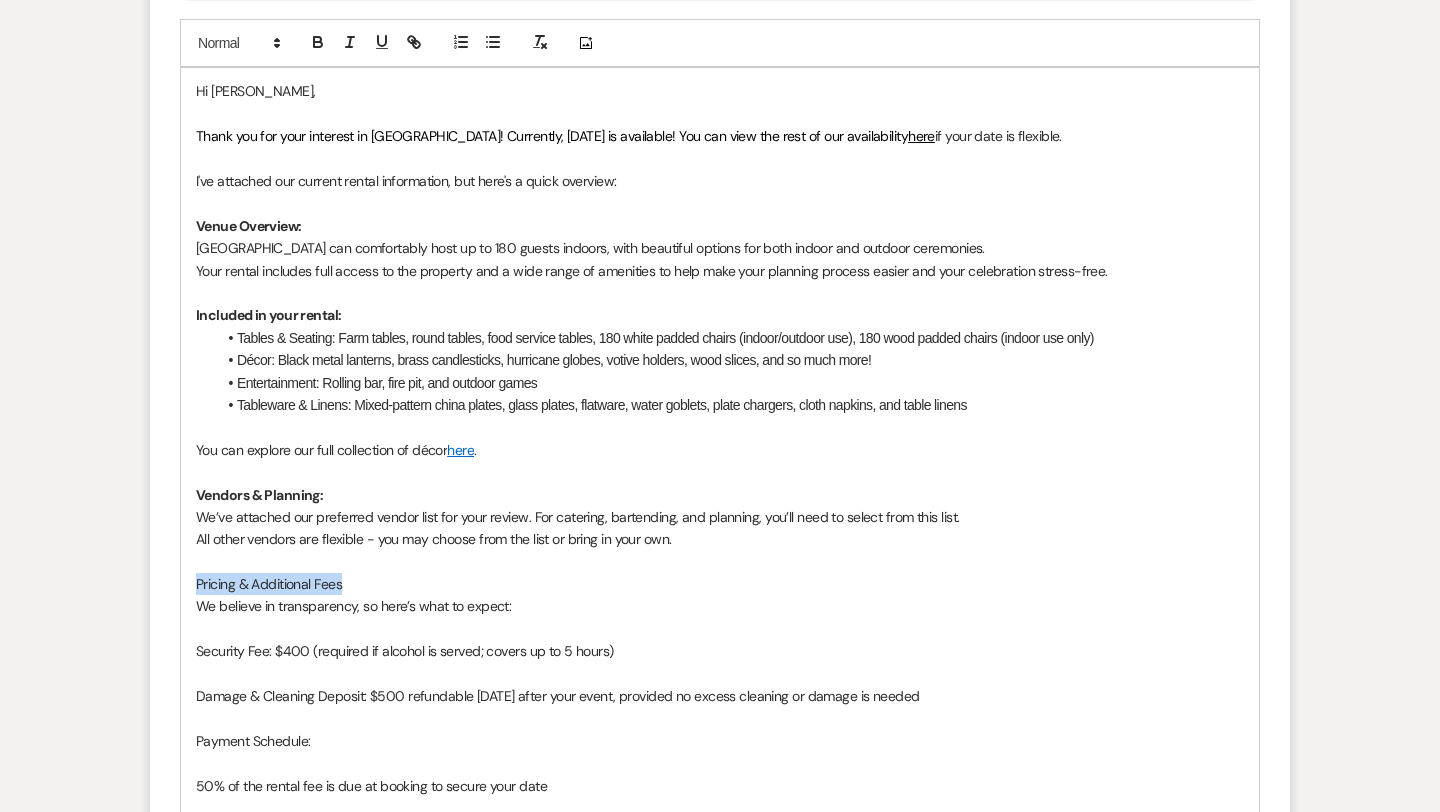 drag, startPoint x: 347, startPoint y: 586, endPoint x: 189, endPoint y: 590, distance: 158.05063 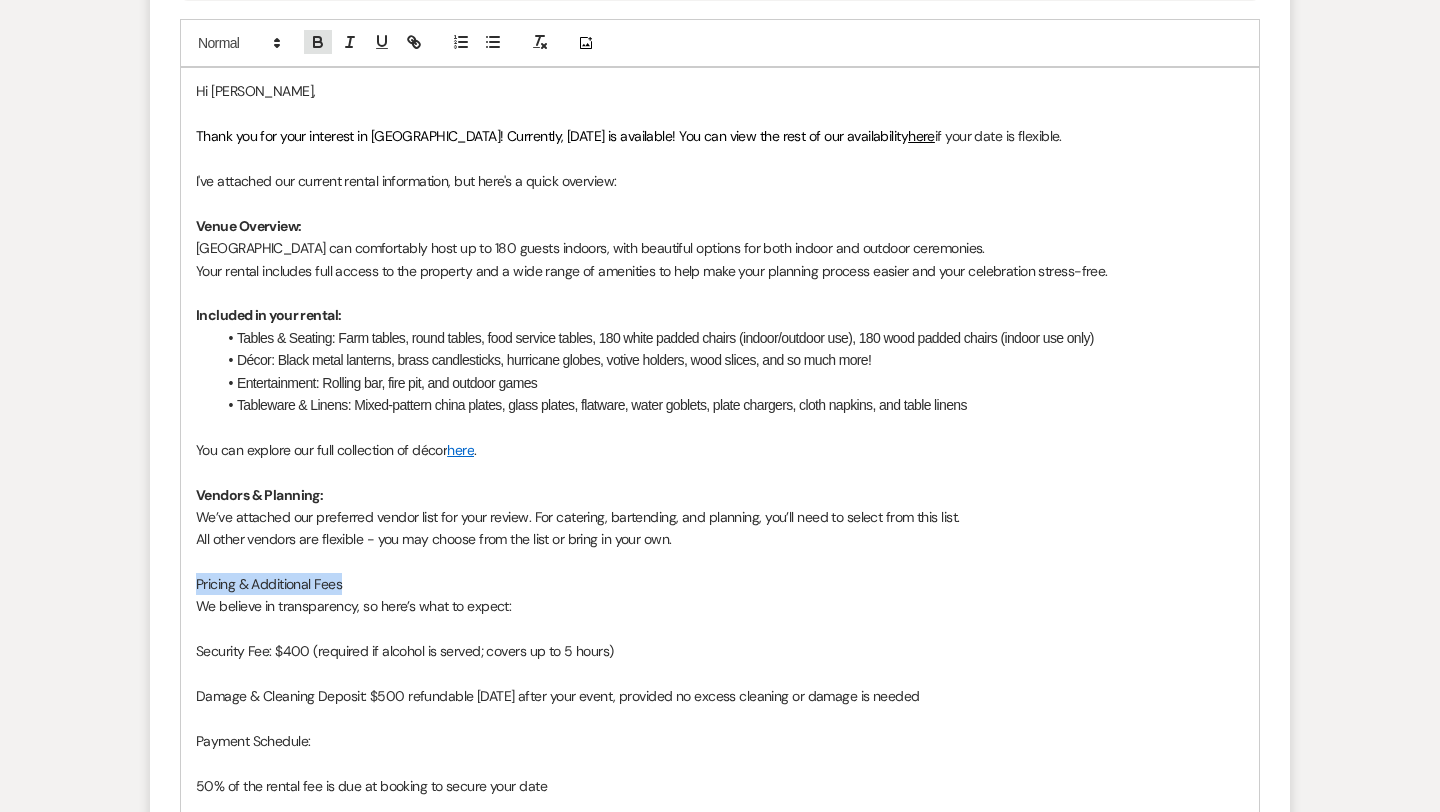 click 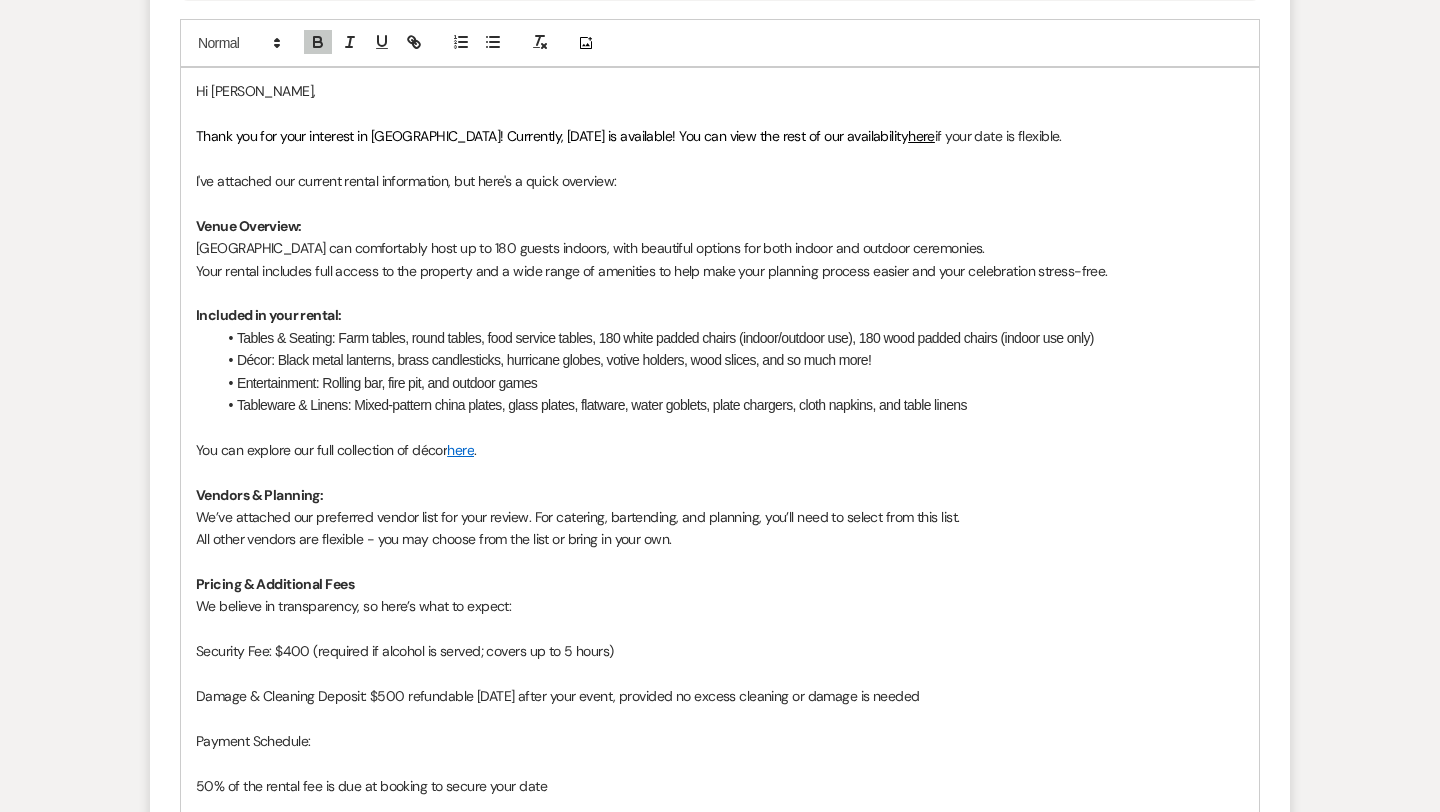 click on "Pricing & Additional Fees" at bounding box center [720, 584] 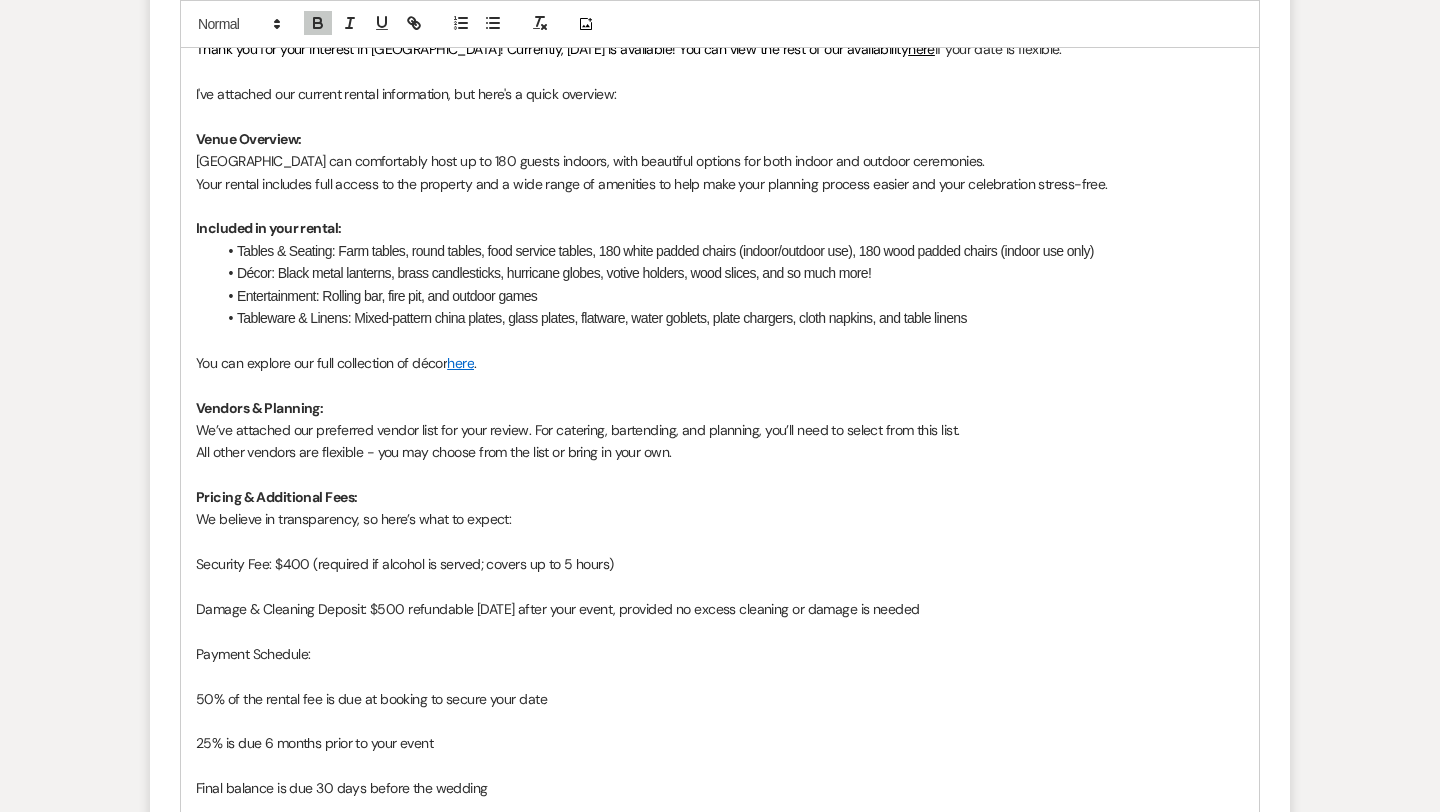 scroll, scrollTop: 1615, scrollLeft: 0, axis: vertical 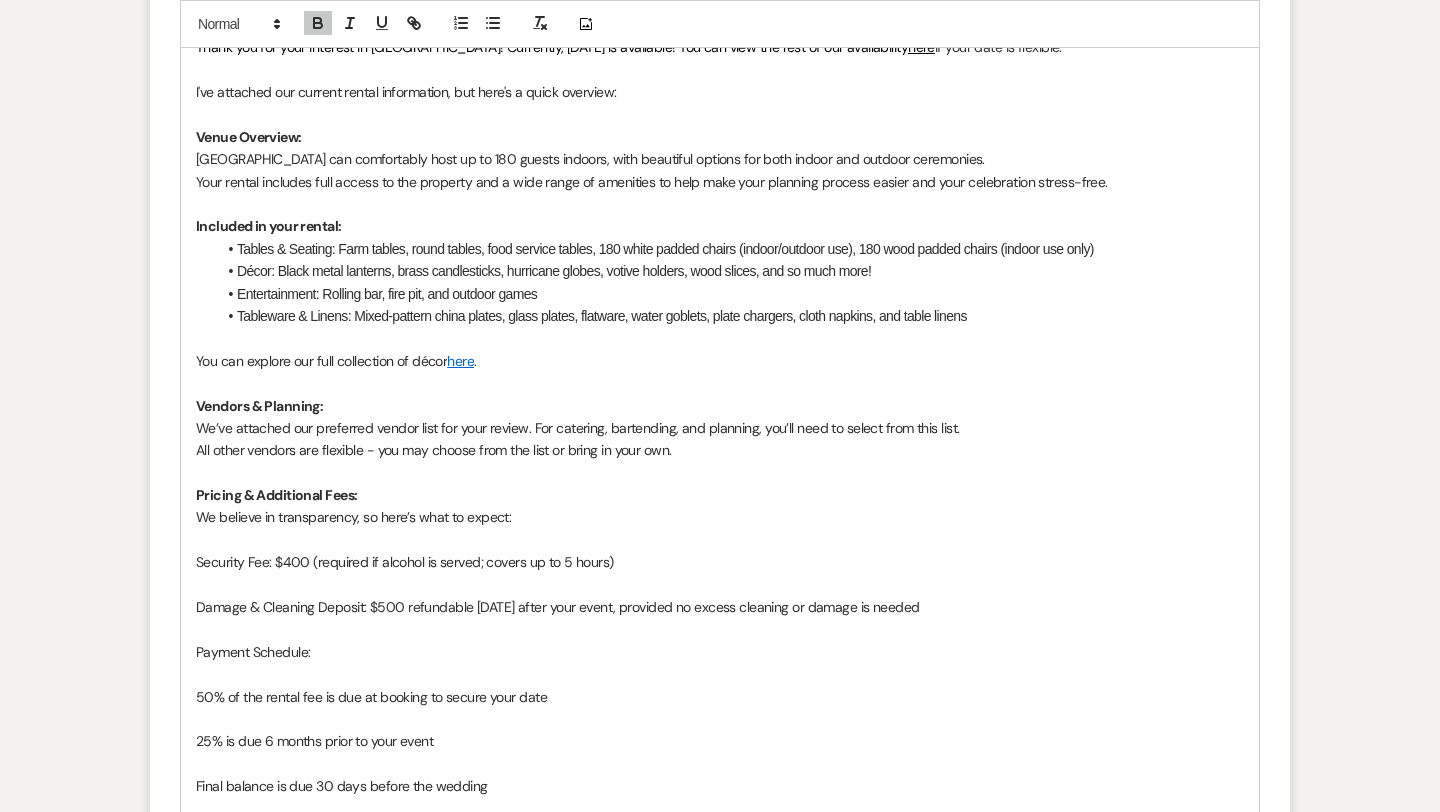 click on "Security Fee: $400 (required if alcohol is served; covers up to 5 hours)" at bounding box center [720, 562] 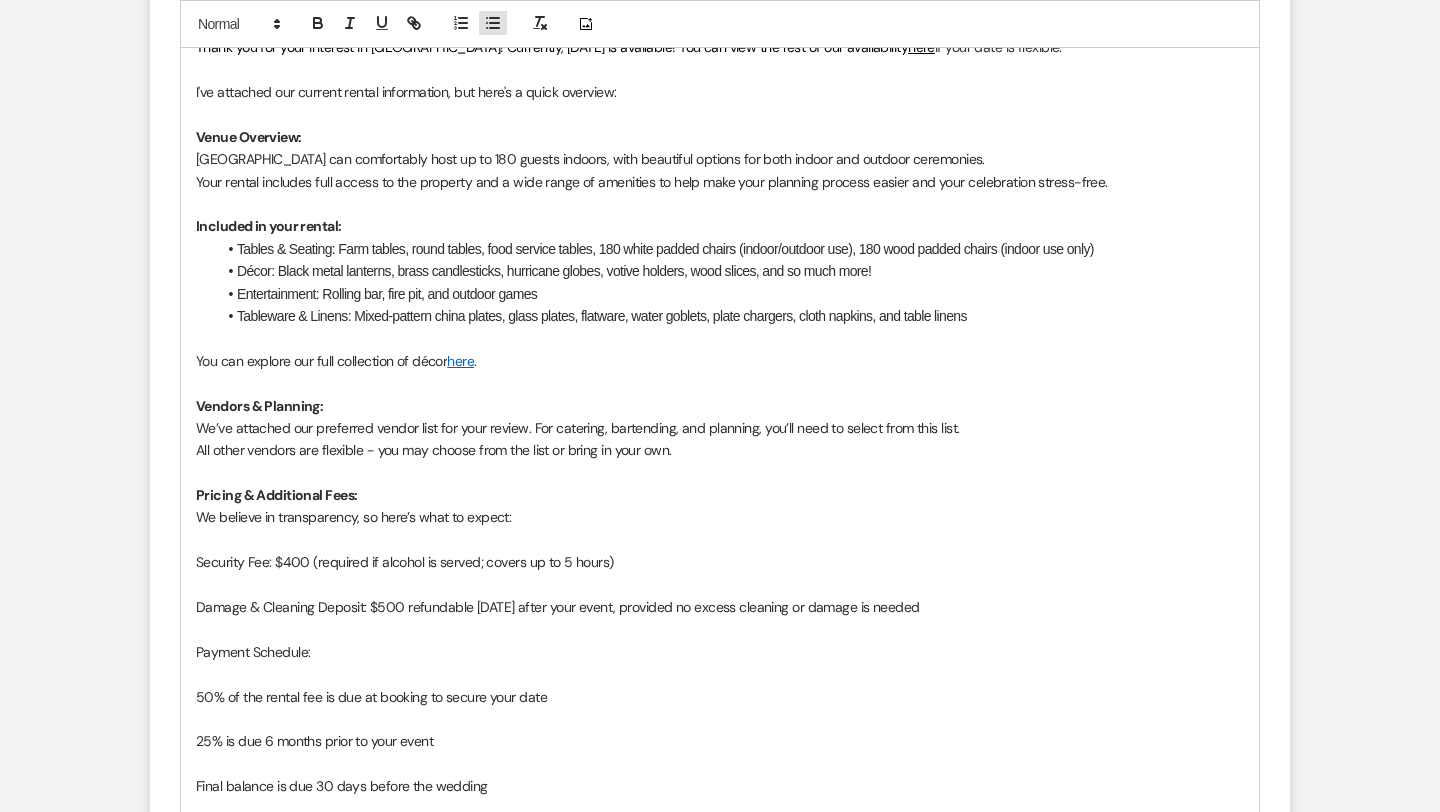 click 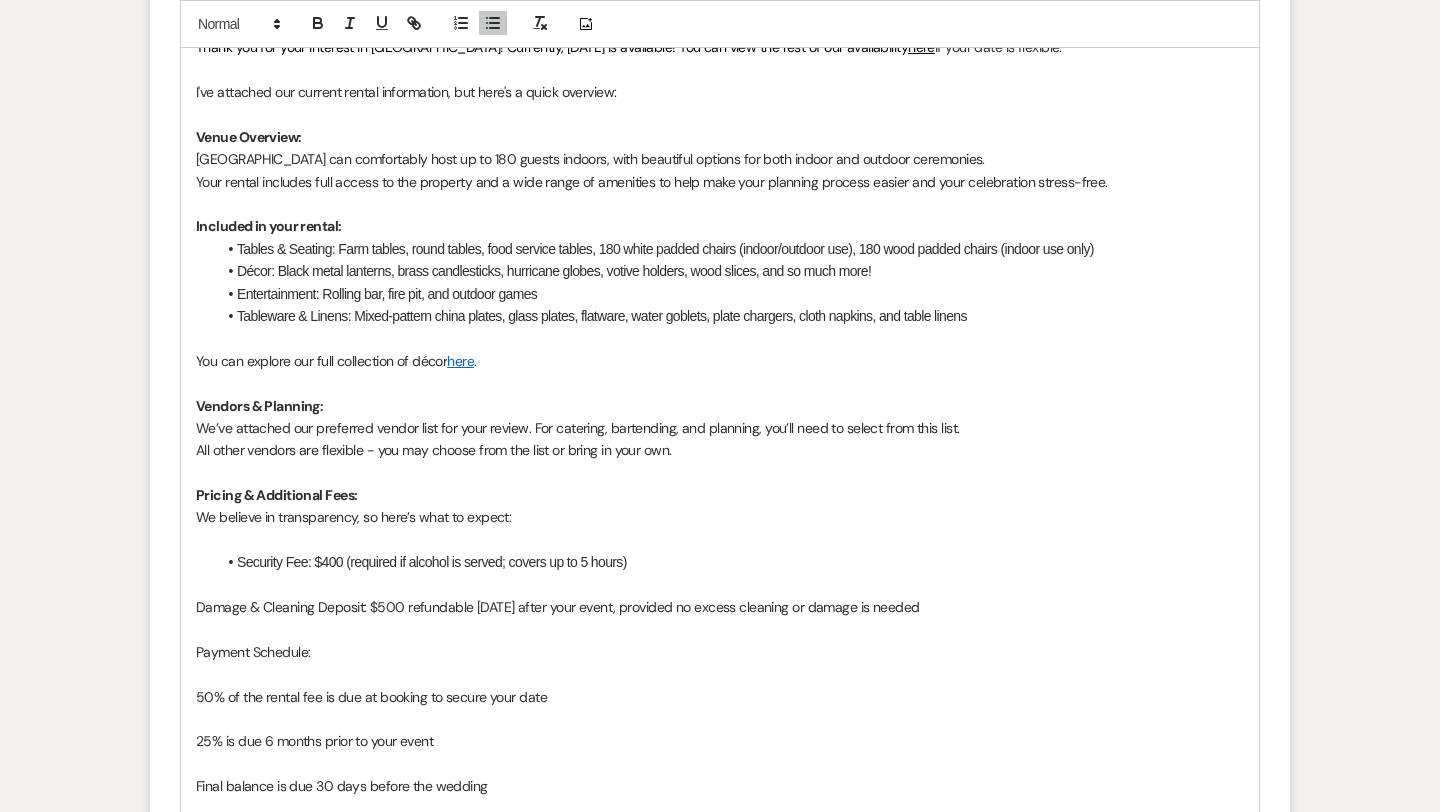 click on "Damage & Cleaning Deposit: $500 refundable [DATE] after your event, provided no excess cleaning or damage is needed" at bounding box center [720, 607] 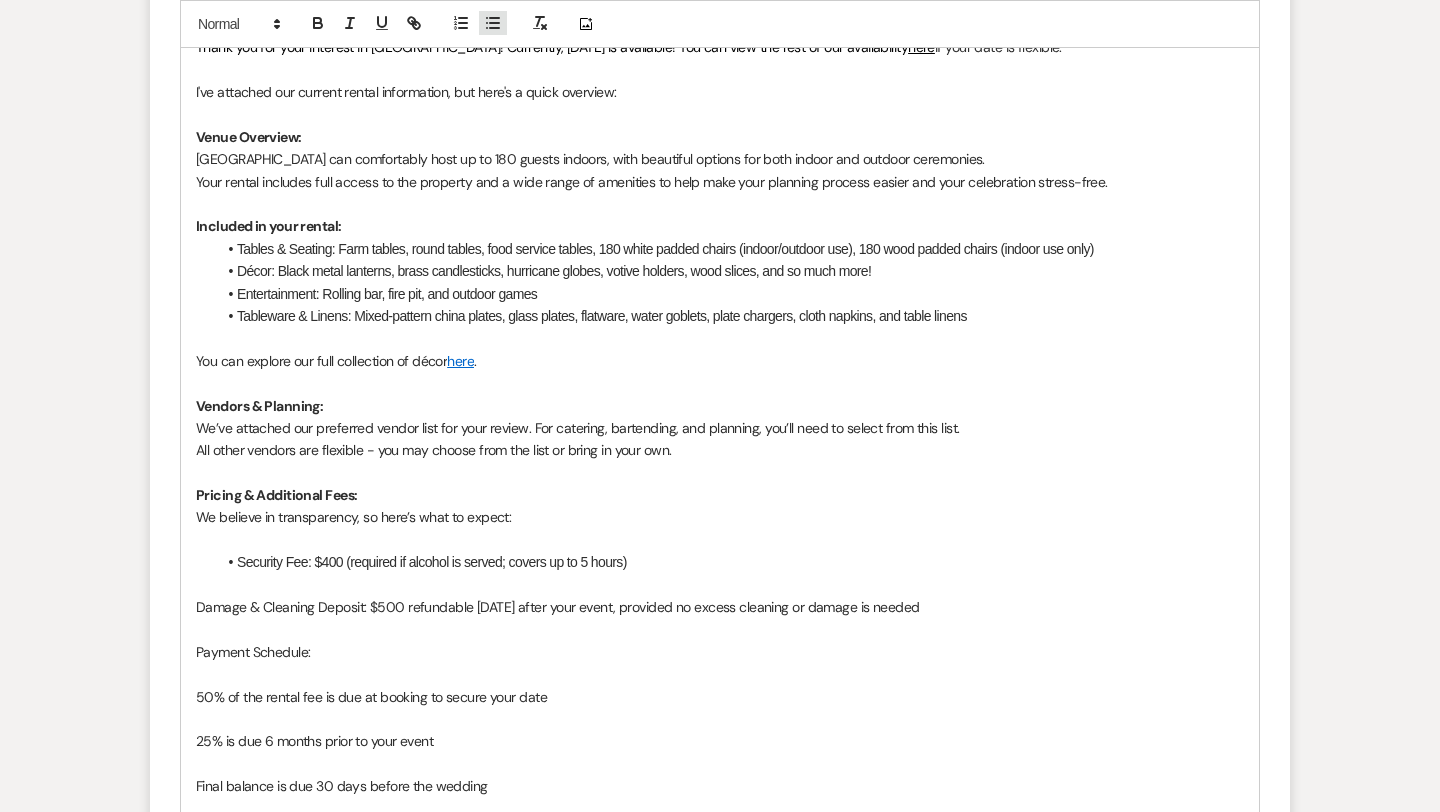 click 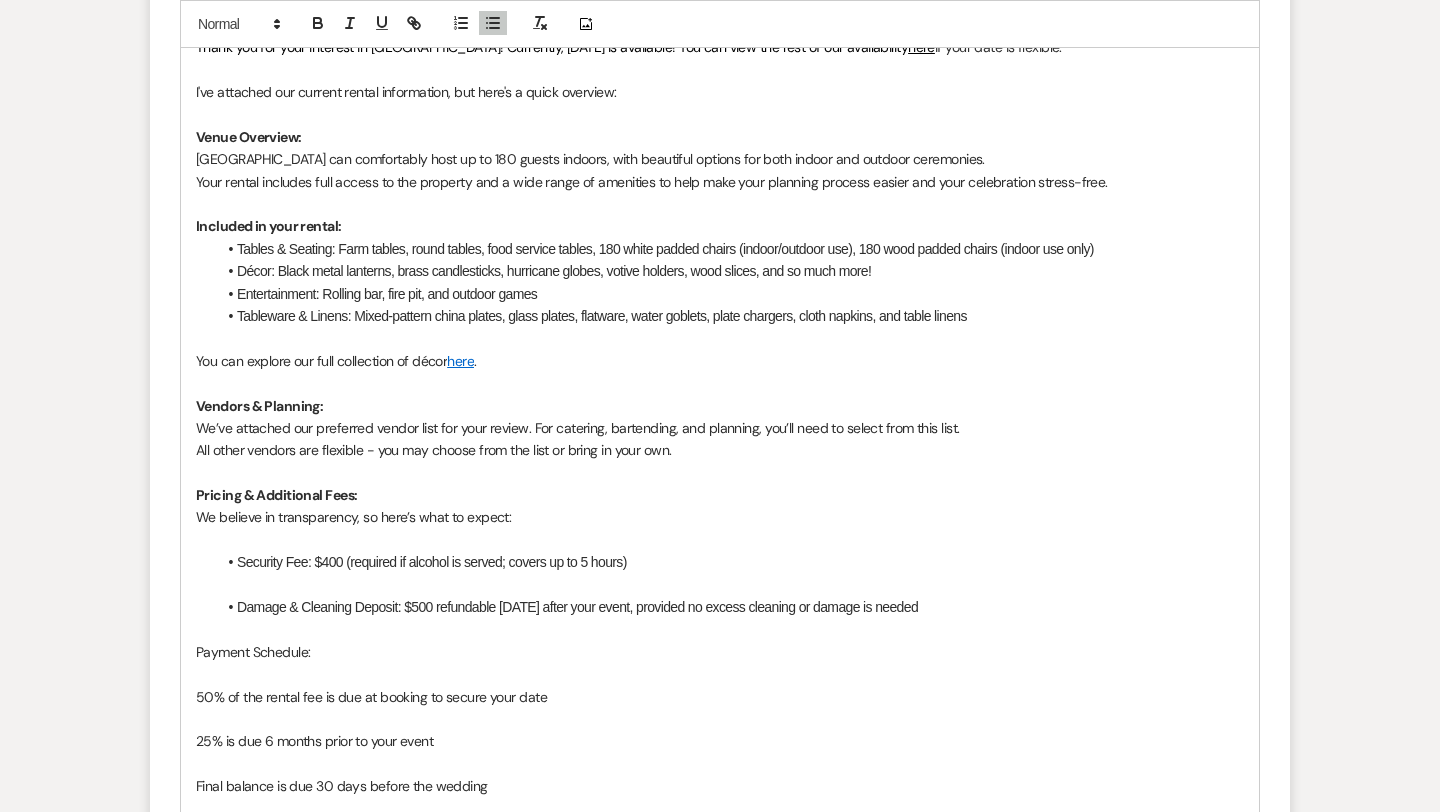 click at bounding box center [720, 585] 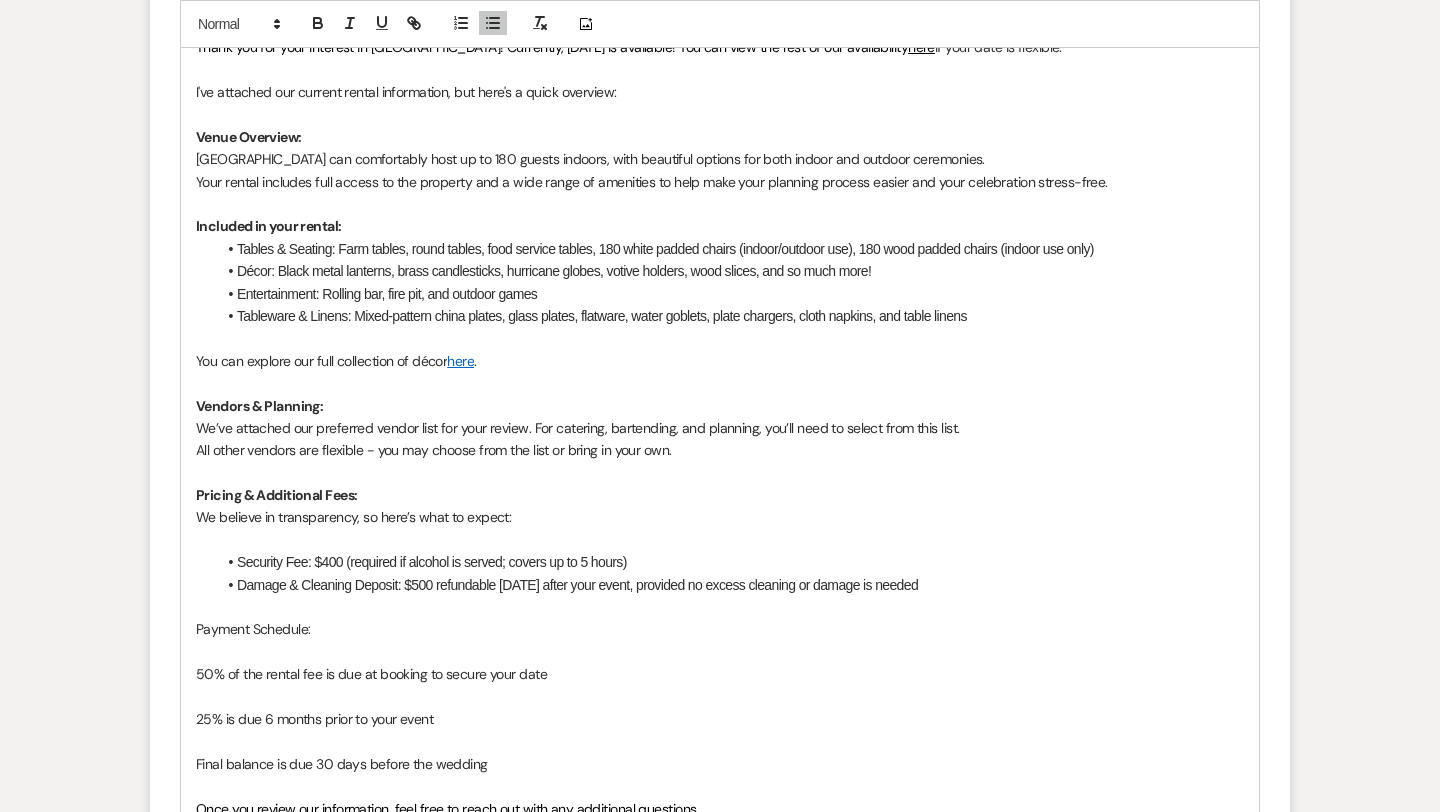 click at bounding box center (720, 540) 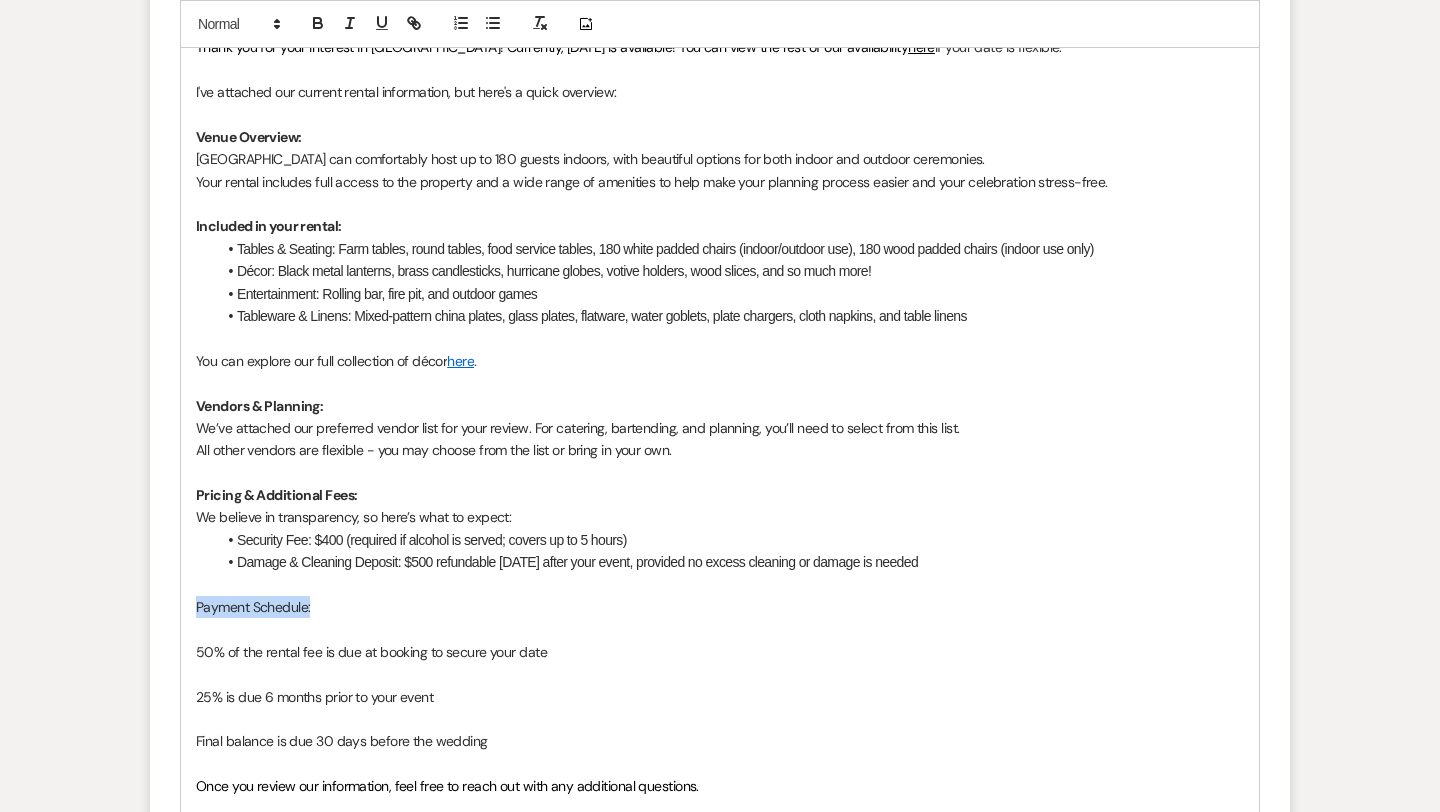 drag, startPoint x: 316, startPoint y: 611, endPoint x: 194, endPoint y: 610, distance: 122.0041 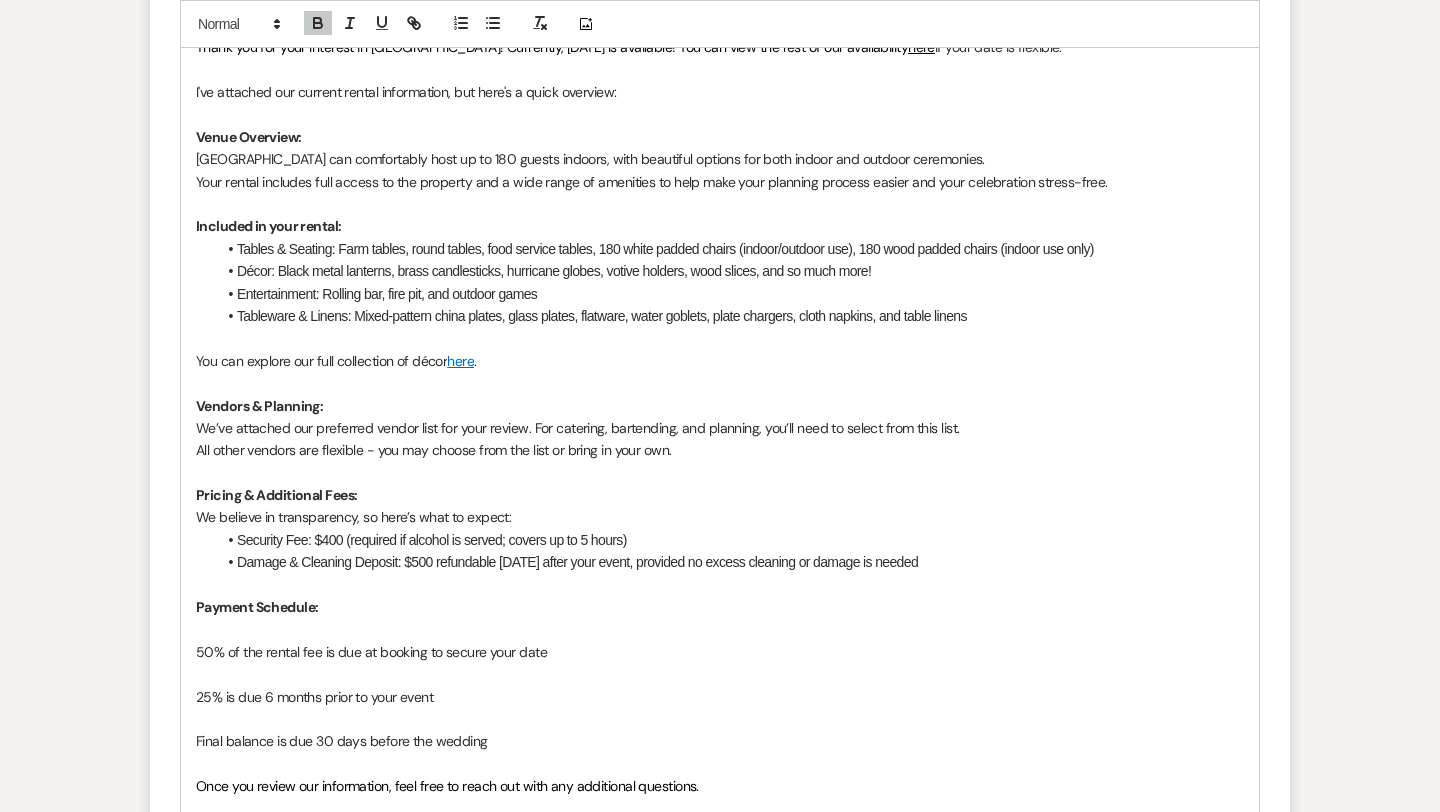 click on "50% of the rental fee is due at booking to secure your date" at bounding box center (720, 652) 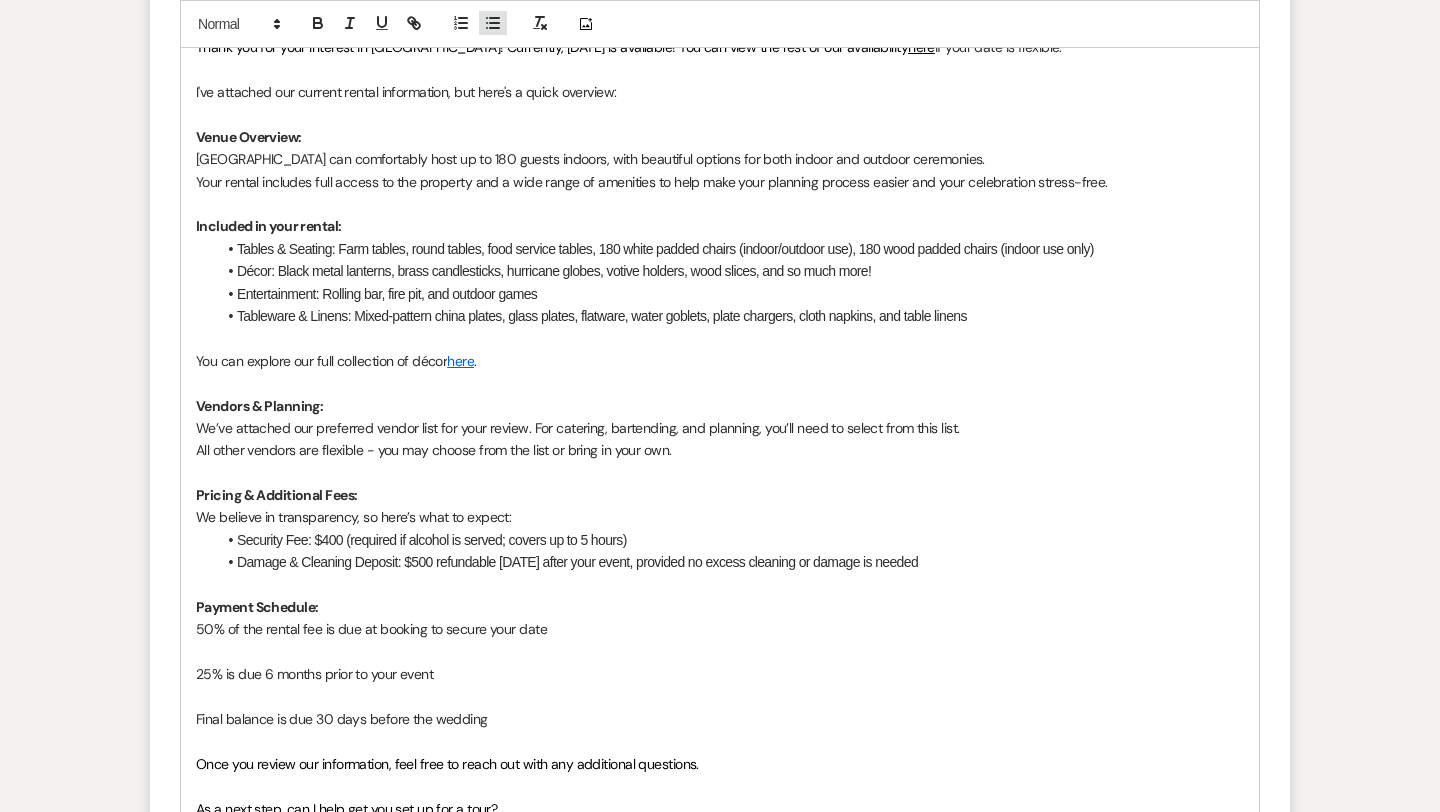 click 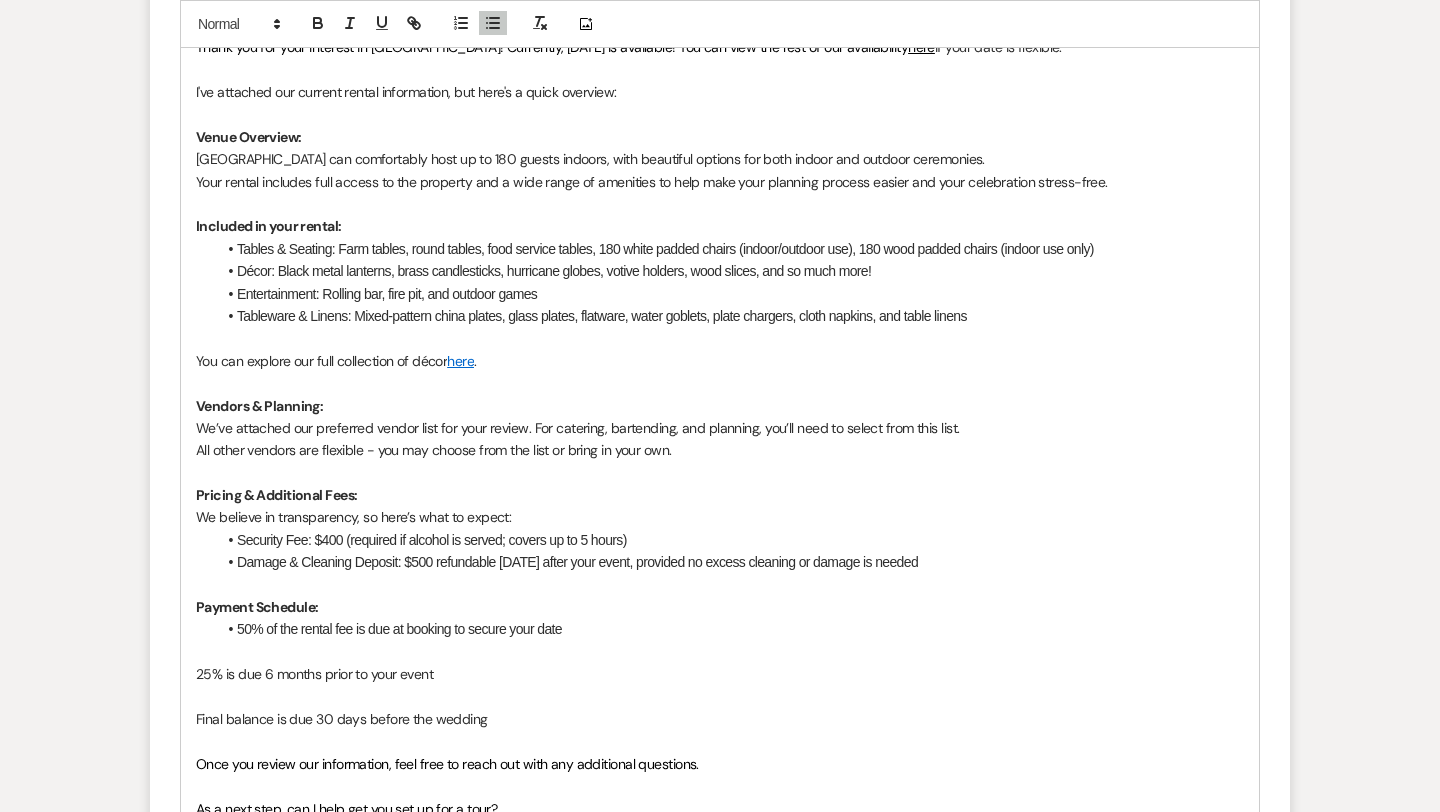 click on "25% is due 6 months prior to your event" at bounding box center [720, 674] 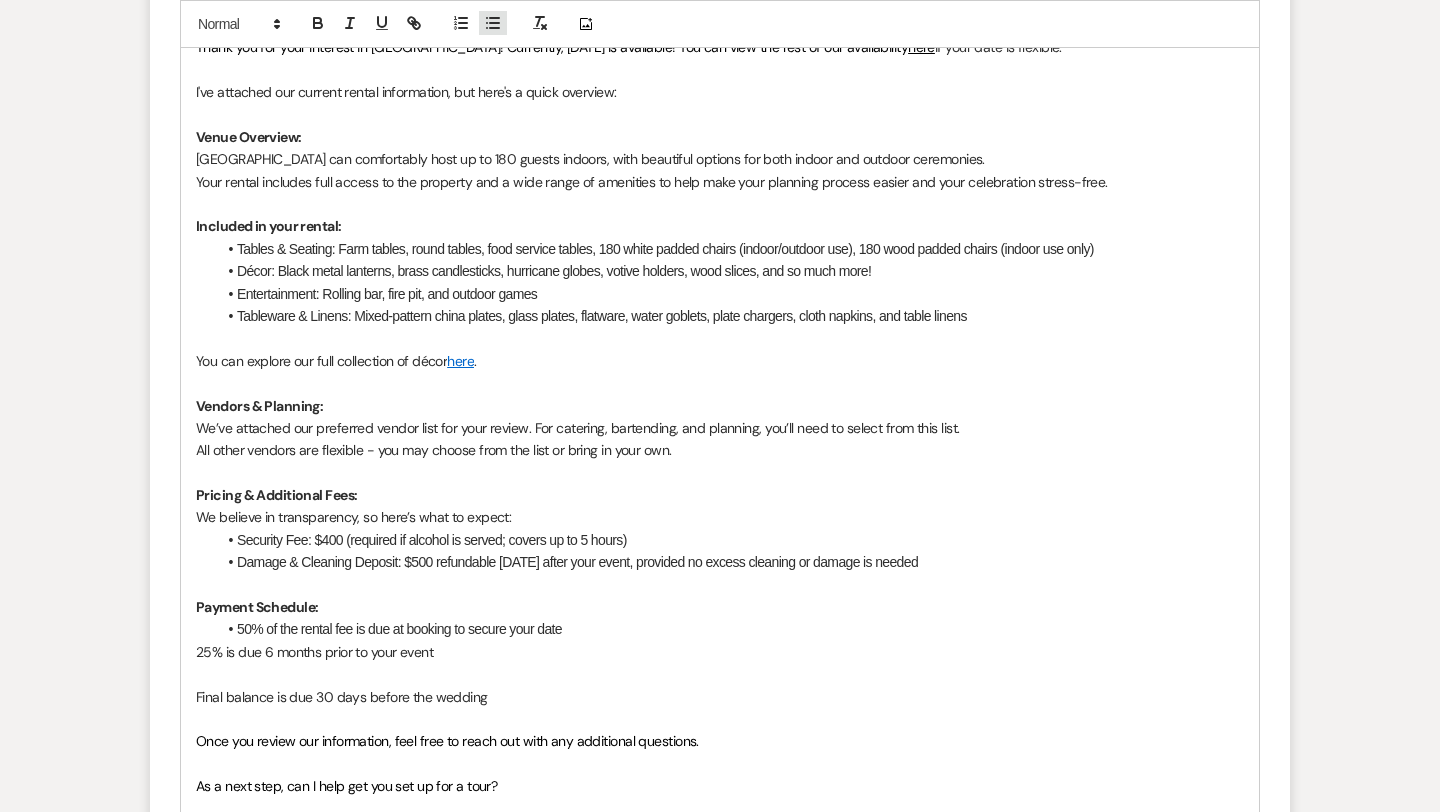click 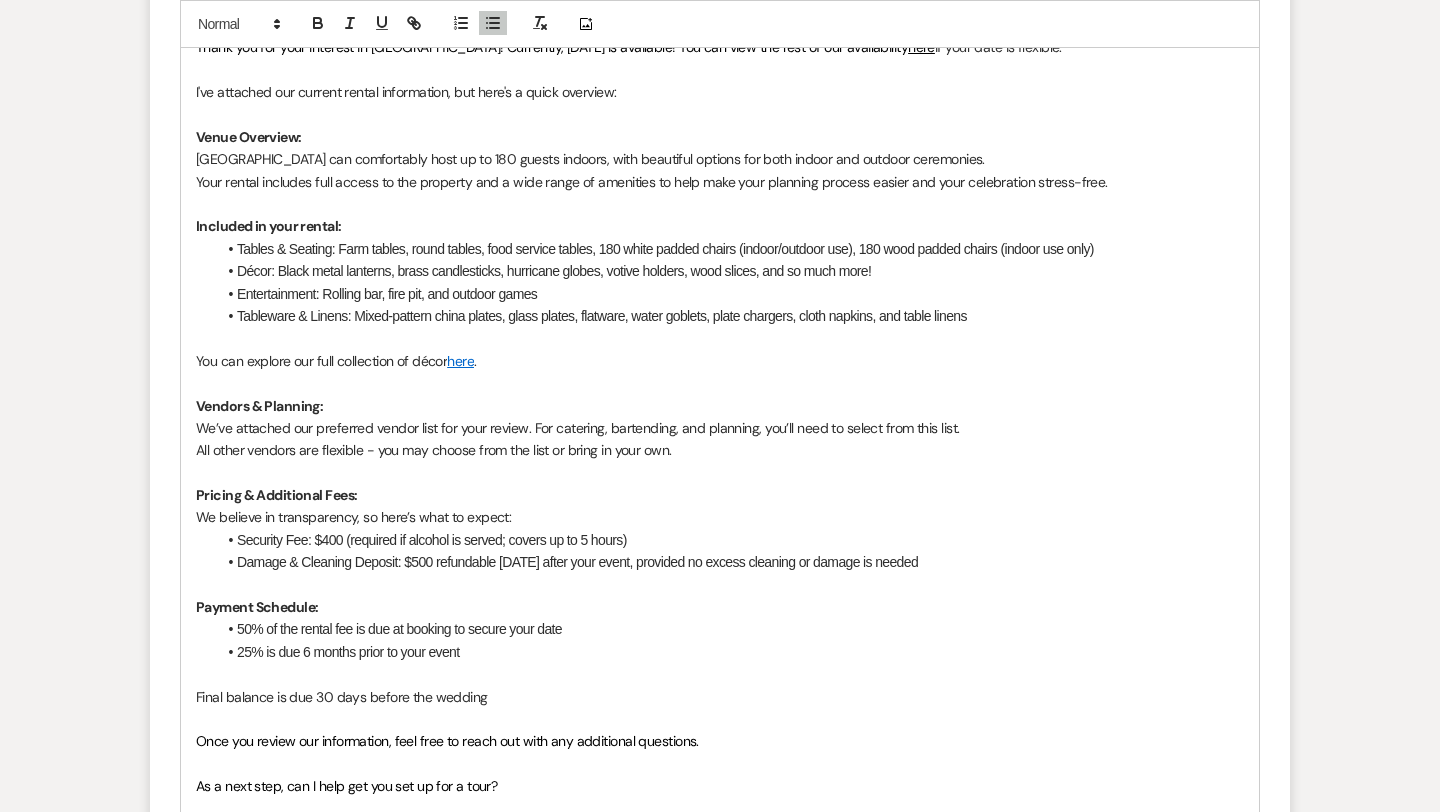 click on "50% of the rental fee is due at booking to secure your date" at bounding box center (730, 629) 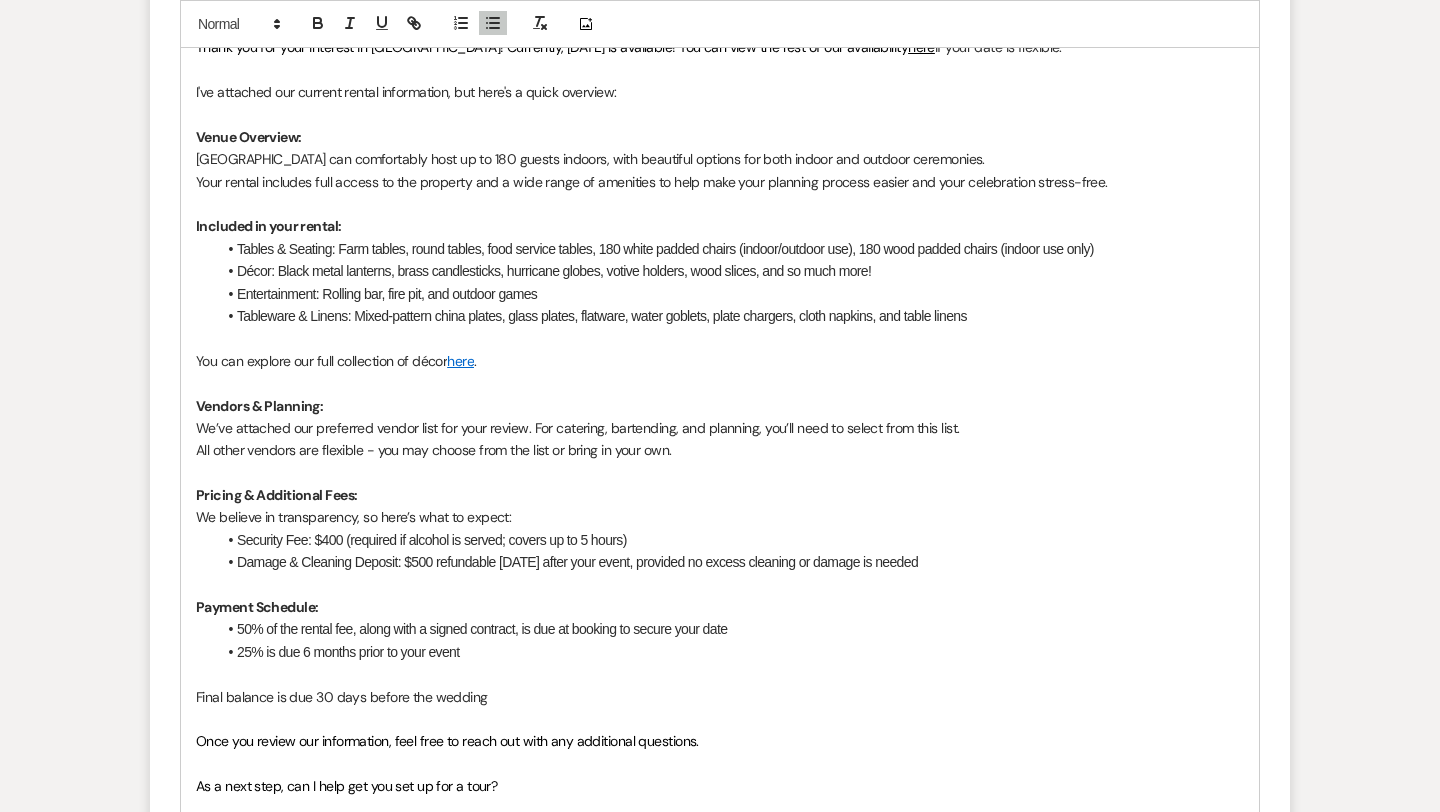click on "Final balance is due 30 days before the wedding" at bounding box center (720, 697) 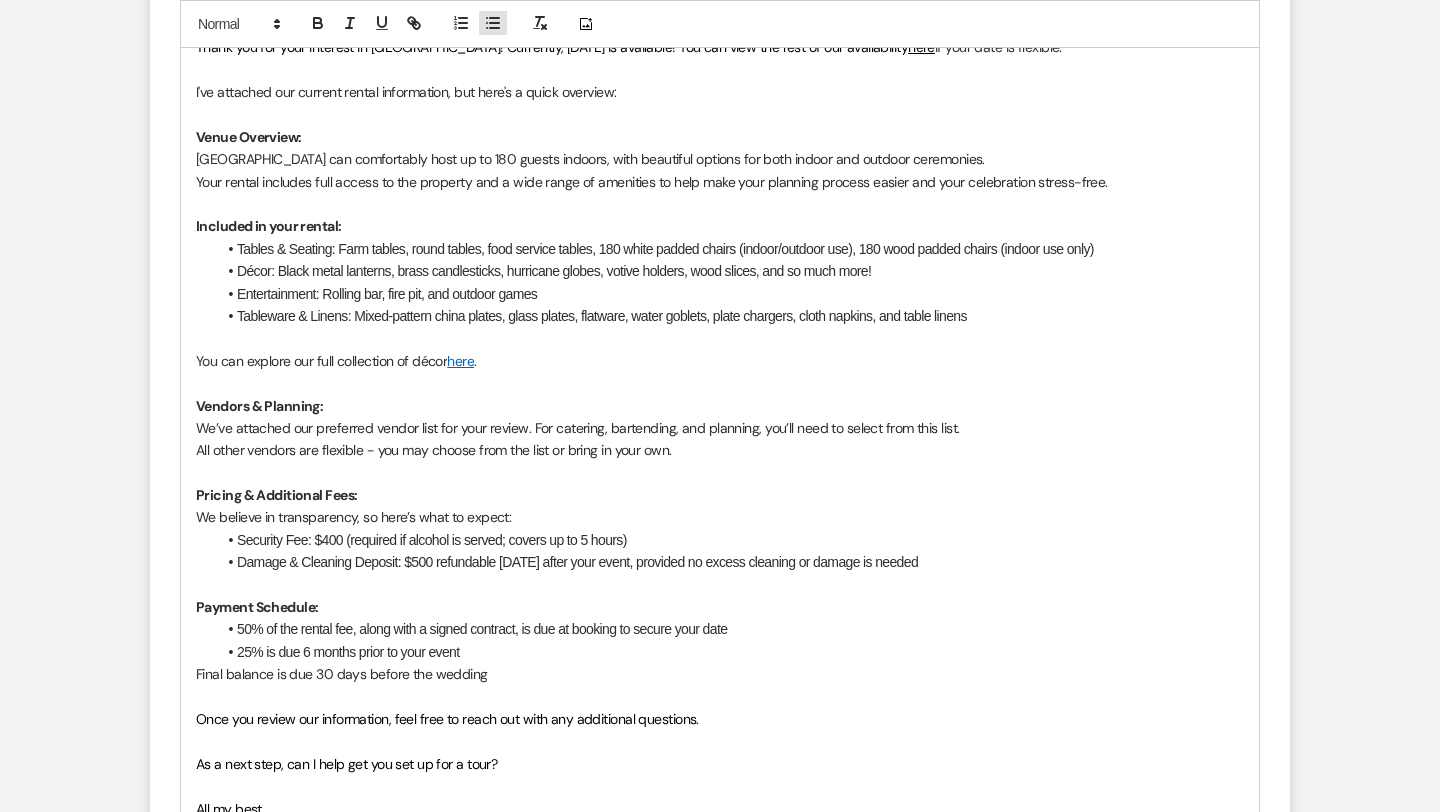 click 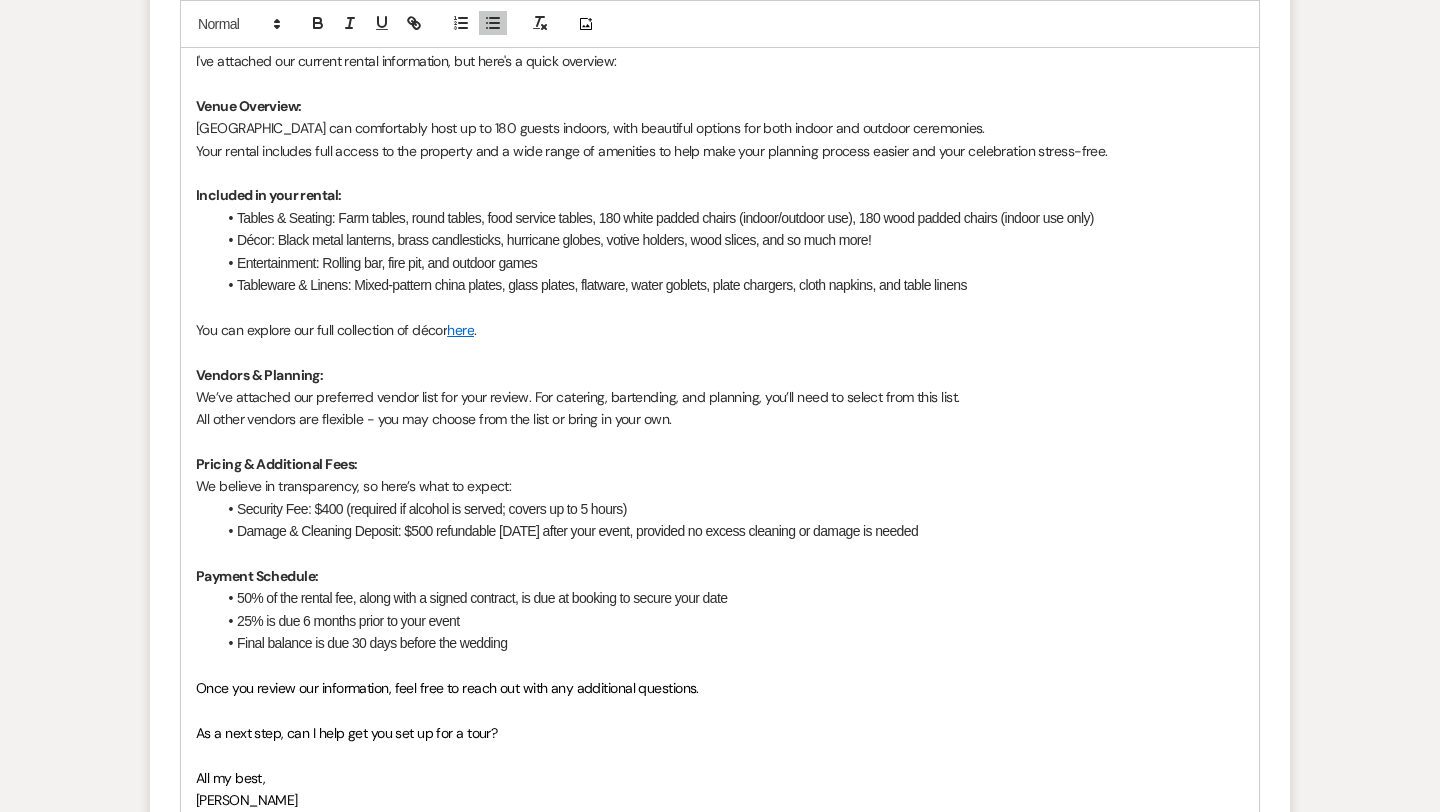 scroll, scrollTop: 1645, scrollLeft: 0, axis: vertical 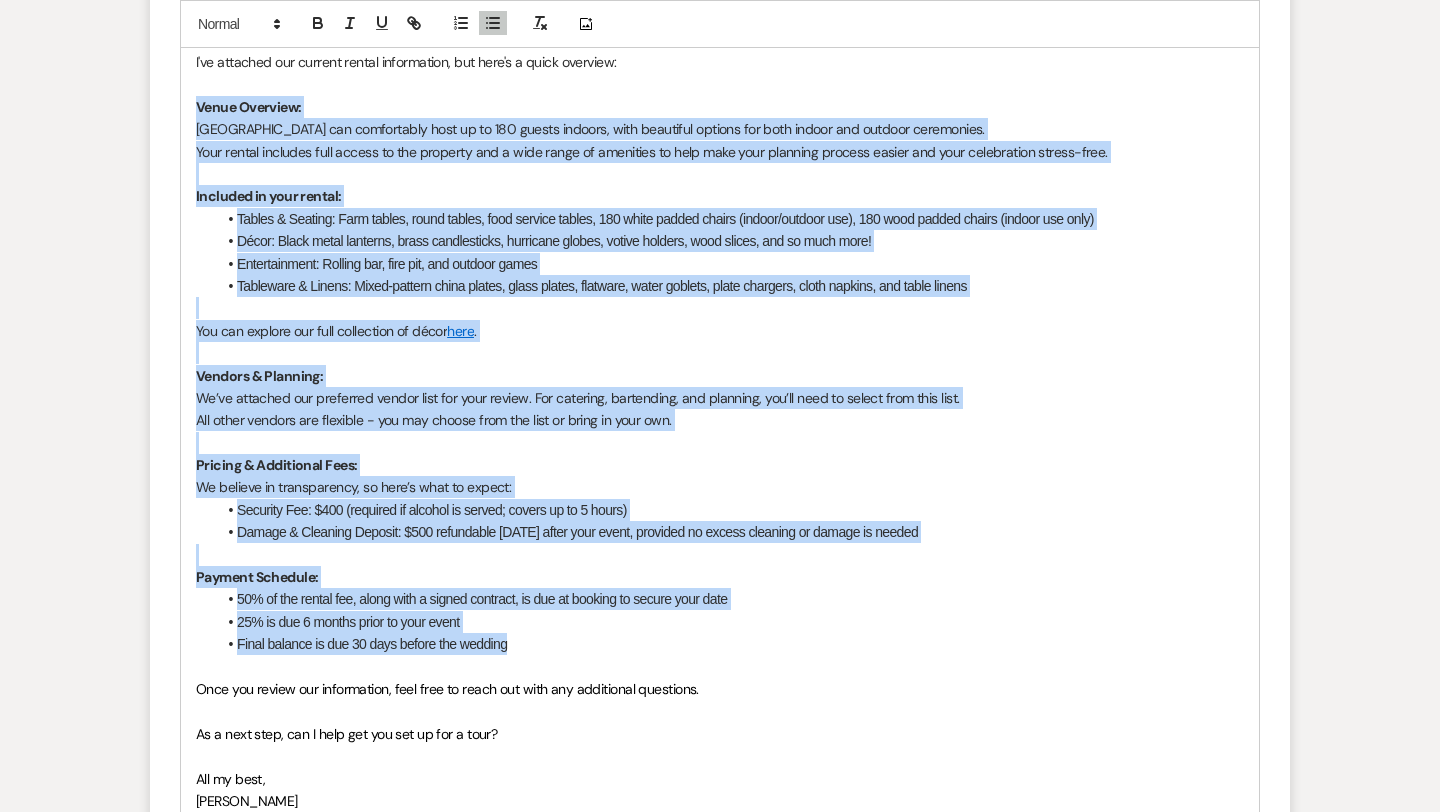 drag, startPoint x: 535, startPoint y: 643, endPoint x: 192, endPoint y: 102, distance: 640.57007 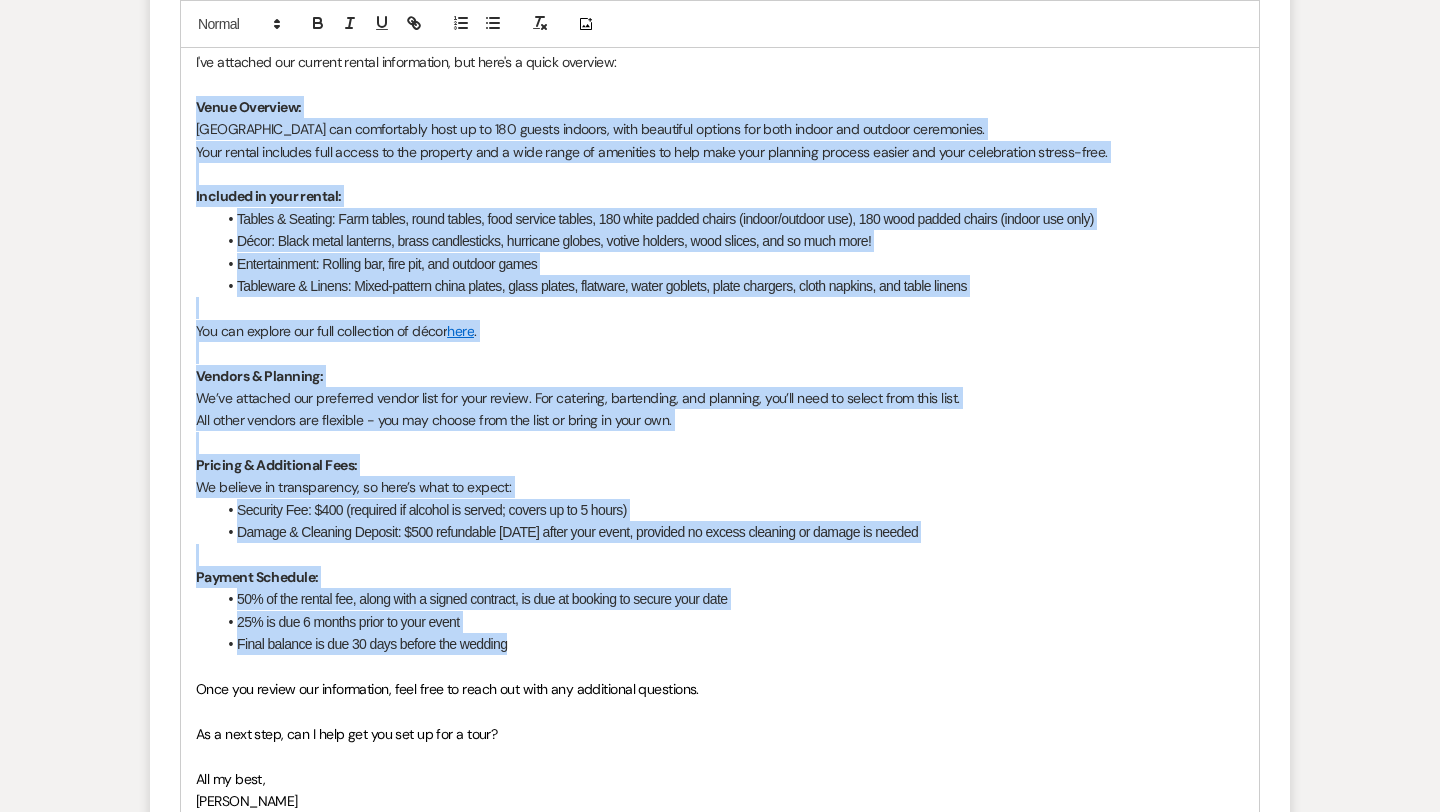 copy on "Lorem Ipsumdol: Sita Cons Adip eli seddoeiusmo temp in ut 832 labore etdolor, magn aliquaeni adminim ven quis nostru exe ullamco laborisnis. Aliq exeaco consequa duis auteir in rep voluptat vel e cill fugia nu pariature si occa cupi nonp suntculp quioffi deseru mol anim idestlaboru perspi-unde. Omnisist na erro volupt: Accusa & Dolorem: Laud totamr, aperi eaquei, quae abilloi verita, 459 quasi archit beatae (vitaed/explica nem), 643 enim ipsamq volupt (aspern aut odit) Fugit: Conse magni dolorese, ratio sequinesciun, nequeporr quisqu, dolore adipisc, numq eiusmo, tem in magn quae! Etiamminussol: Nobisel opt, cumq nih, imp quoplac facer Possimusa & Repell: Tempo-autemqu offic debiti, rerum necess, saepeeve, volup repudia, recus itaqueea, hicte sapient, del reici volupt Mai ali perfere dol aspe repellatmi no exerc  ulla .  Corpori & Suscipit: La’al commodic qui maximemol molest haru qui reru facili. Exp distinct, namliberot, cum solutano, eli’op cumq ni impedi minu quod maxi. Pla facer possimu omn loremips -..." 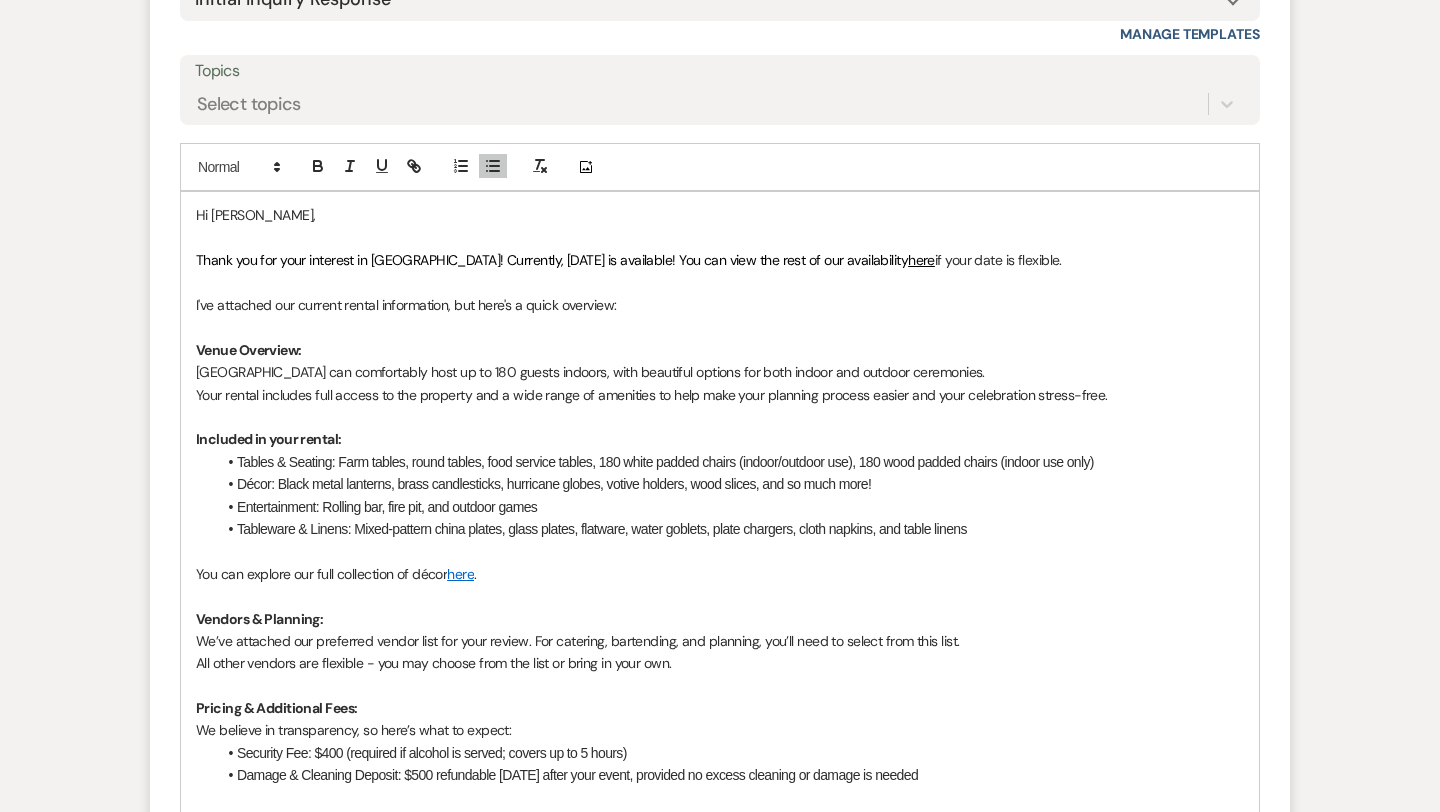 scroll, scrollTop: 1360, scrollLeft: 0, axis: vertical 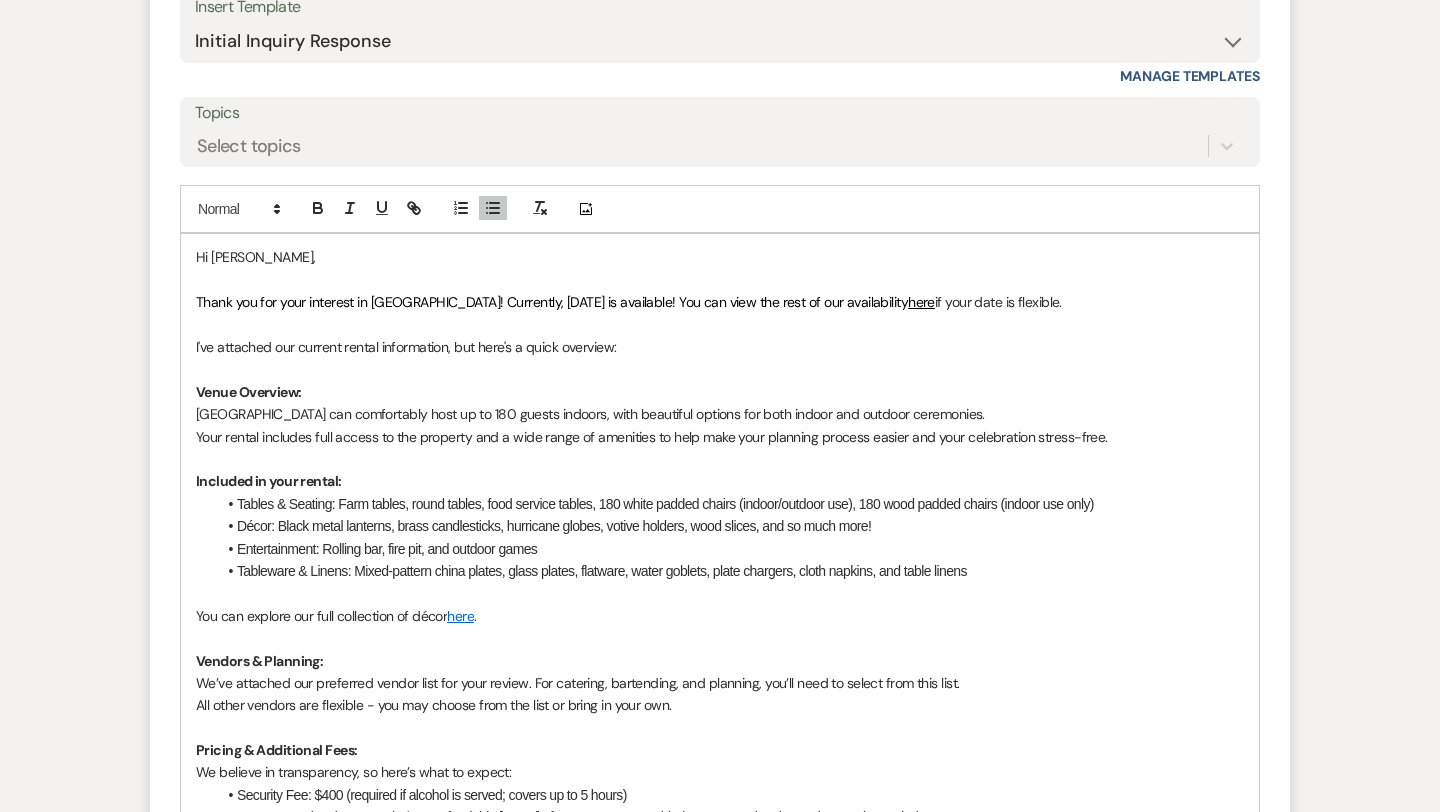 click on "I've attached our current rental information, but here's a quick overview:" at bounding box center (720, 347) 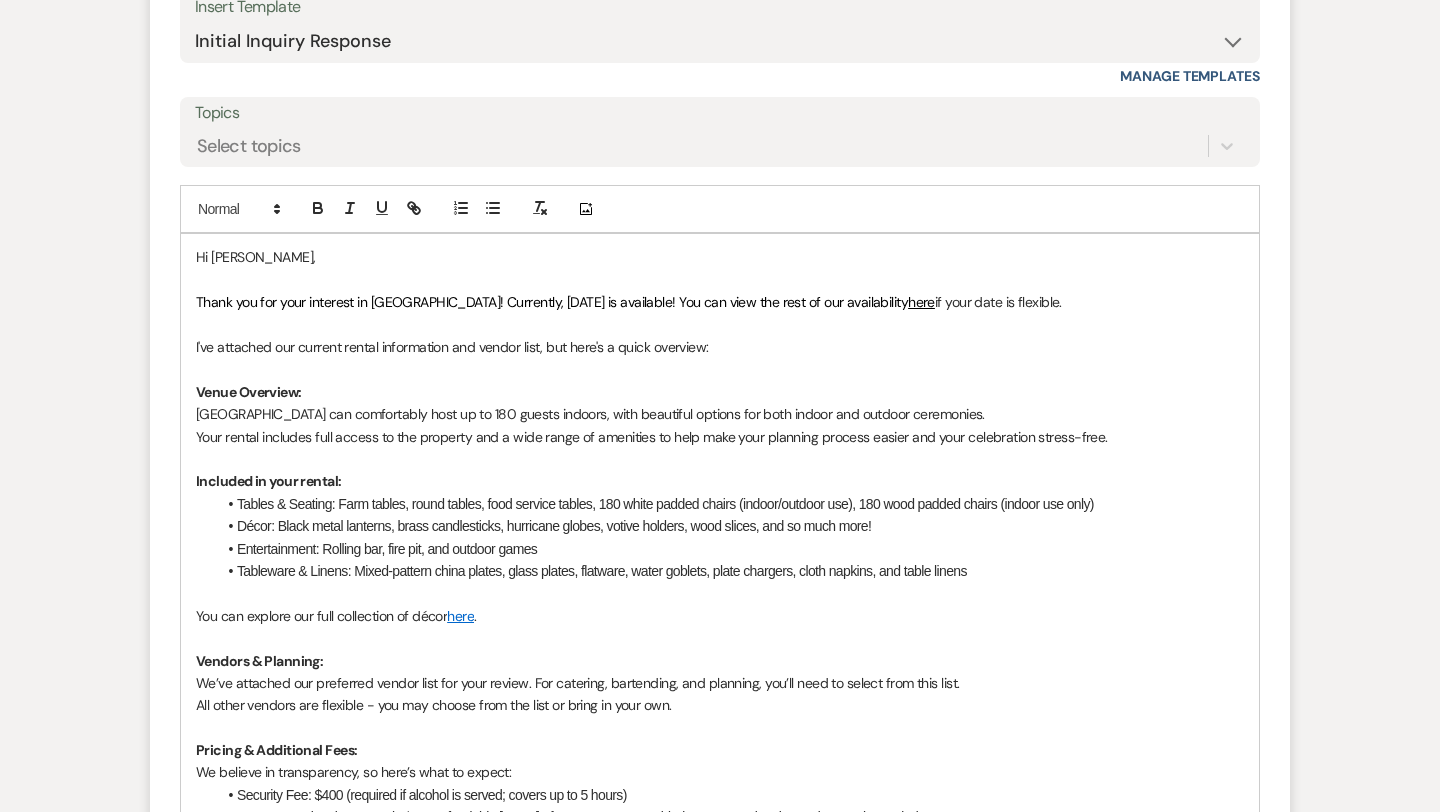 click on "All other vendors are flexible - you may choose from the list or bring in your own." at bounding box center (720, 705) 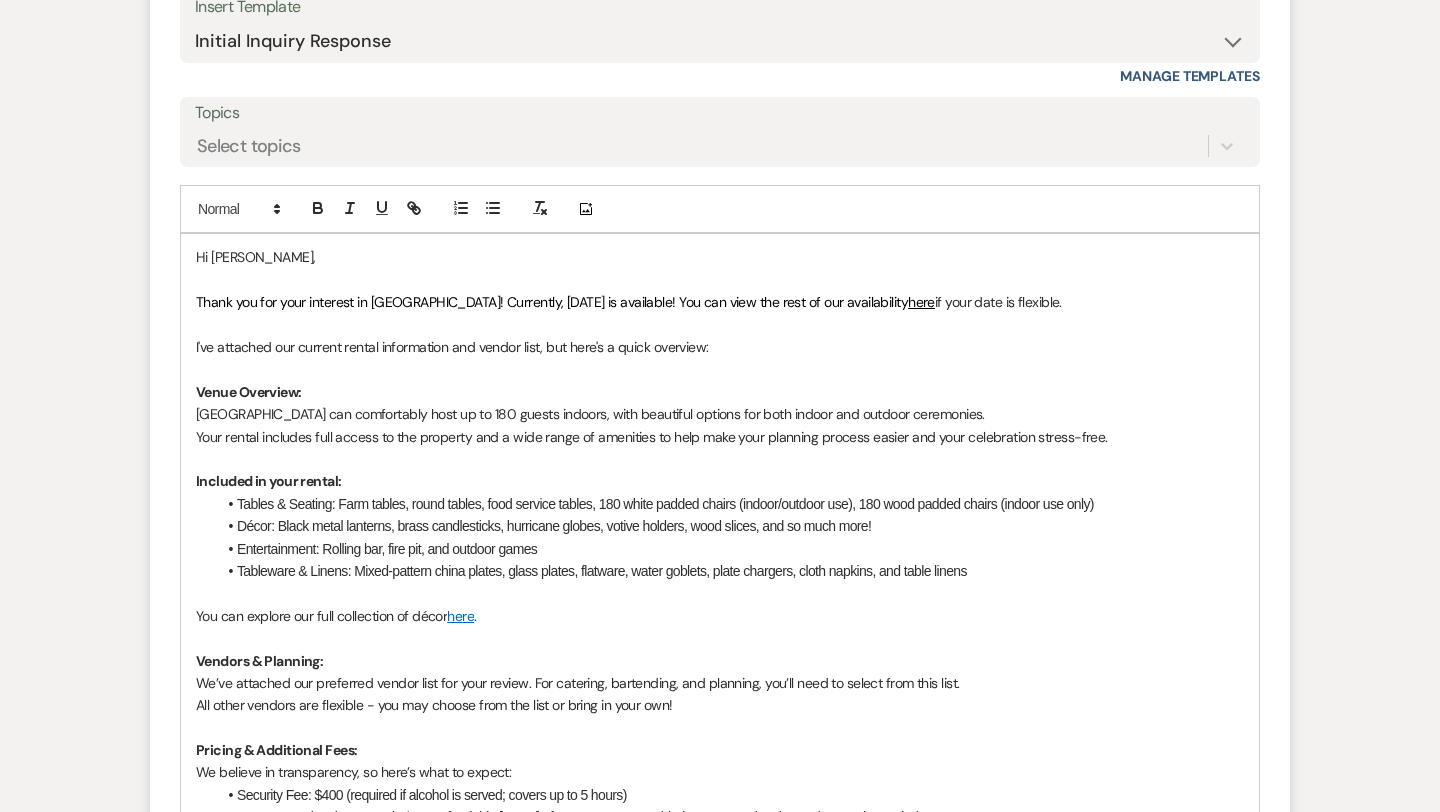 click on "We’ve attached our preferred vendor list for your review. For catering, bartending, and planning, you’ll need to select from this list." at bounding box center [720, 683] 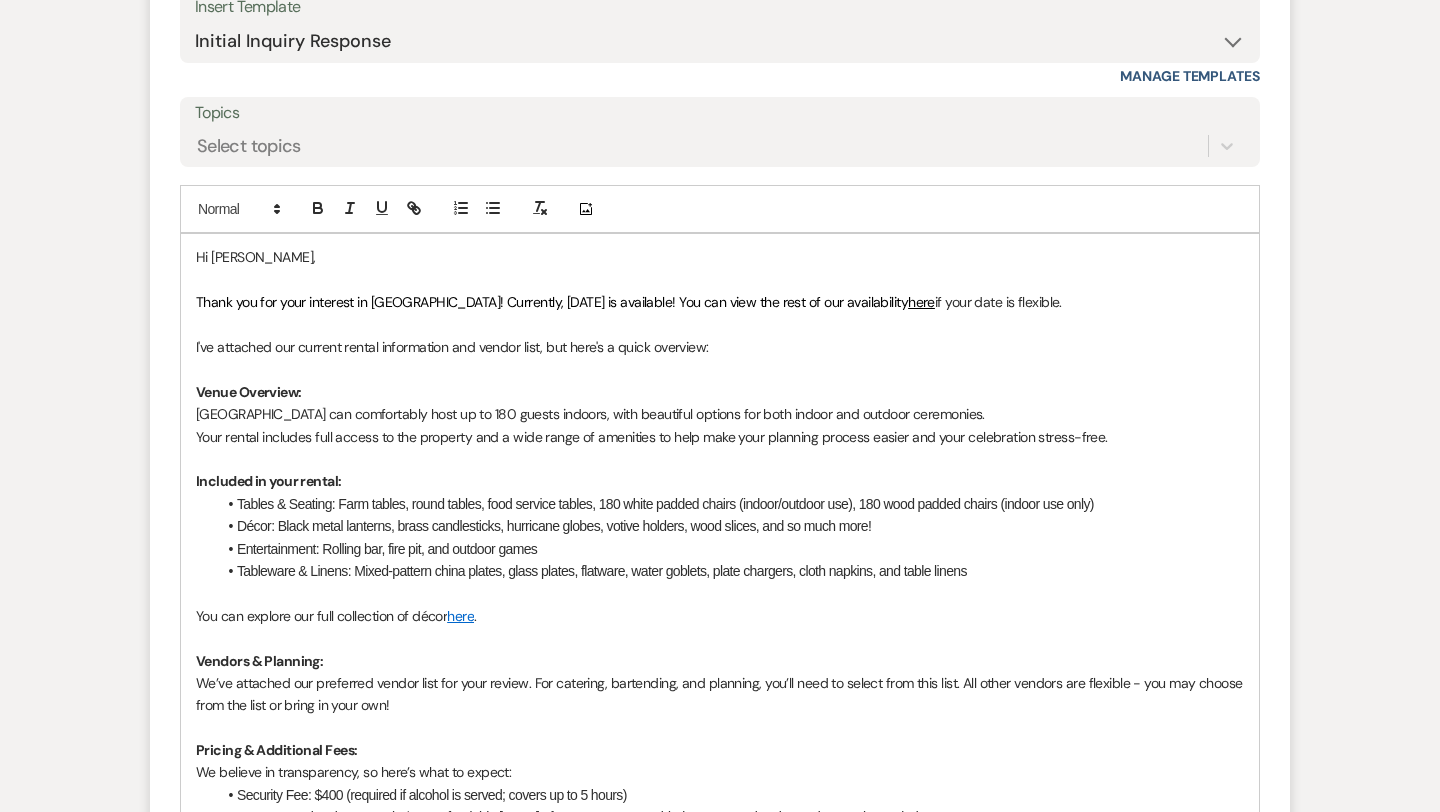 click on "We’ve attached our preferred vendor list for your review. For catering, bartending, and planning, you’ll need to select from this list. All other vendors are flexible - you may choose from the list or bring in your own!" at bounding box center (720, 694) 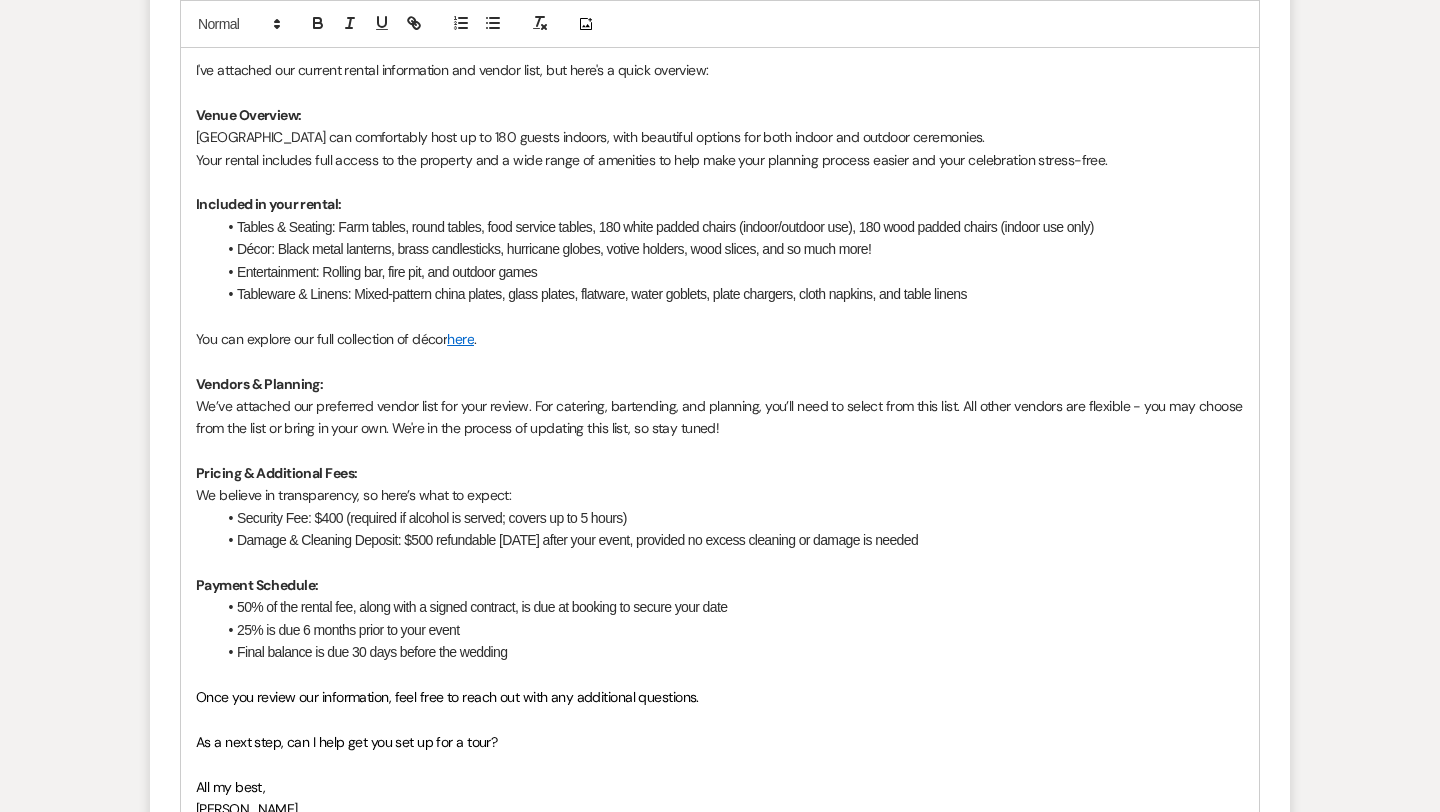 scroll, scrollTop: 1638, scrollLeft: 0, axis: vertical 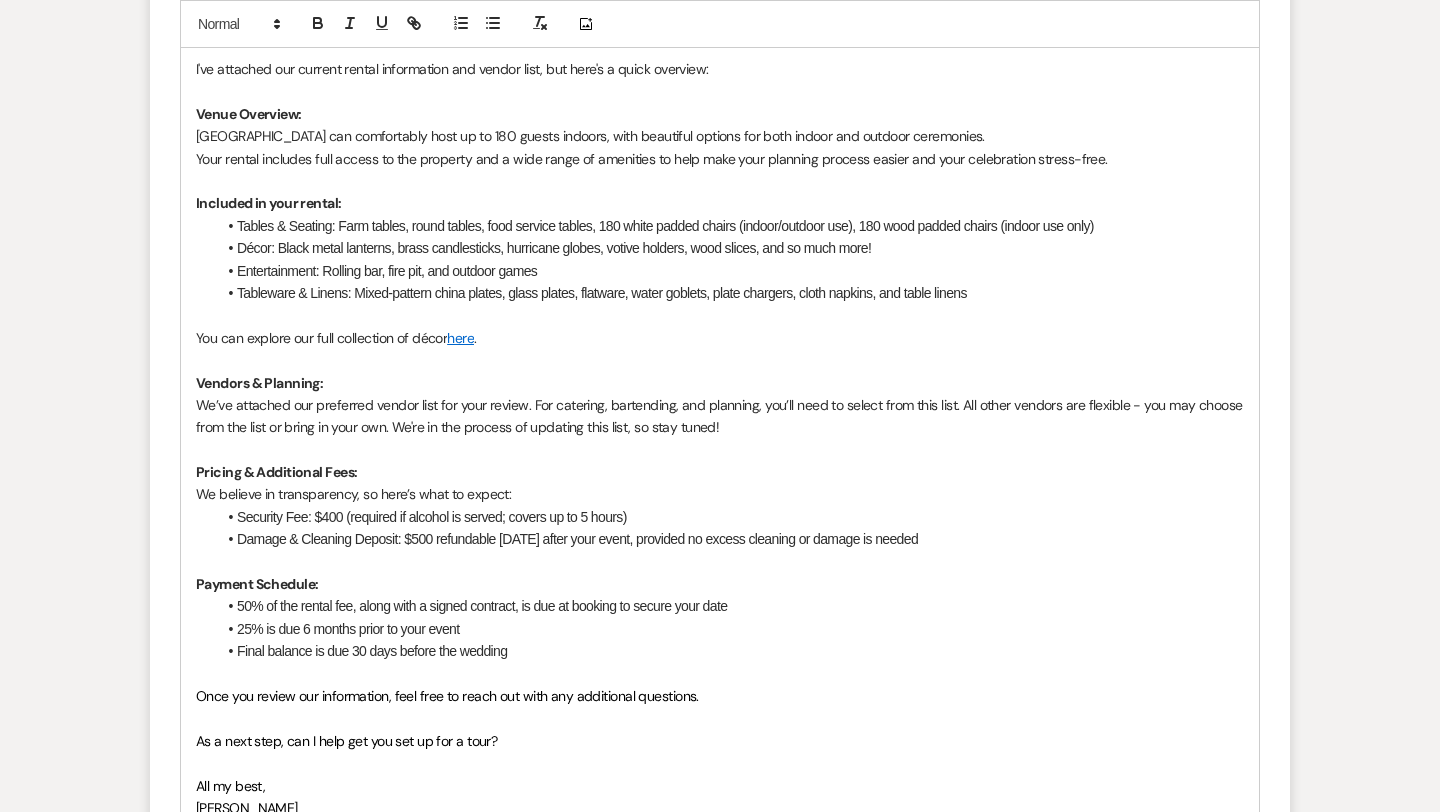 click on "We believe in transparency, so here’s what to expect:" at bounding box center (720, 494) 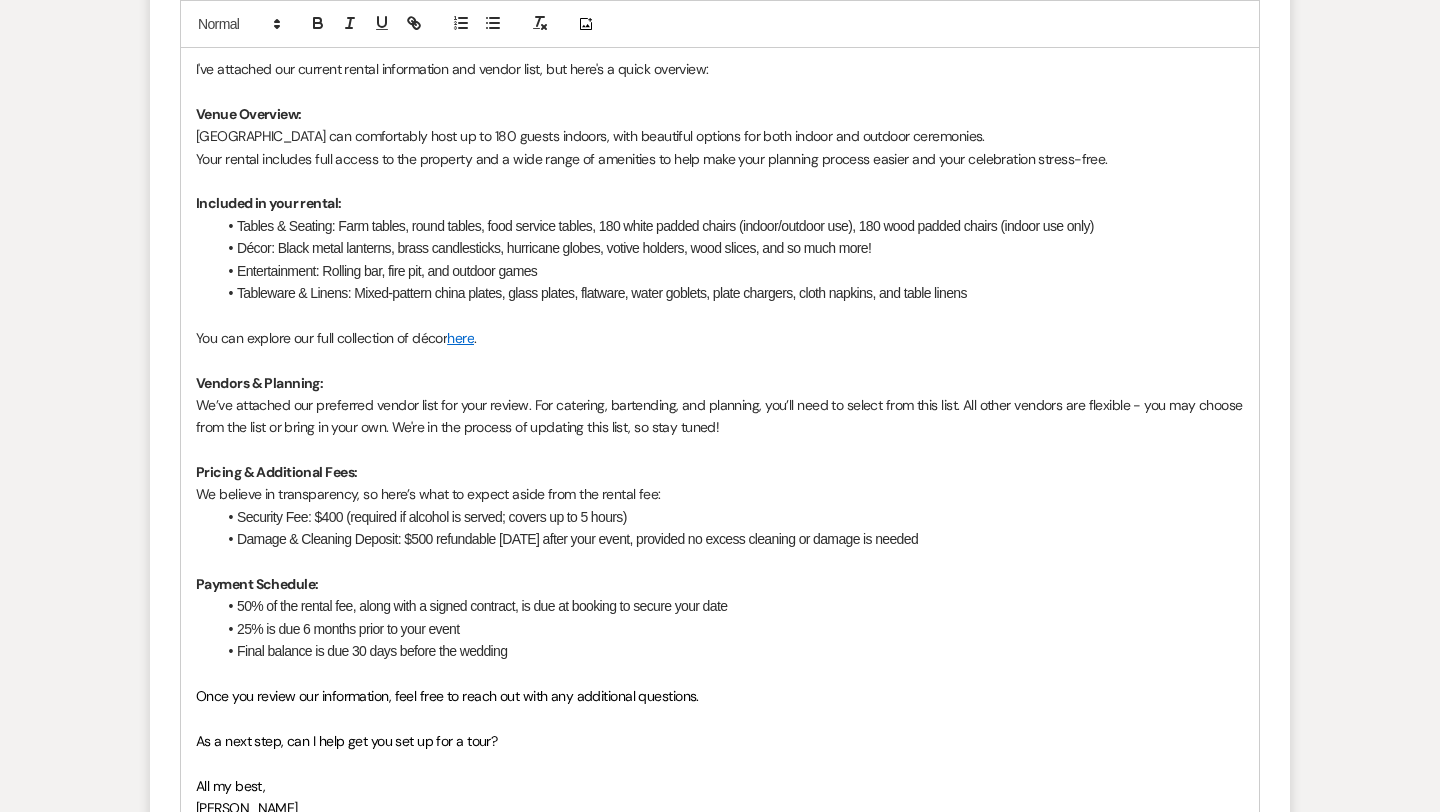 click on "Damage & Cleaning Deposit: $500 refundable [DATE] after your event, provided no excess cleaning or damage is needed" at bounding box center [730, 539] 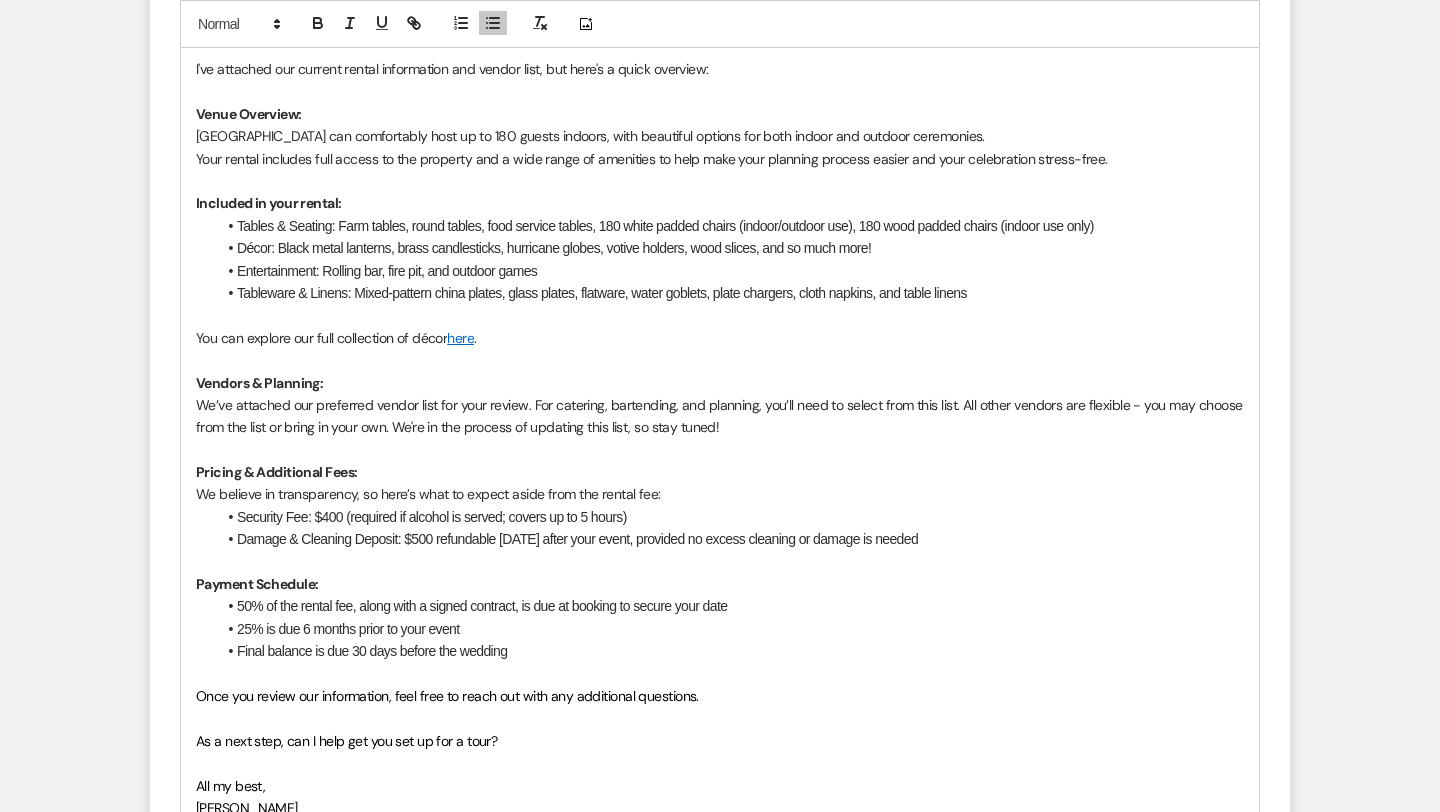 click on "50% of the rental fee, along with a signed contract, is due at booking to secure your date" at bounding box center [730, 606] 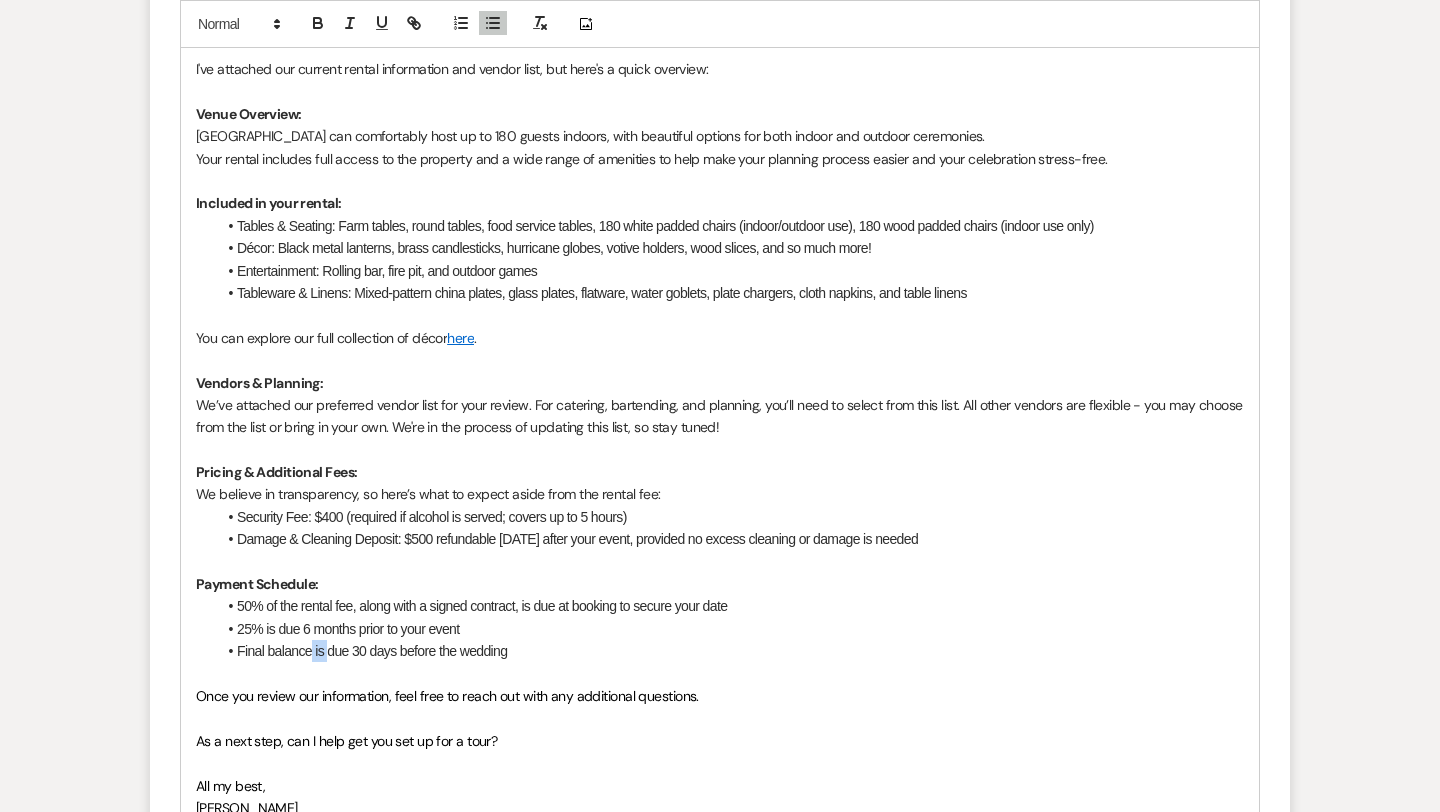 drag, startPoint x: 327, startPoint y: 654, endPoint x: 312, endPoint y: 652, distance: 15.132746 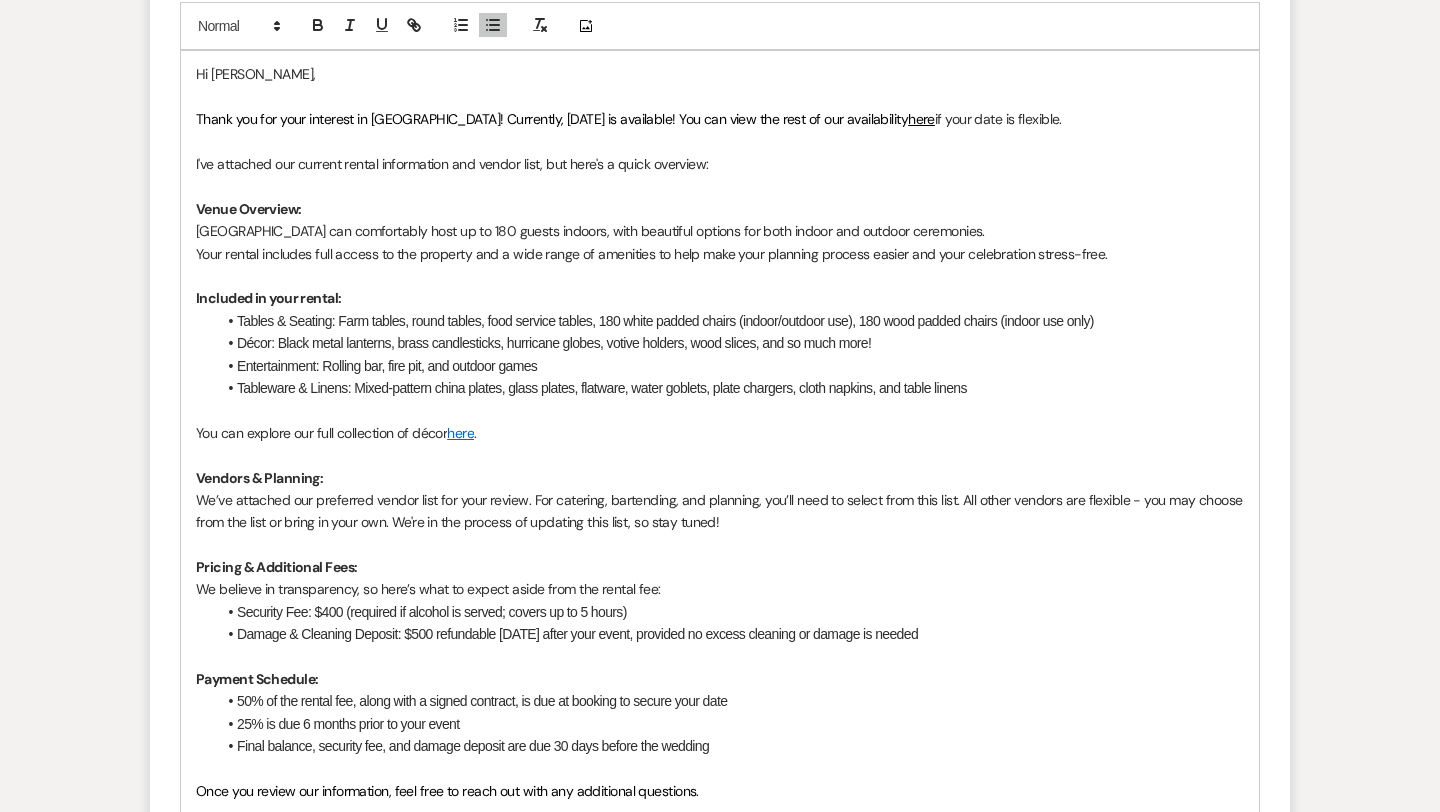 scroll, scrollTop: 1534, scrollLeft: 0, axis: vertical 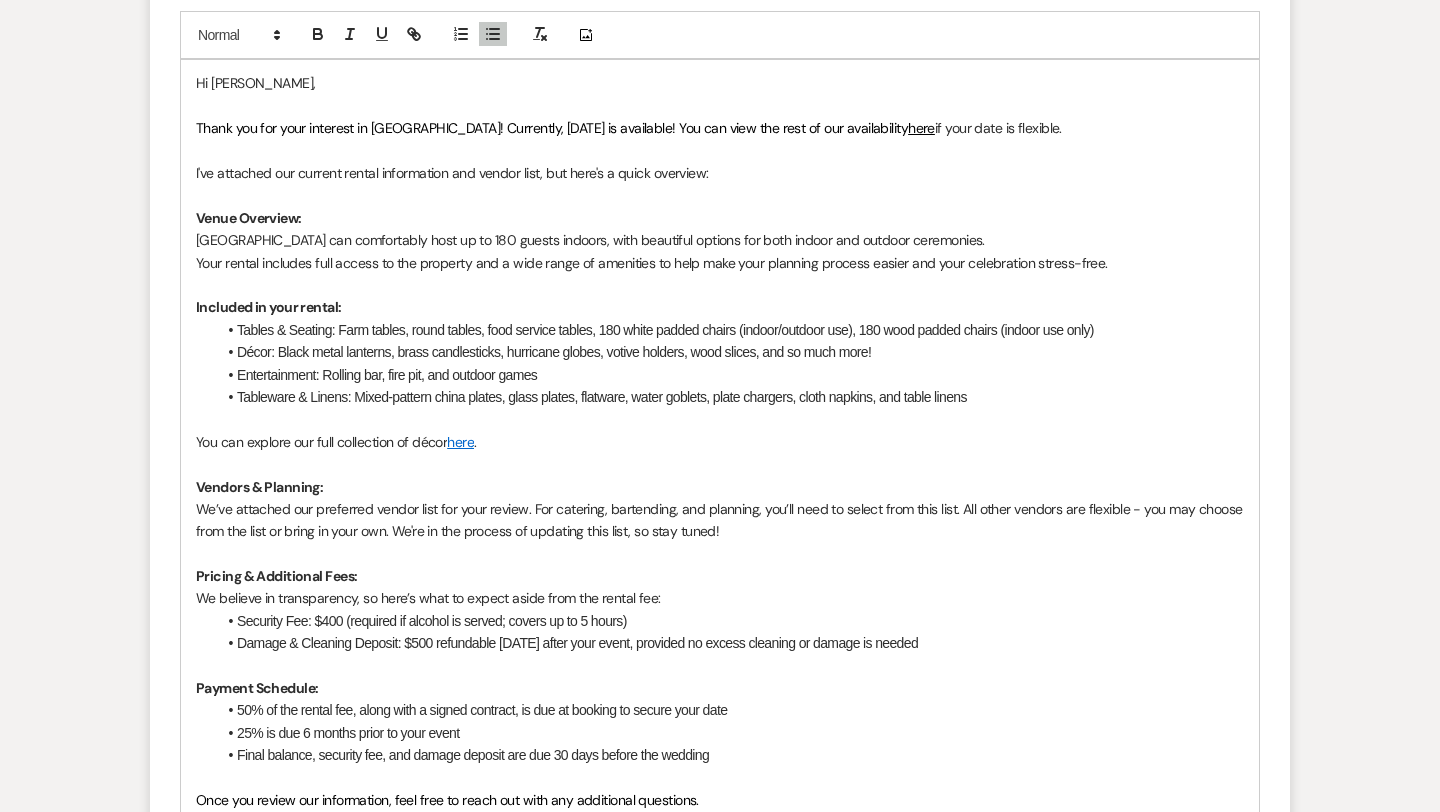 click on "Tables & Seating: Farm tables, round tables, food service tables, 180 white padded chairs (indoor/outdoor use), 180 wood padded chairs (indoor use only)" at bounding box center [730, 330] 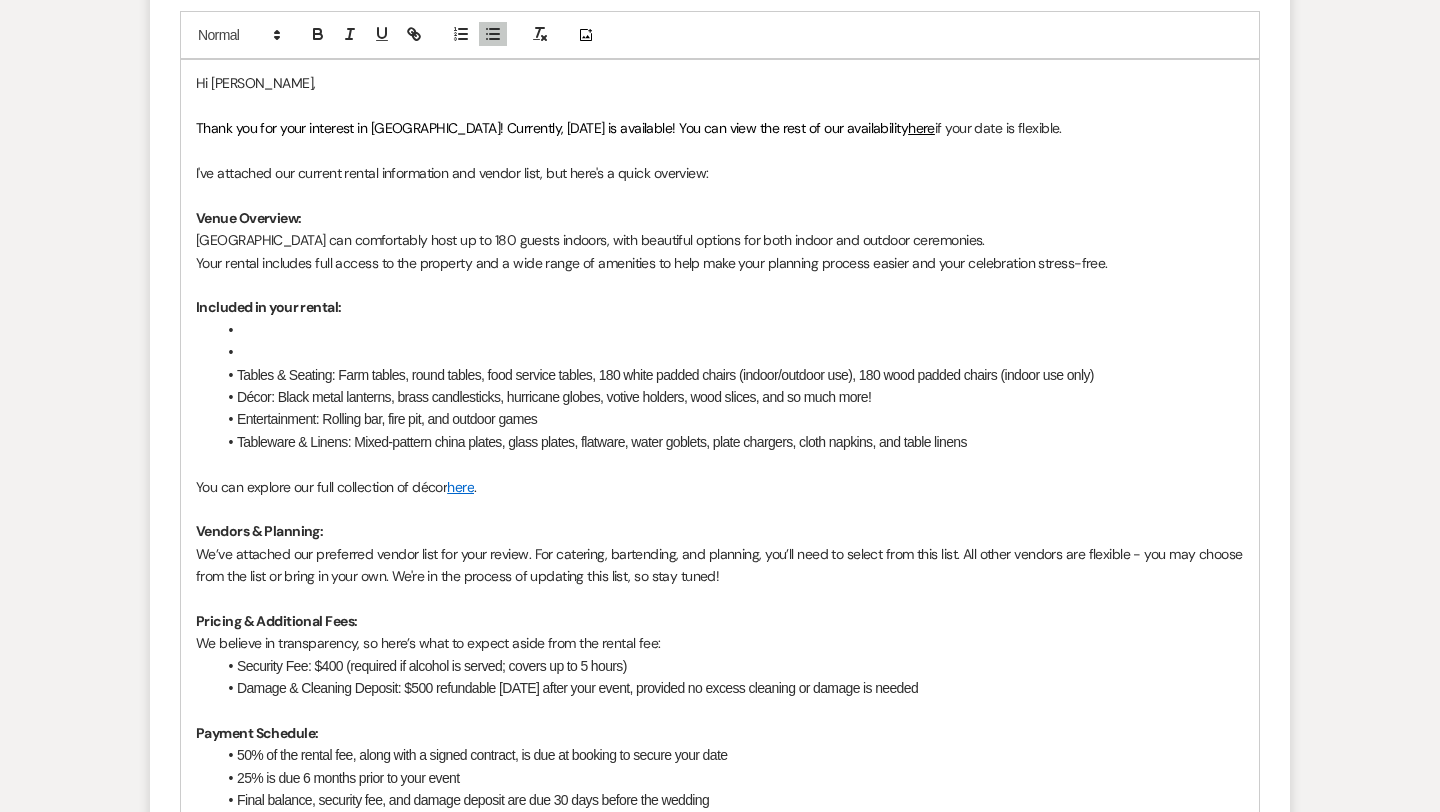 click at bounding box center [730, 330] 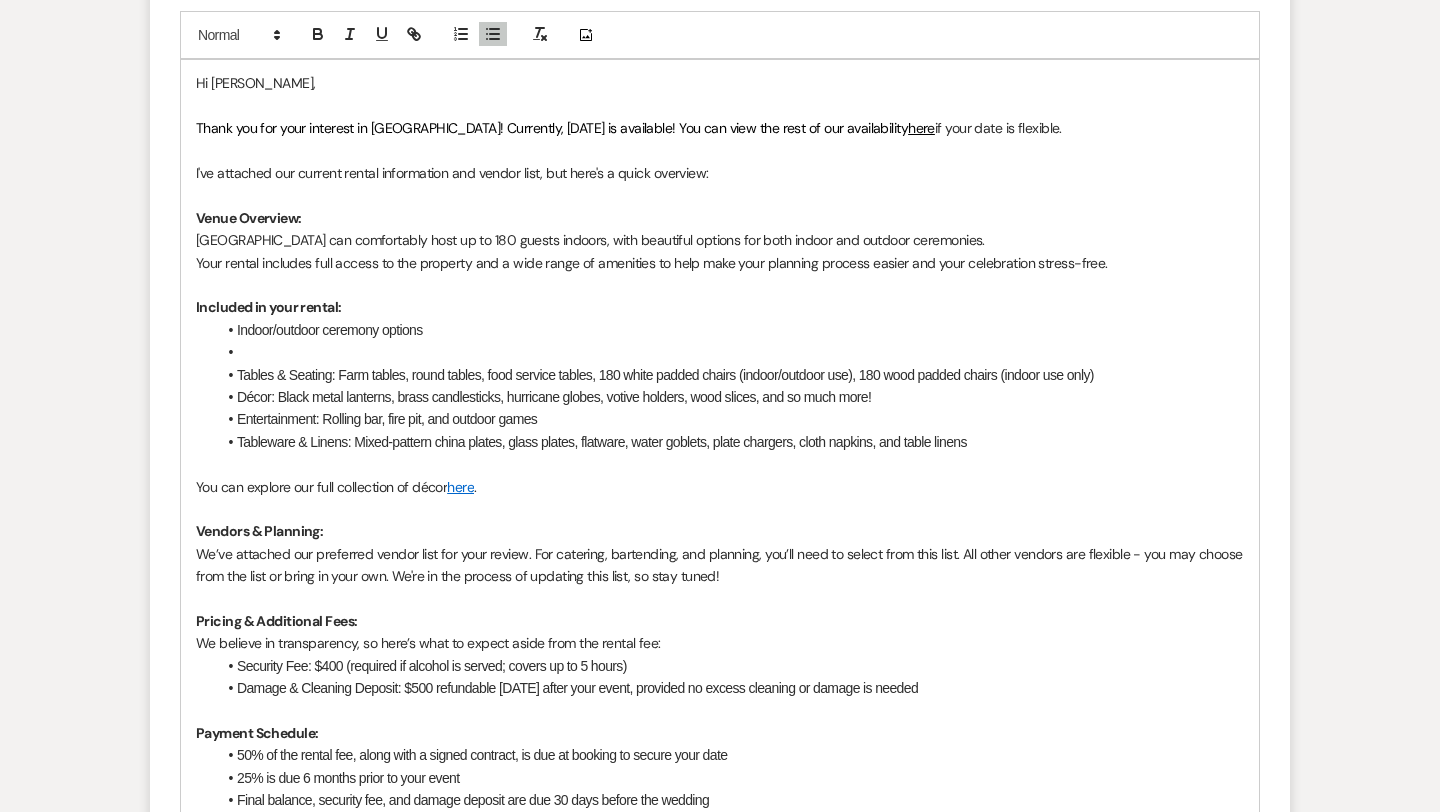 click at bounding box center [730, 352] 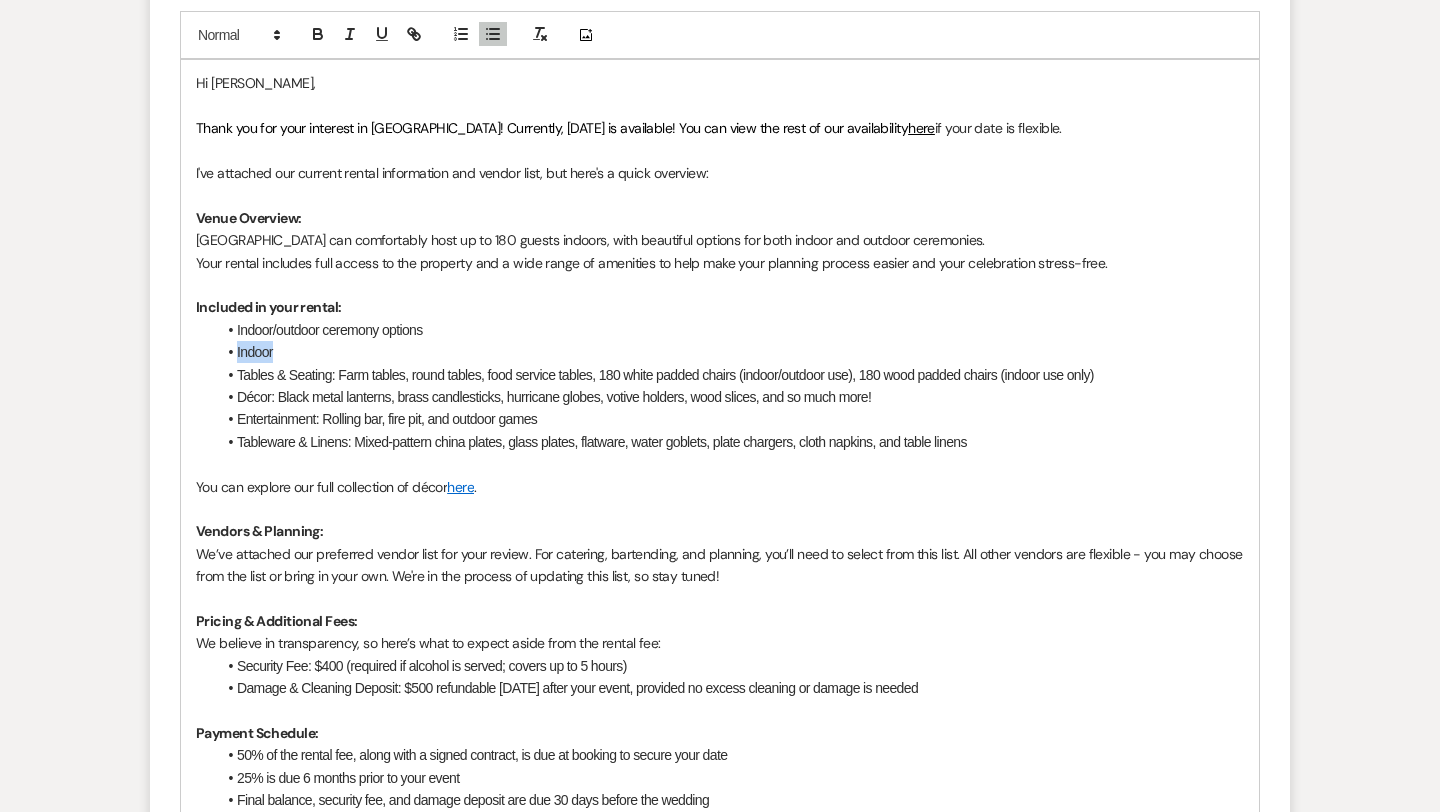 drag, startPoint x: 278, startPoint y: 352, endPoint x: 216, endPoint y: 352, distance: 62 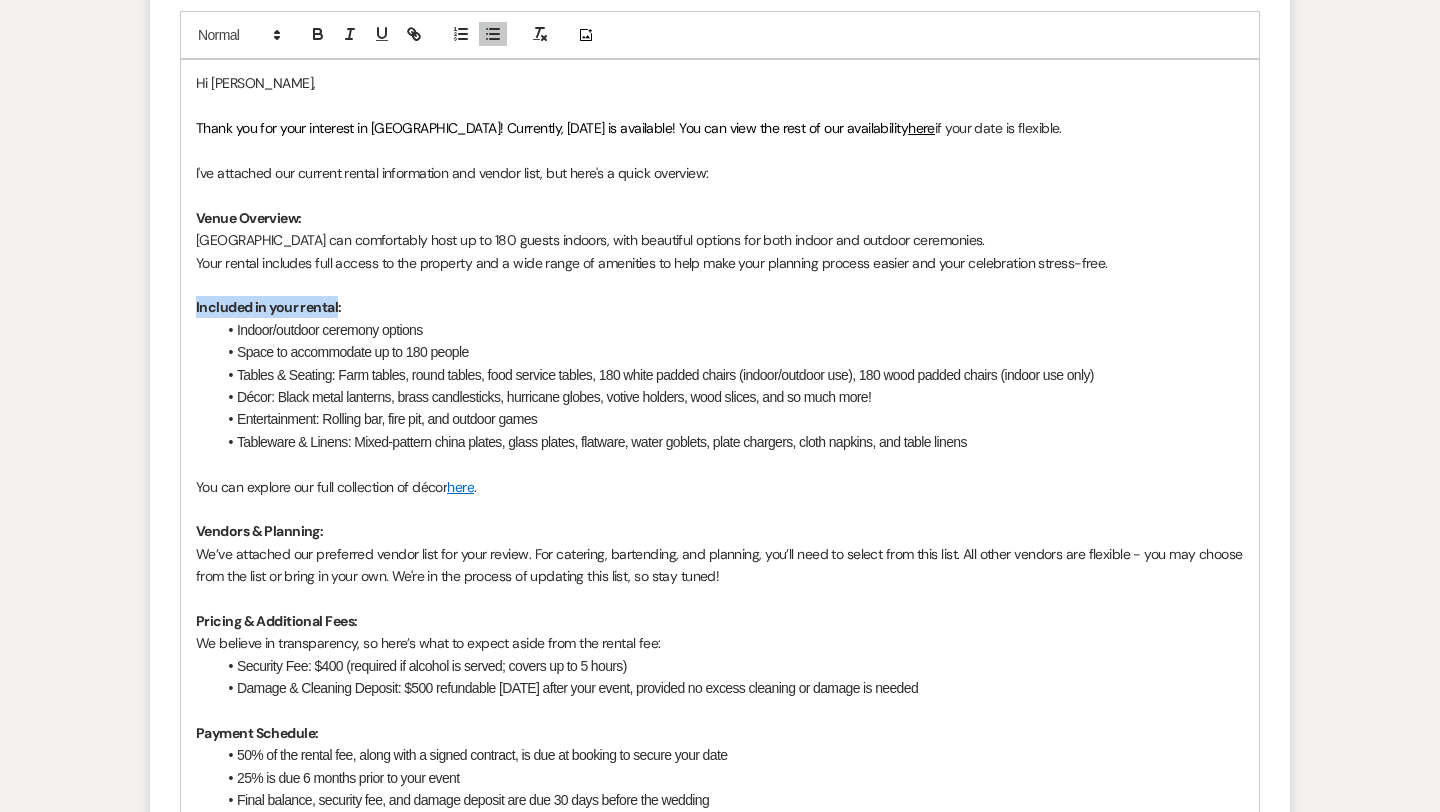 drag, startPoint x: 337, startPoint y: 308, endPoint x: 191, endPoint y: 311, distance: 146.03082 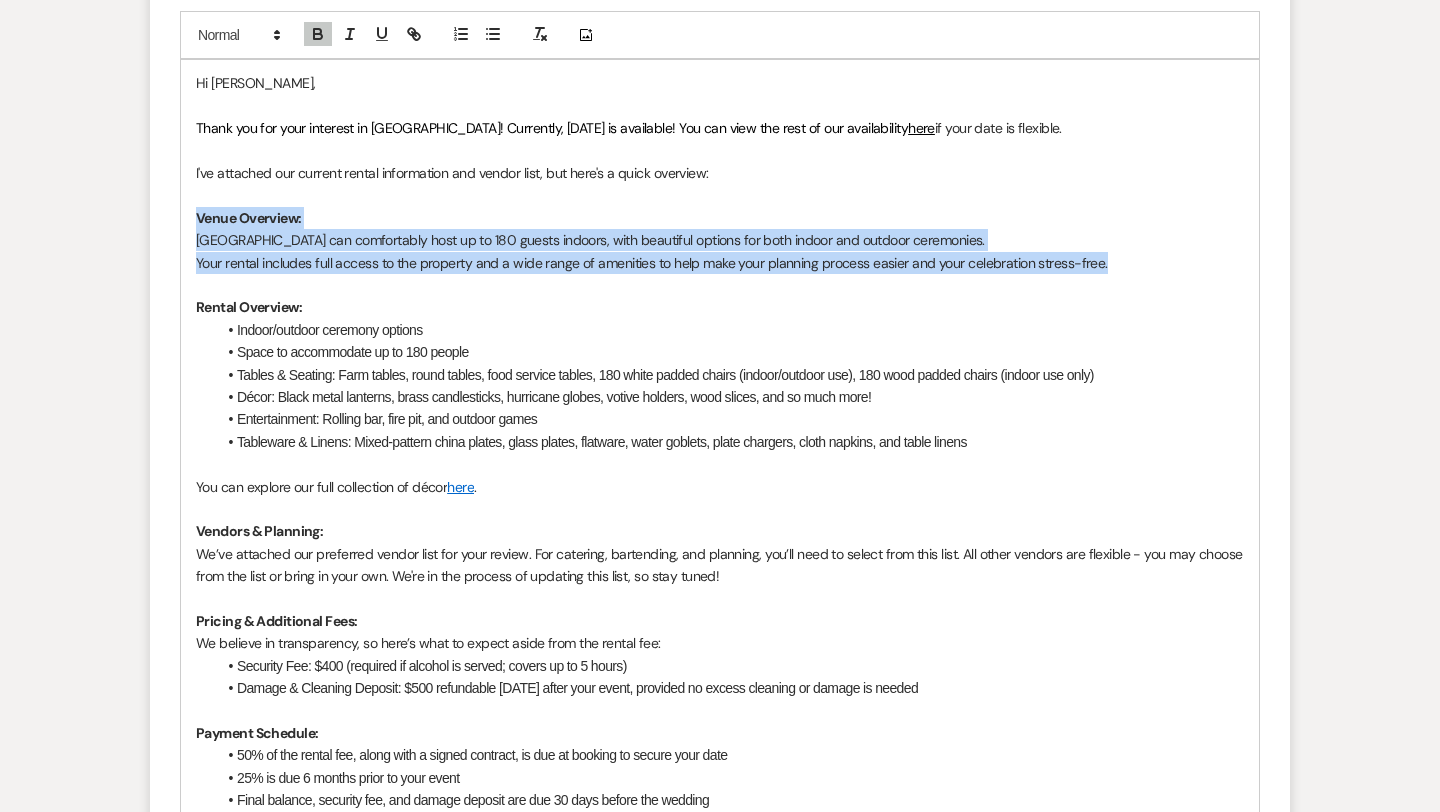 drag, startPoint x: 1119, startPoint y: 260, endPoint x: 179, endPoint y: 210, distance: 941.32886 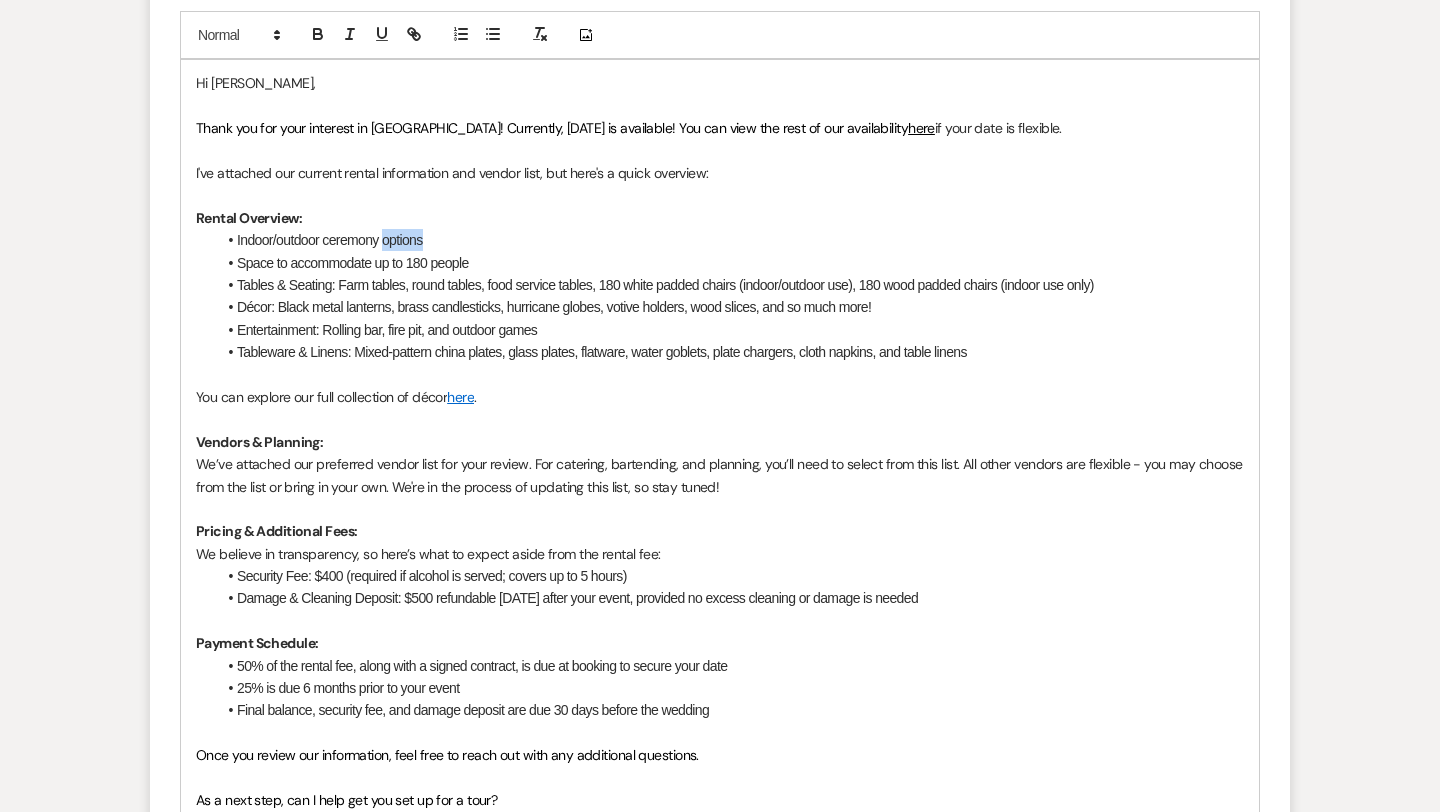 drag, startPoint x: 429, startPoint y: 241, endPoint x: 386, endPoint y: 238, distance: 43.104523 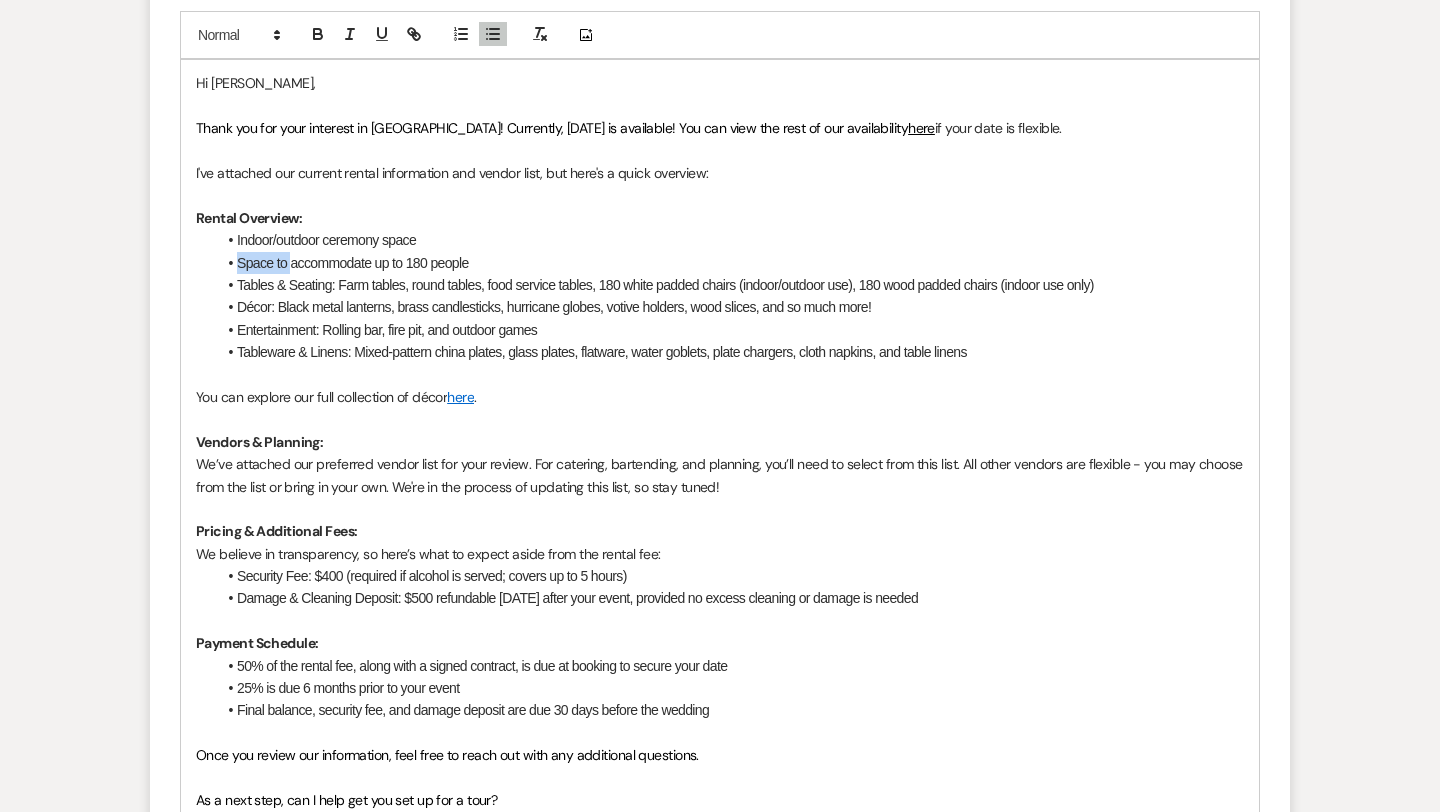 drag, startPoint x: 290, startPoint y: 264, endPoint x: 236, endPoint y: 266, distance: 54.037025 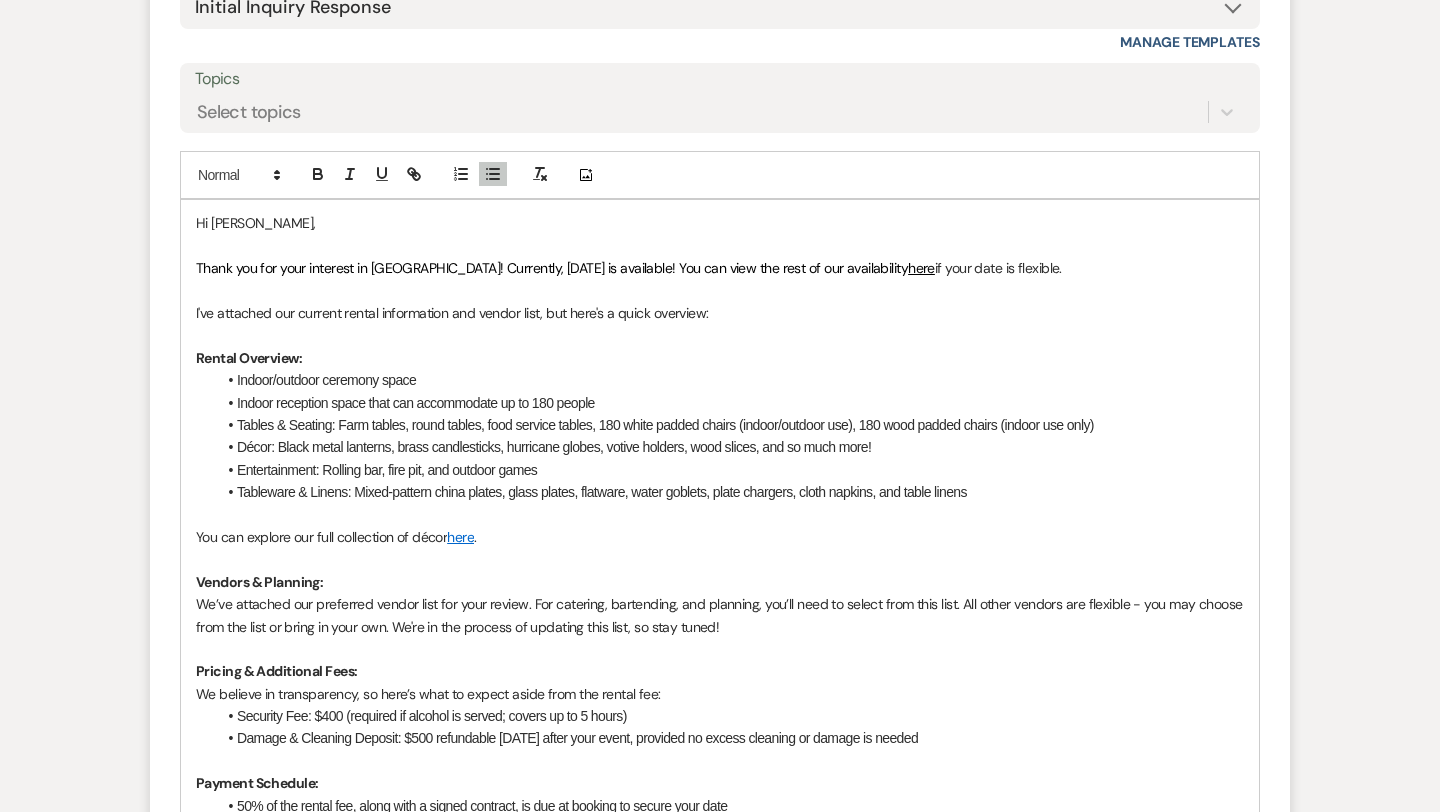 scroll, scrollTop: 1397, scrollLeft: 0, axis: vertical 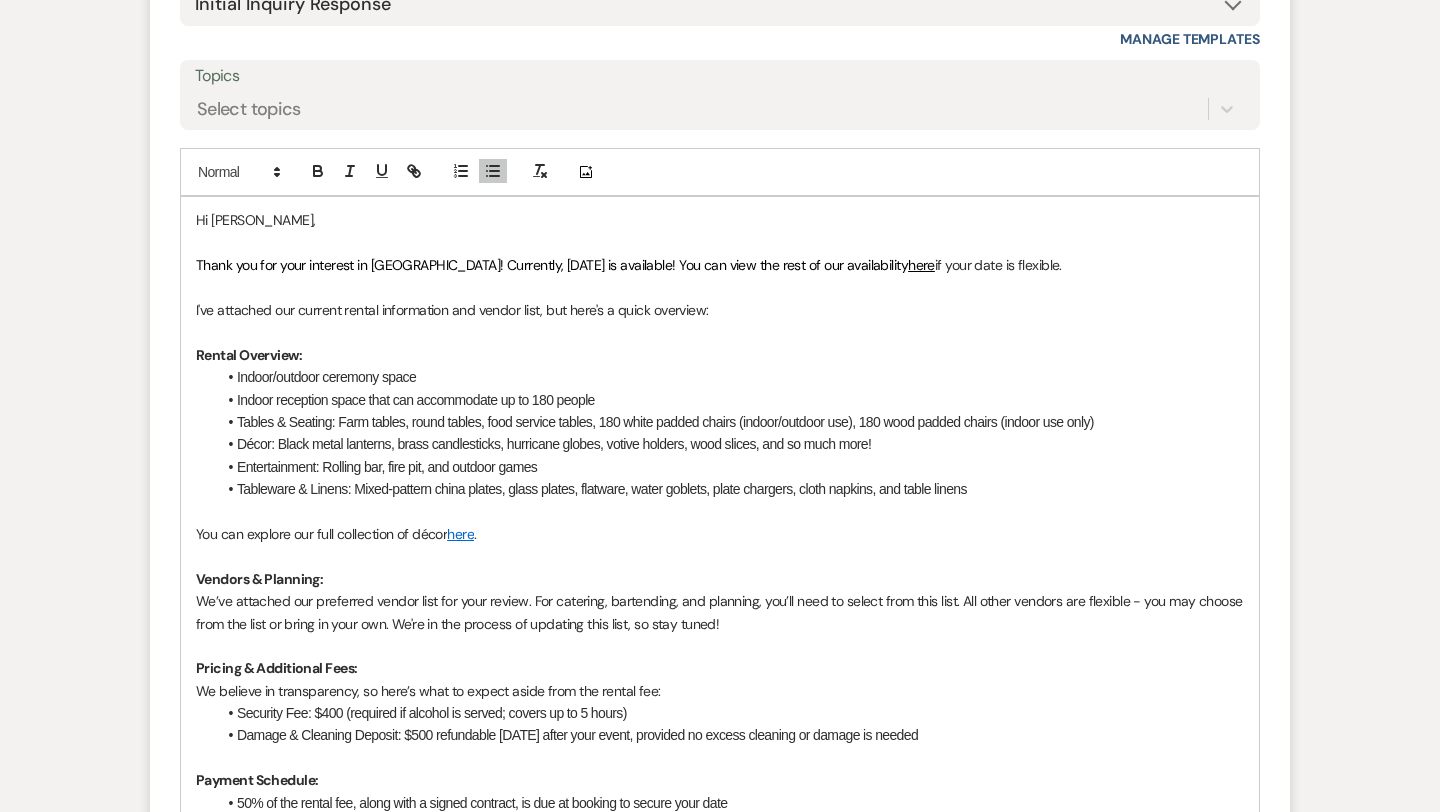 click on "Hi [PERSON_NAME], Thank you for your interest in [GEOGRAPHIC_DATA]! Currently, [DATE] is available! You can view the rest of our availability  here  if your date is flexible. I've attached our current rental information and vendor list, but here's a quick overview:  Rental Overview: Indoor/outdoor ceremony space Indoor reception space that can accommodate up to 180 people Tables & Seating: Farm tables, round tables, food service tables, 180 white padded chairs (indoor/outdoor use), 180 wood padded chairs (indoor use only) Décor: Black metal lanterns, brass candlesticks, hurricane globes, votive holders, wood slices, and so much more! Entertainment: Rolling bar, fire pit, and outdoor games Tableware & Linens: Mixed-pattern china plates, glass plates, flatware, water goblets, plate chargers, cloth napkins, and table linens You can explore our full collection of décor  here .  Vendors & Planning: Pricing & Additional Fees: We believe in transparency, so here’s what to expect aside from the rental fee:" at bounding box center (720, 612) 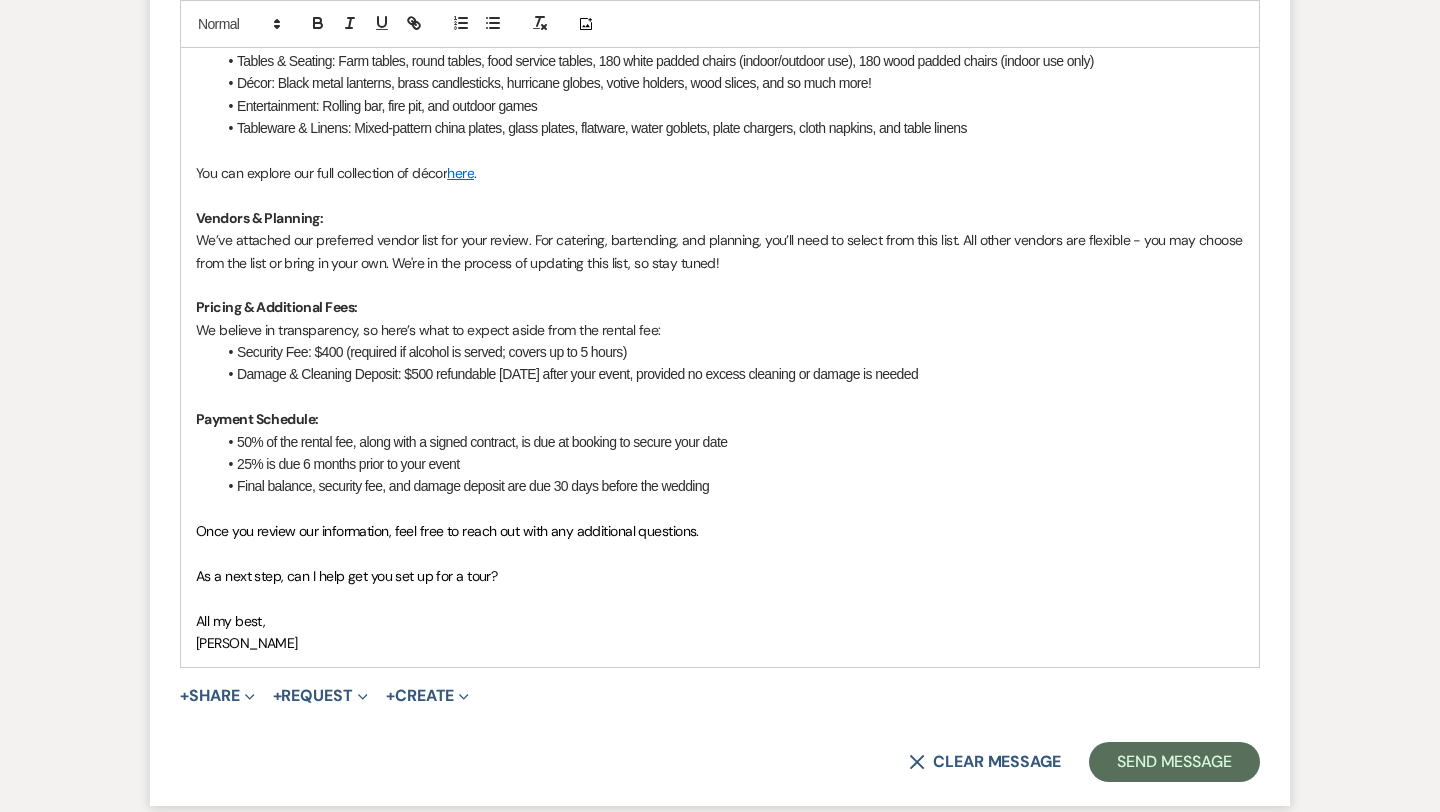 scroll, scrollTop: 1762, scrollLeft: 0, axis: vertical 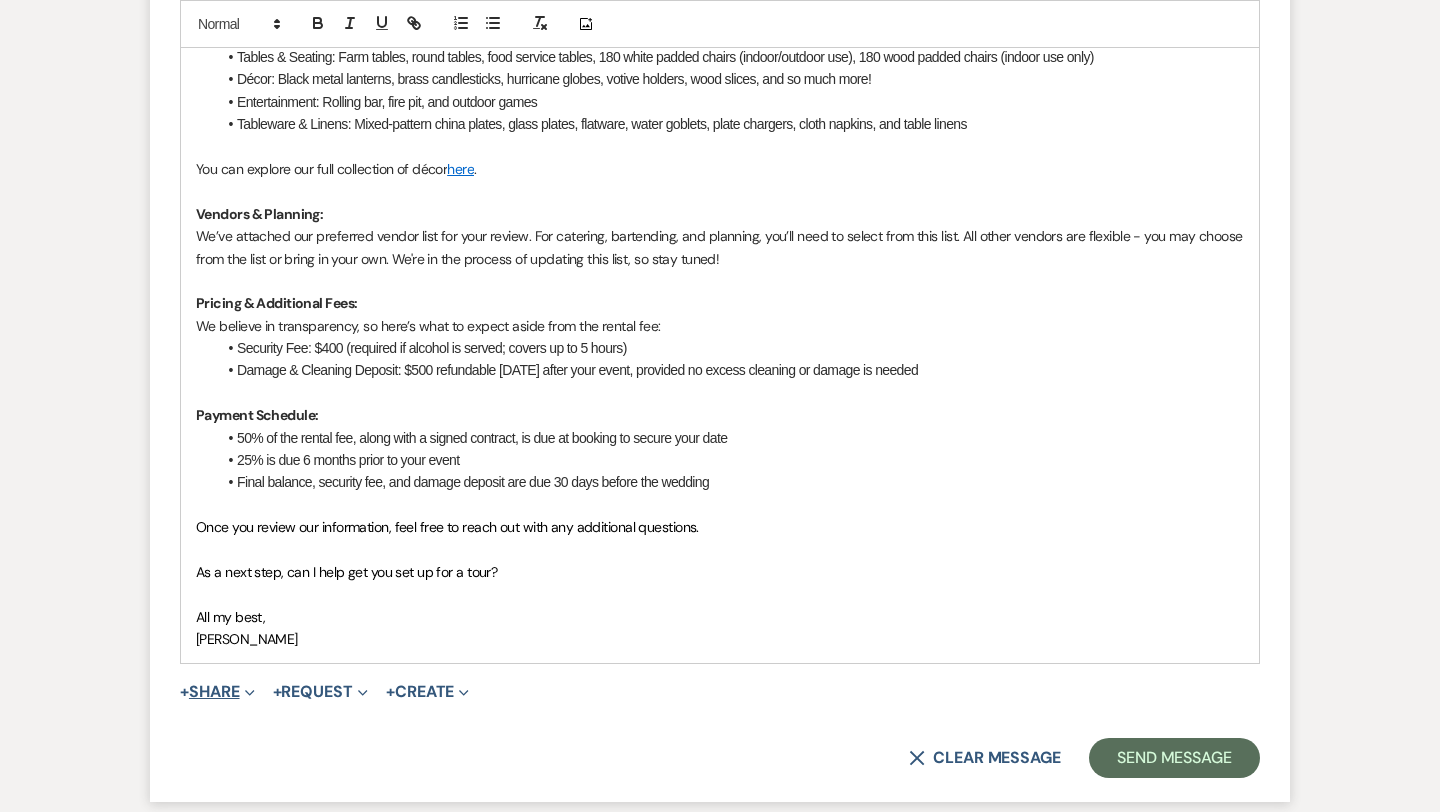 click on "+  Share Expand" at bounding box center [217, 692] 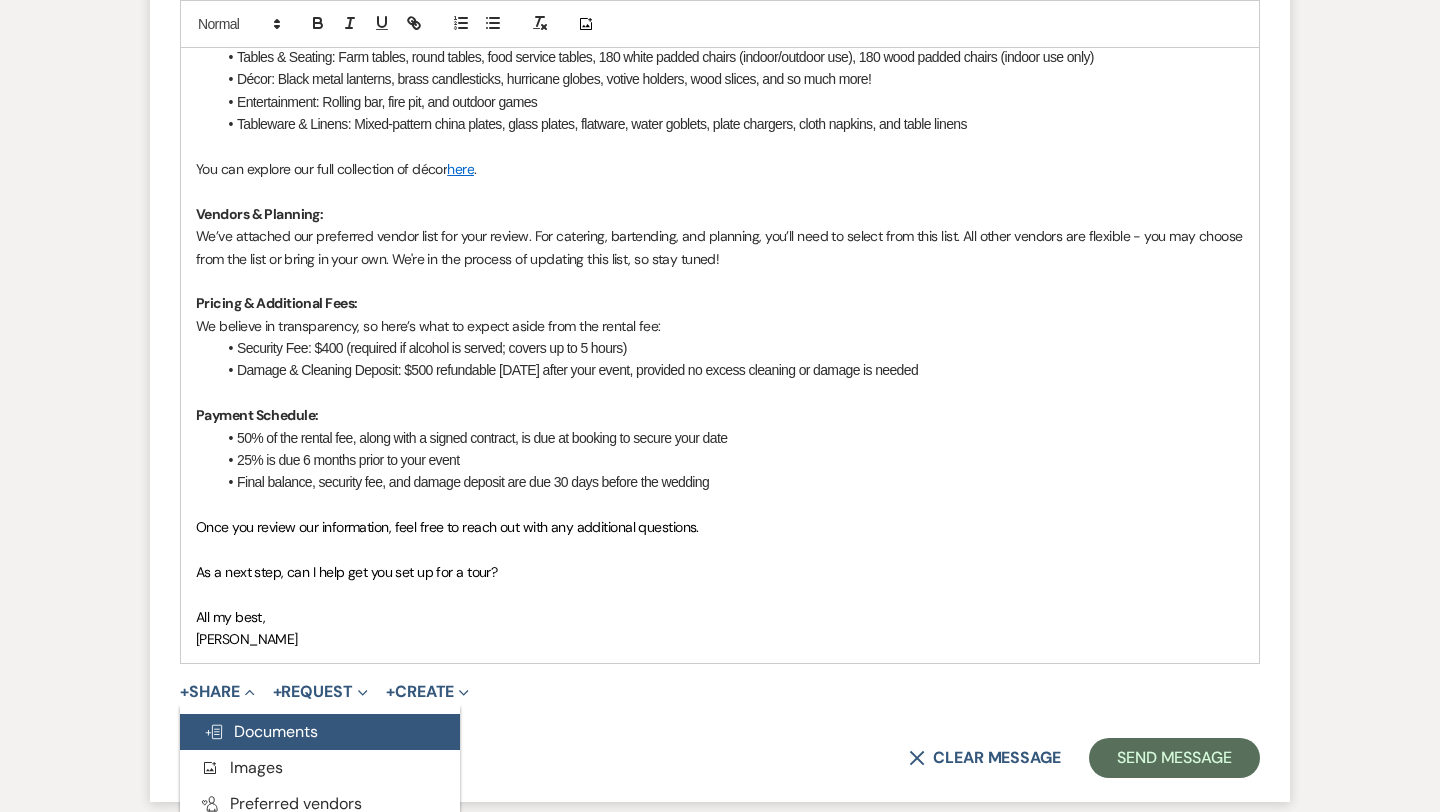 click on "Doc Upload Documents" at bounding box center (261, 731) 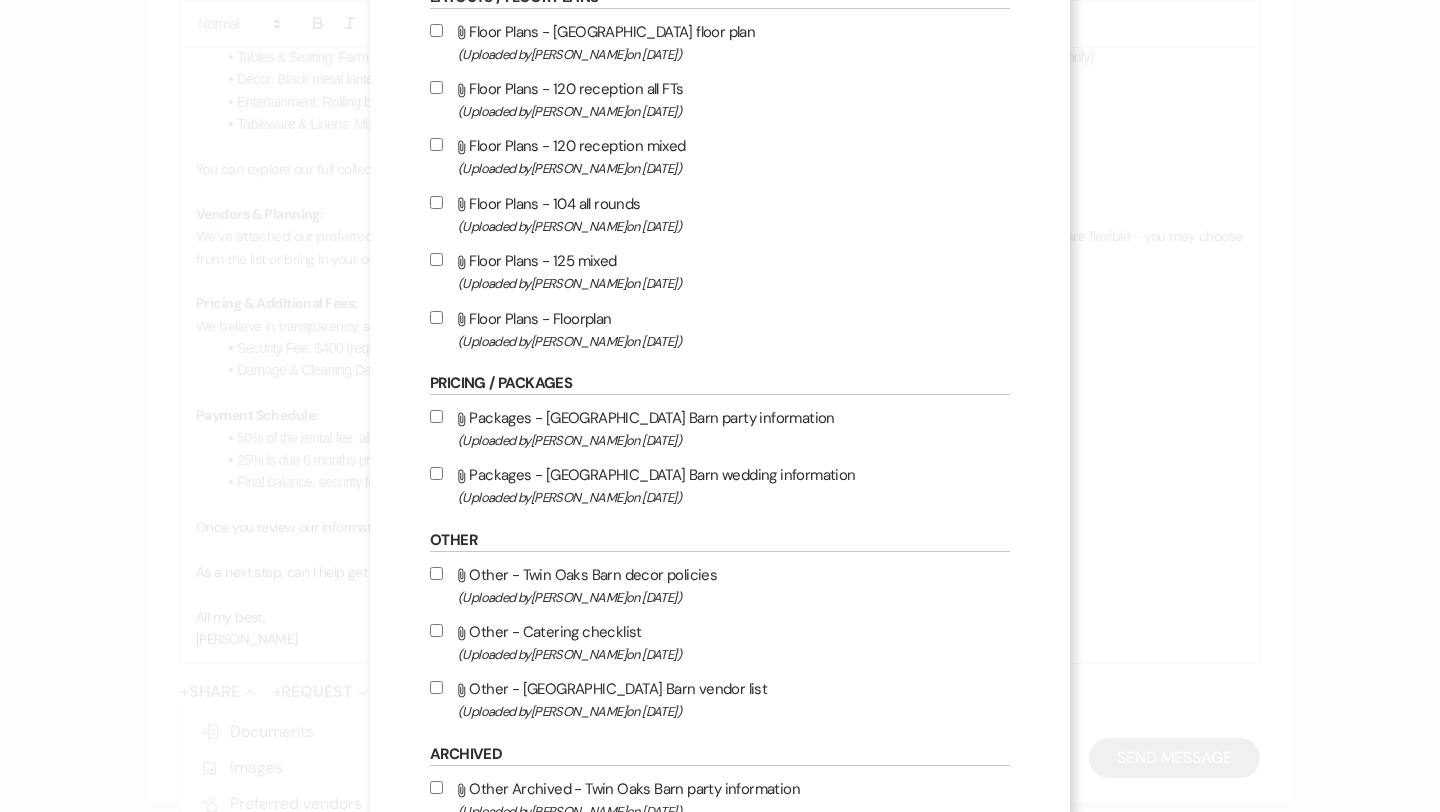 scroll, scrollTop: 335, scrollLeft: 0, axis: vertical 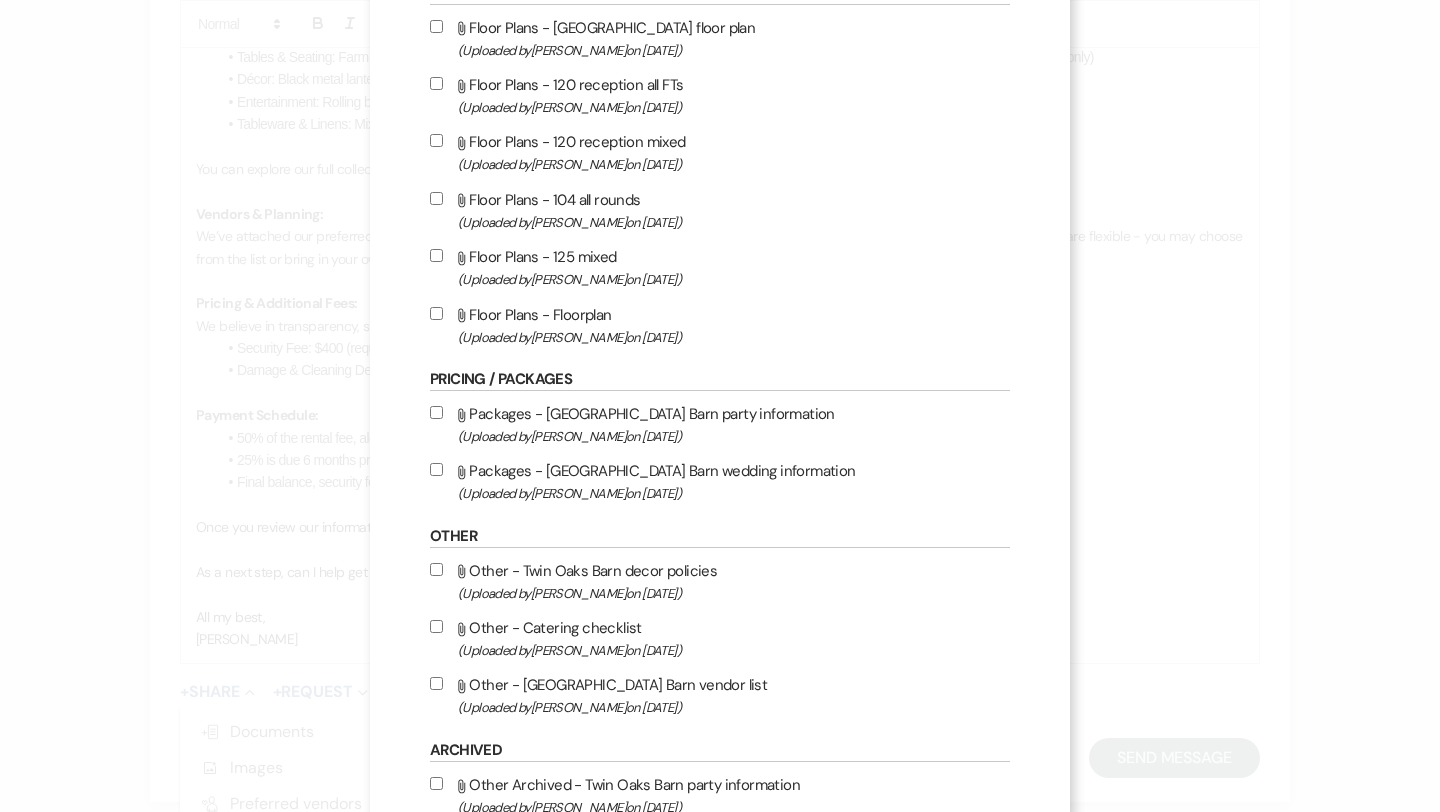 click on "Attach File Packages - [GEOGRAPHIC_DATA] Barn wedding information (Uploaded by  [PERSON_NAME]  on   [DATE] )" at bounding box center [436, 469] 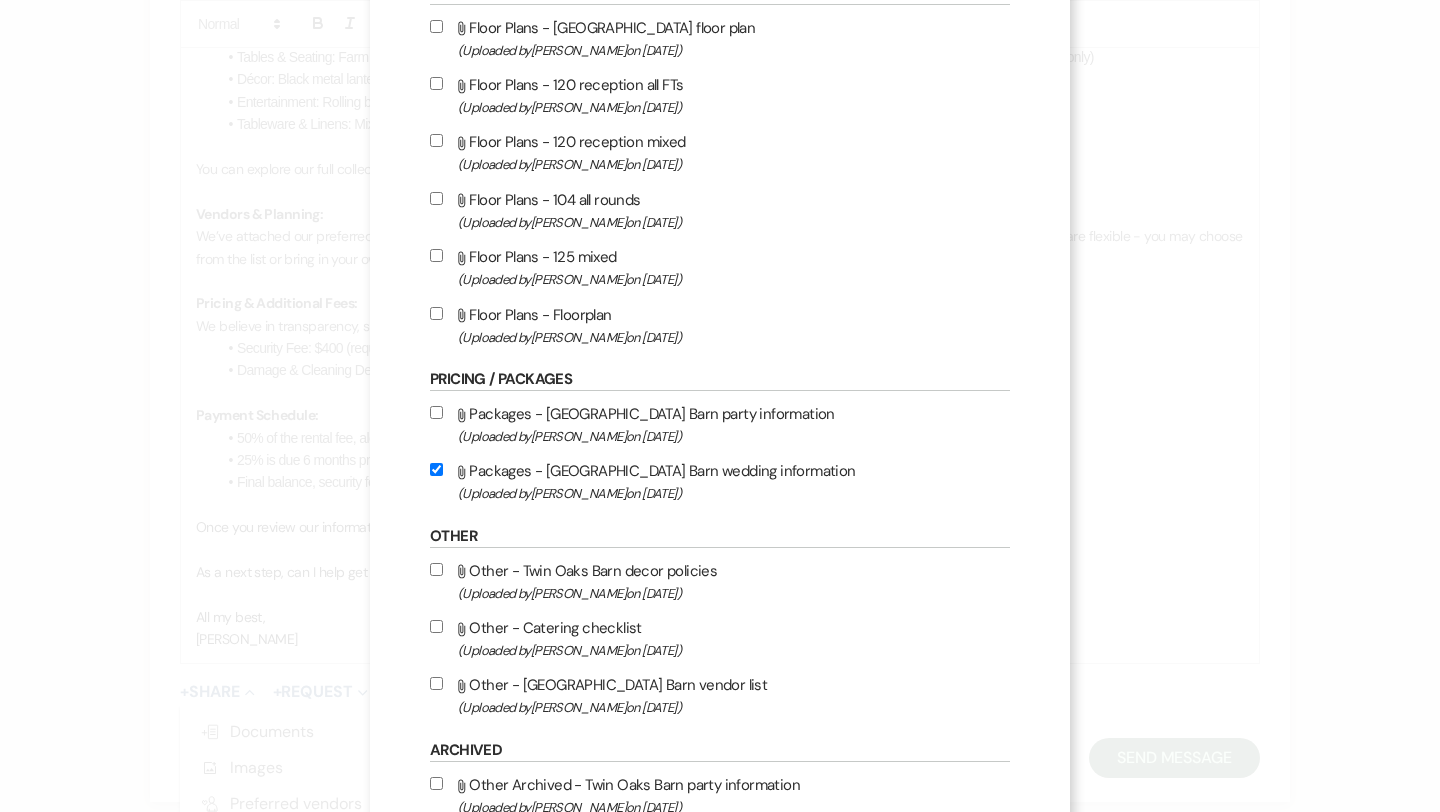 checkbox on "true" 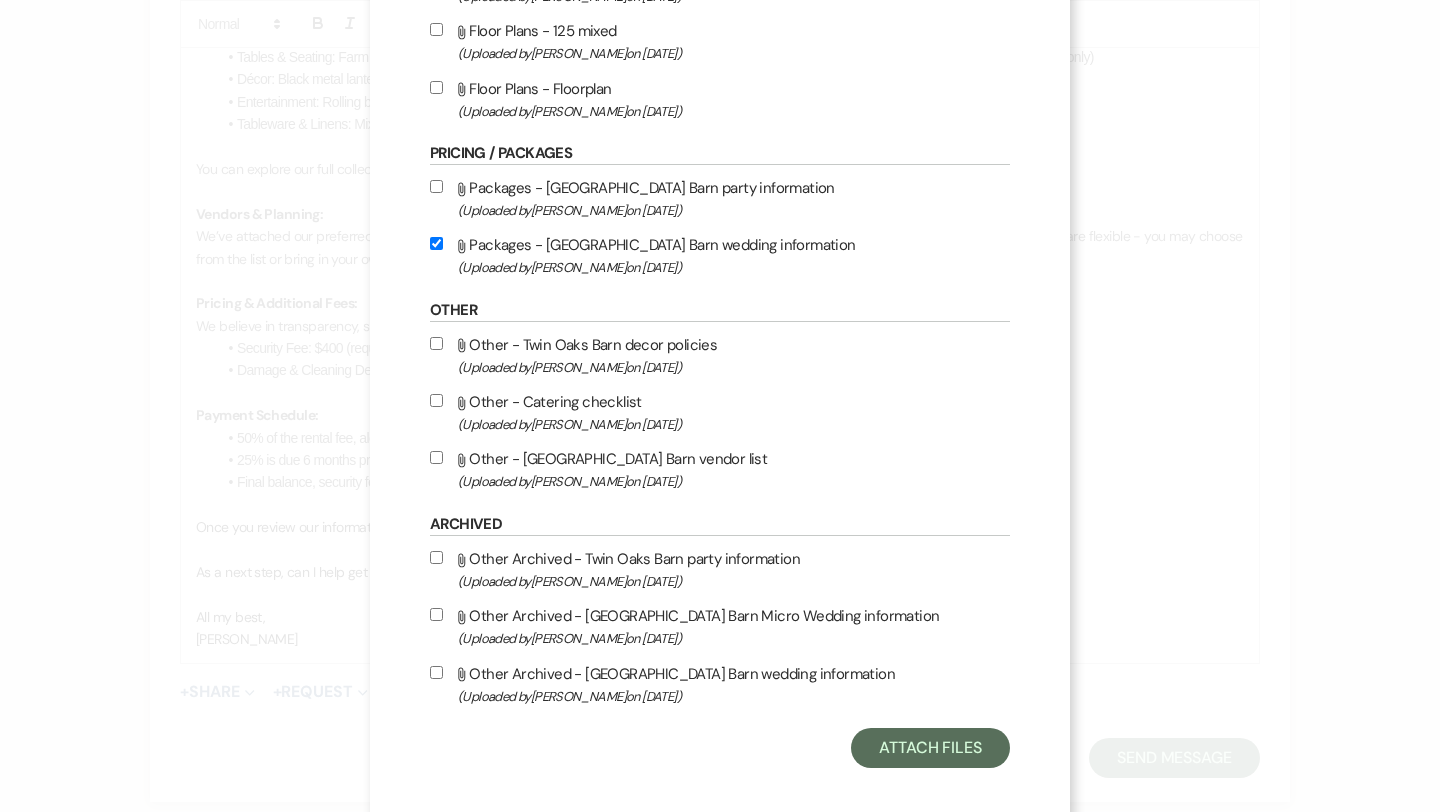 scroll, scrollTop: 584, scrollLeft: 0, axis: vertical 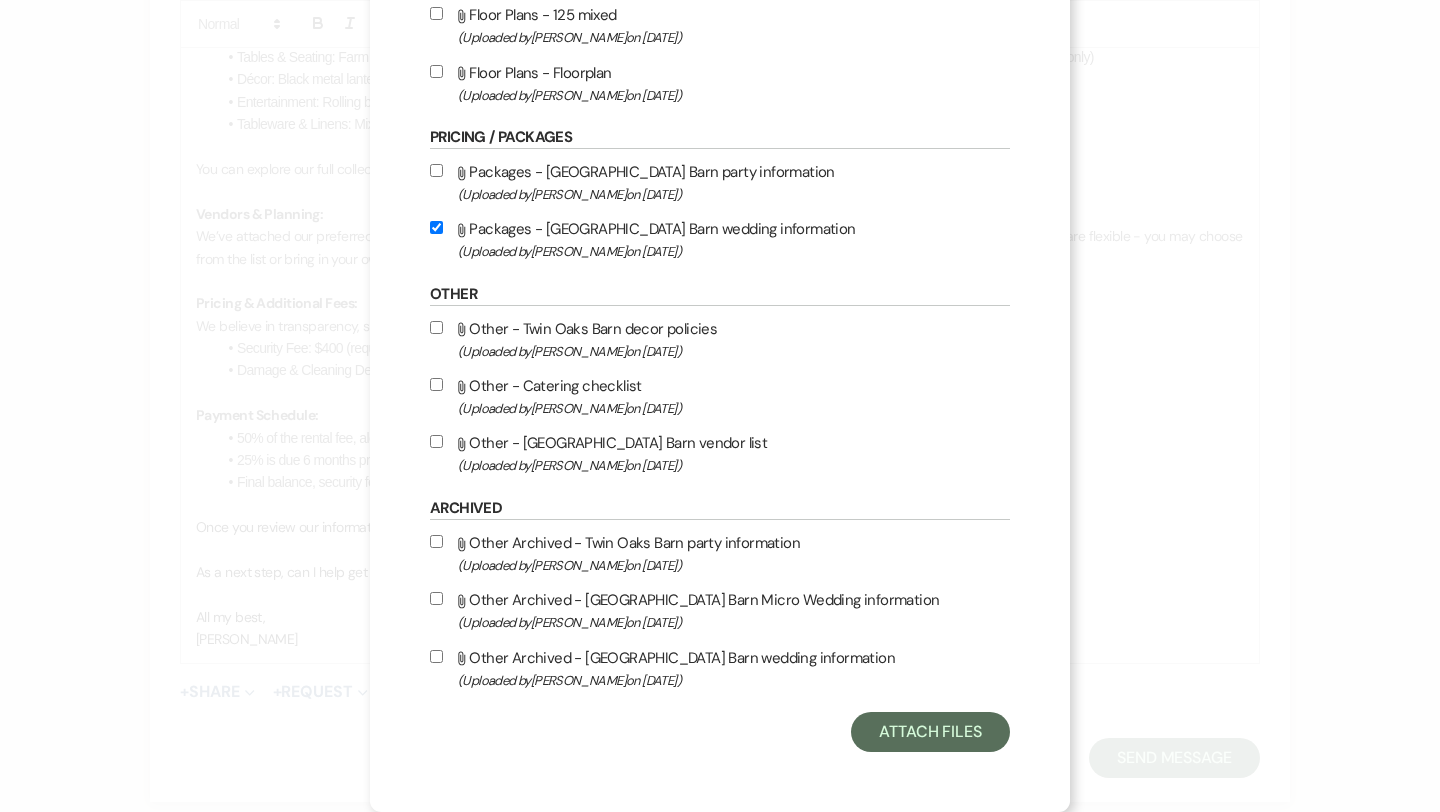 click on "Attach File Other - [GEOGRAPHIC_DATA] vendor list (Uploaded by  [PERSON_NAME]  on   [DATE] )" at bounding box center [436, 441] 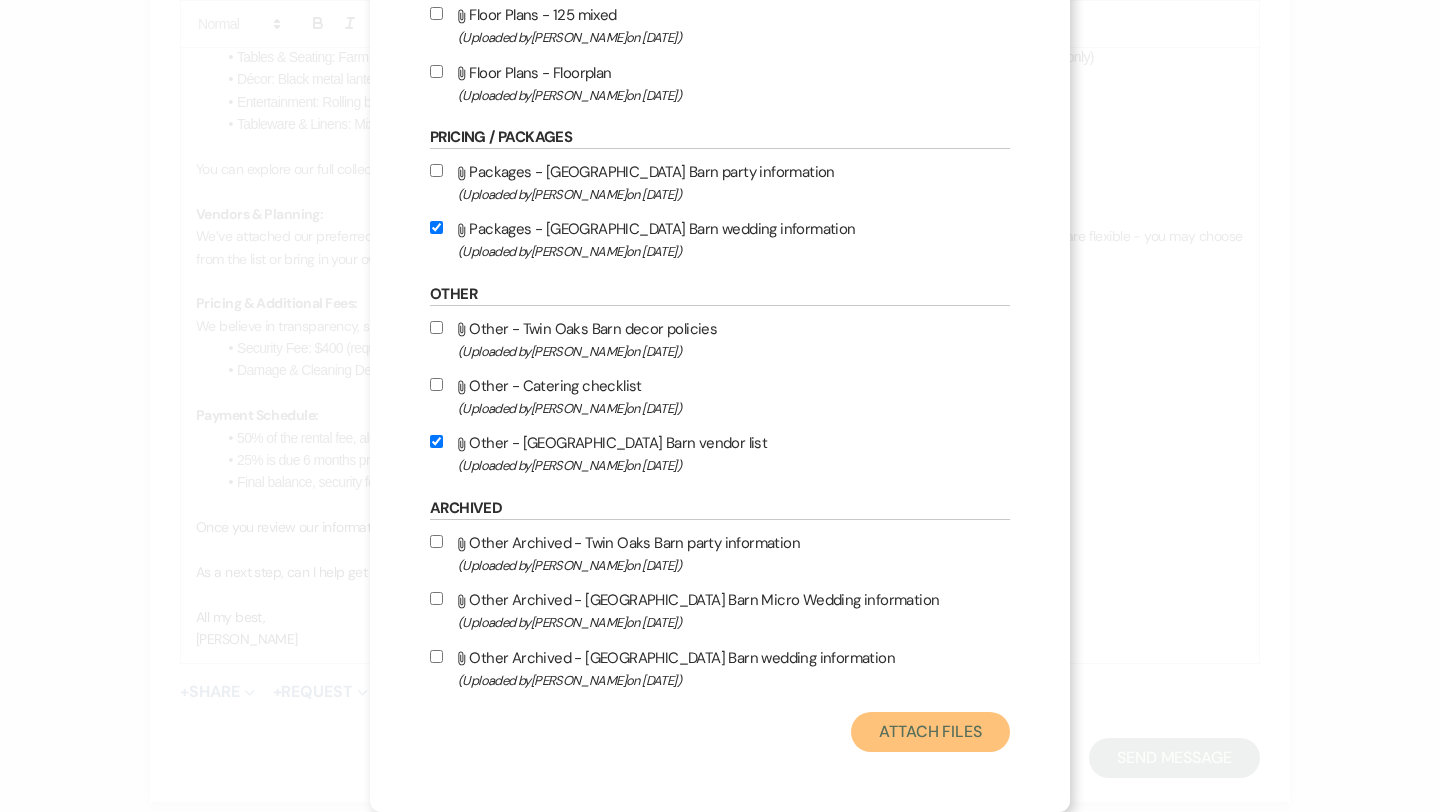 click on "Attach Files" at bounding box center (930, 732) 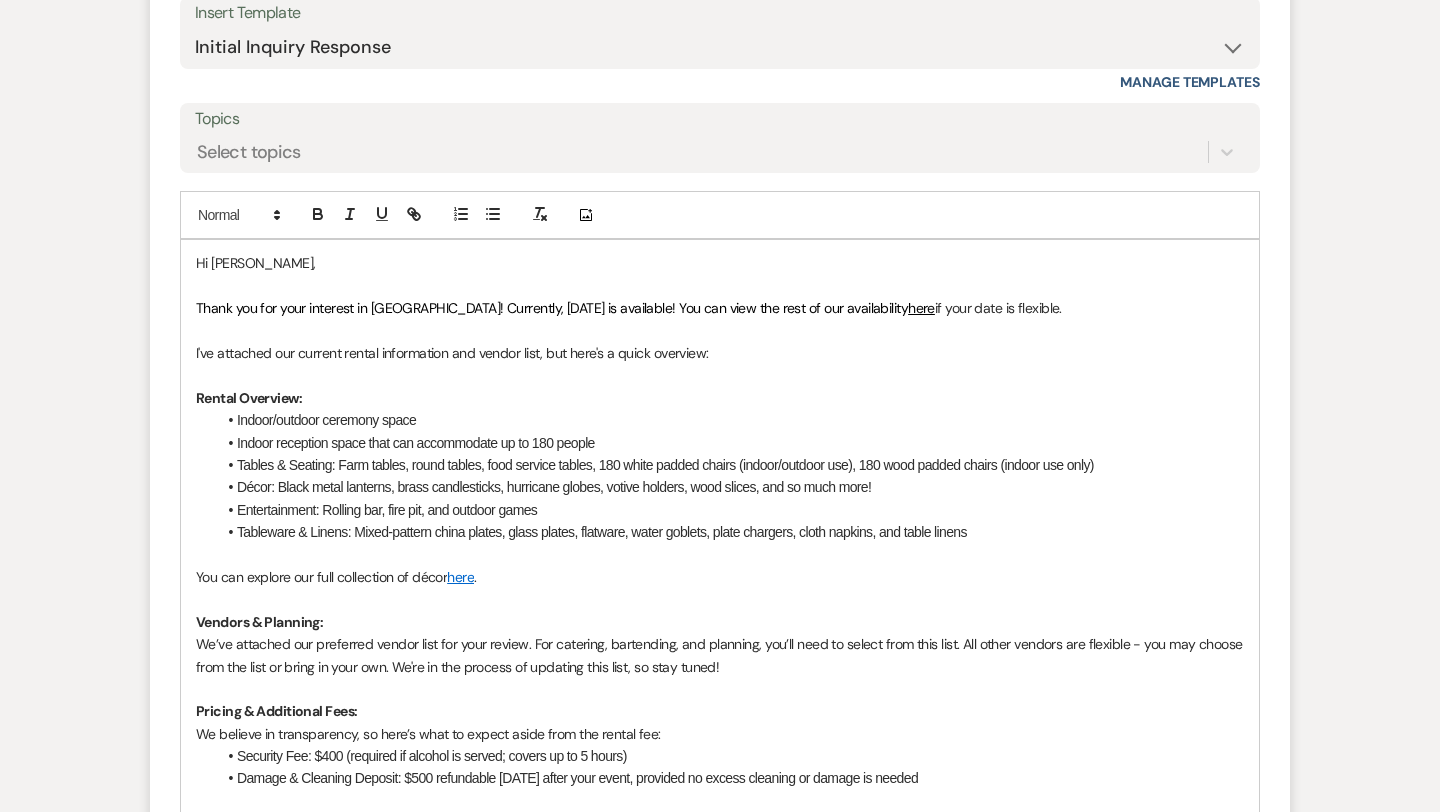 scroll, scrollTop: 1323, scrollLeft: 0, axis: vertical 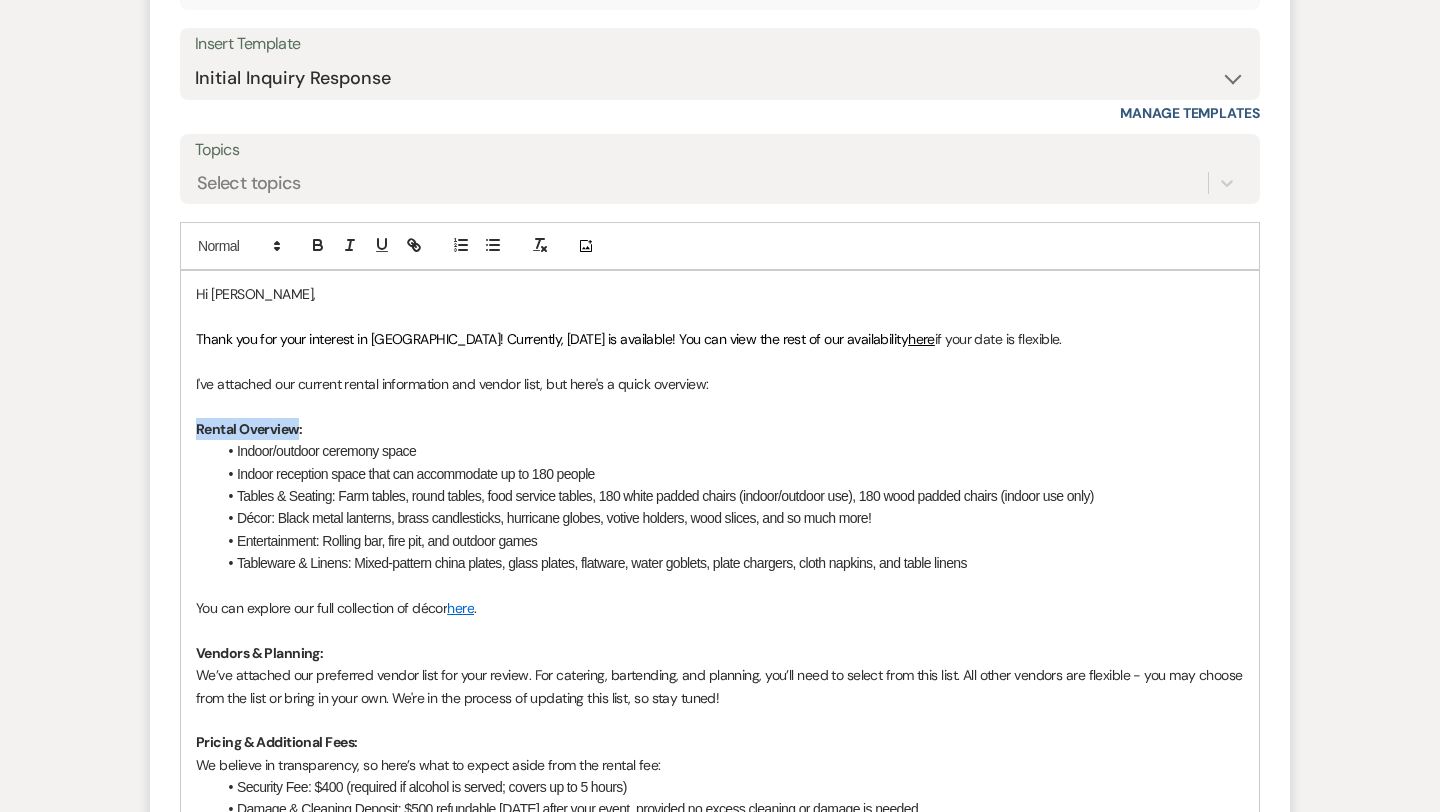 drag, startPoint x: 299, startPoint y: 429, endPoint x: 194, endPoint y: 429, distance: 105 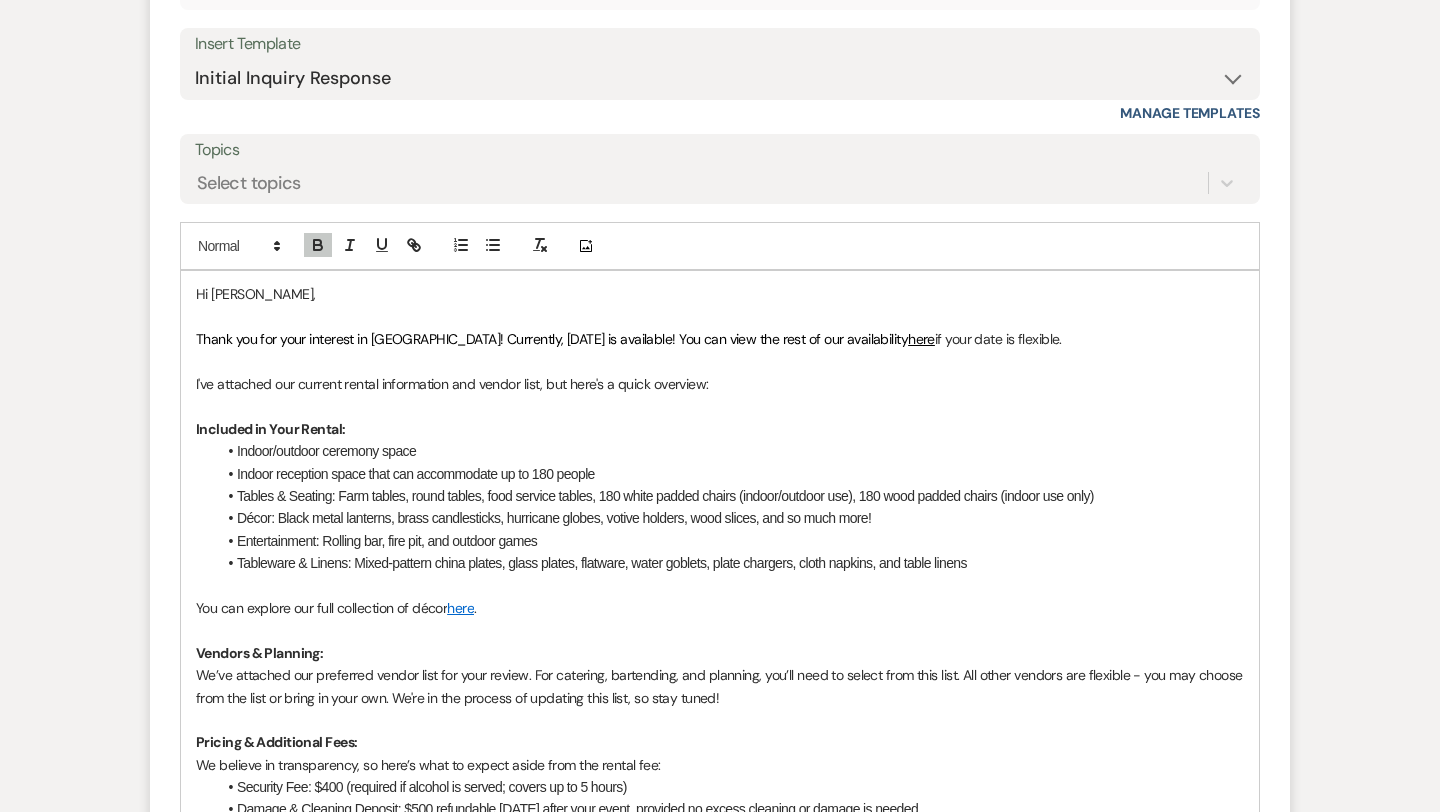 click on "Tableware & Linens: Mixed-pattern china plates, glass plates, flatware, water goblets, plate chargers, cloth napkins, and table linens" at bounding box center (730, 563) 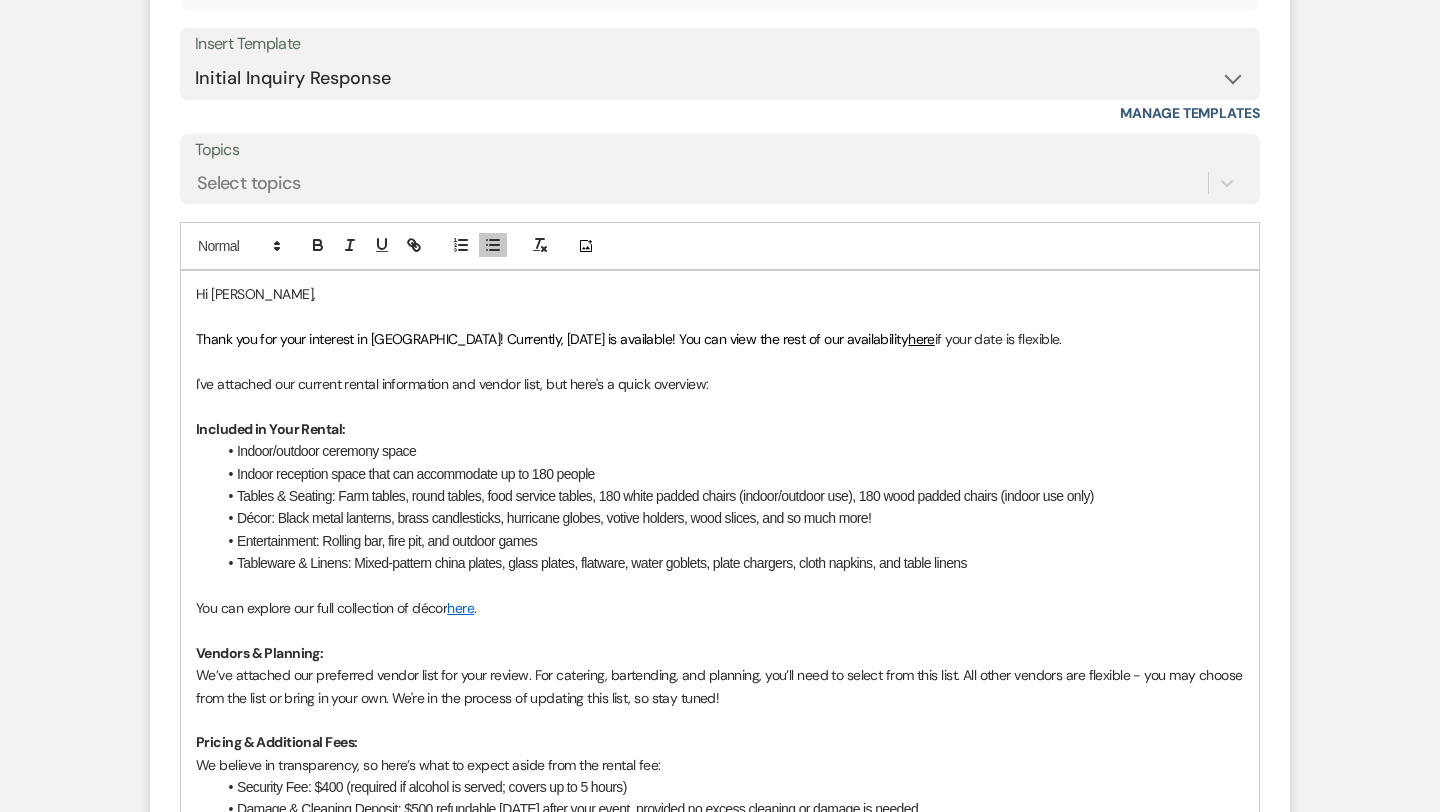 click on "Décor: Black metal lanterns, brass candlesticks, hurricane globes, votive holders, wood slices, and so much more!" at bounding box center (730, 518) 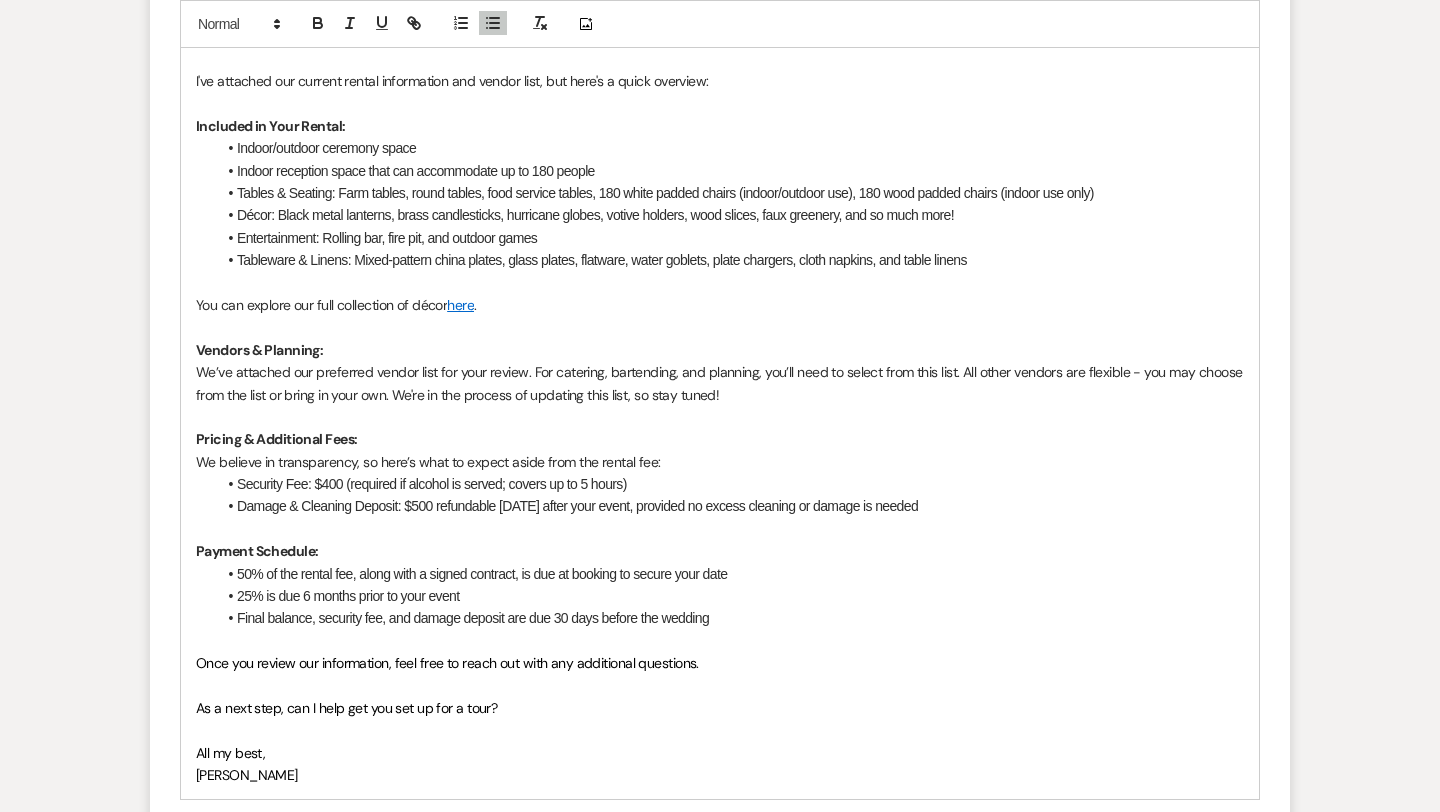 scroll, scrollTop: 1637, scrollLeft: 0, axis: vertical 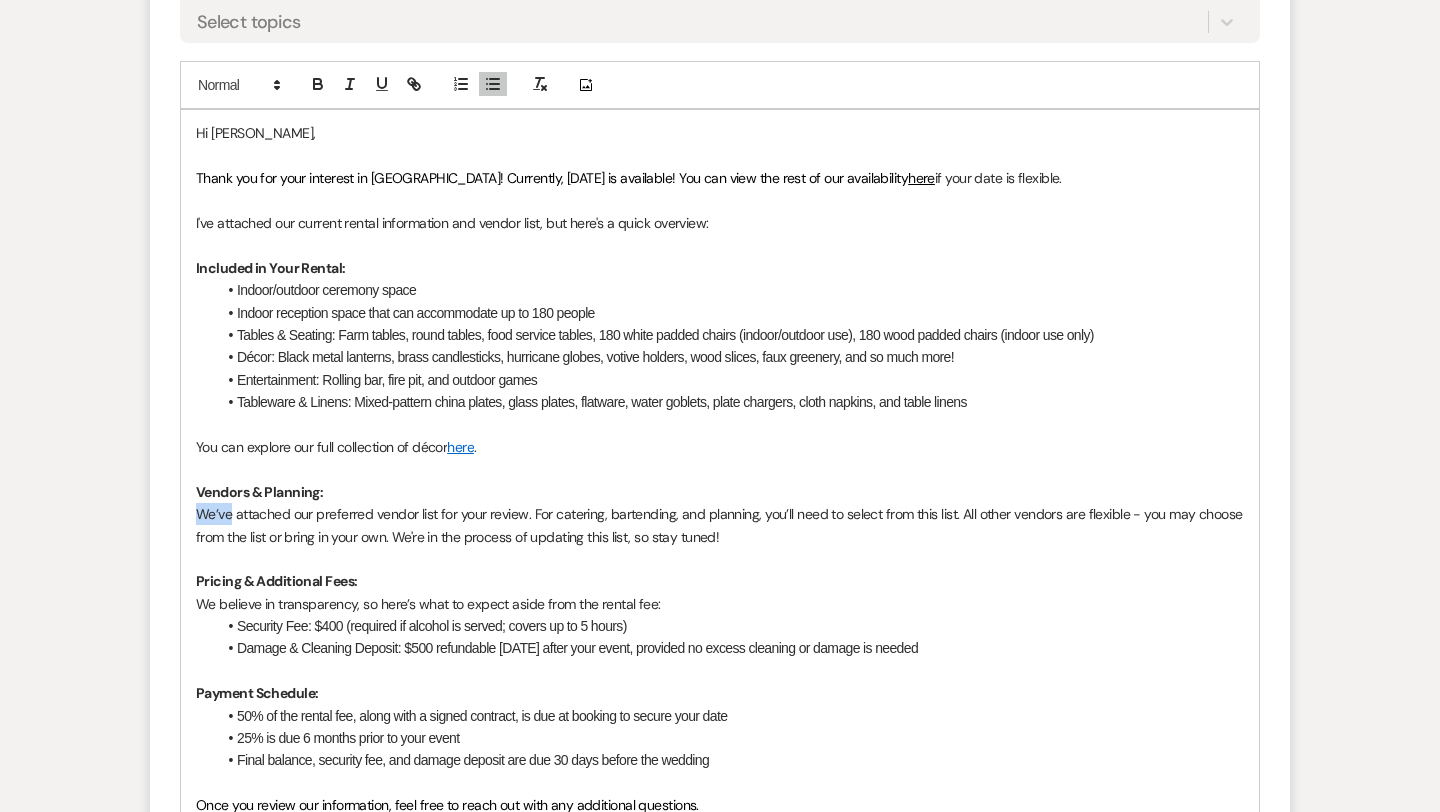 drag, startPoint x: 231, startPoint y: 515, endPoint x: 192, endPoint y: 512, distance: 39.115215 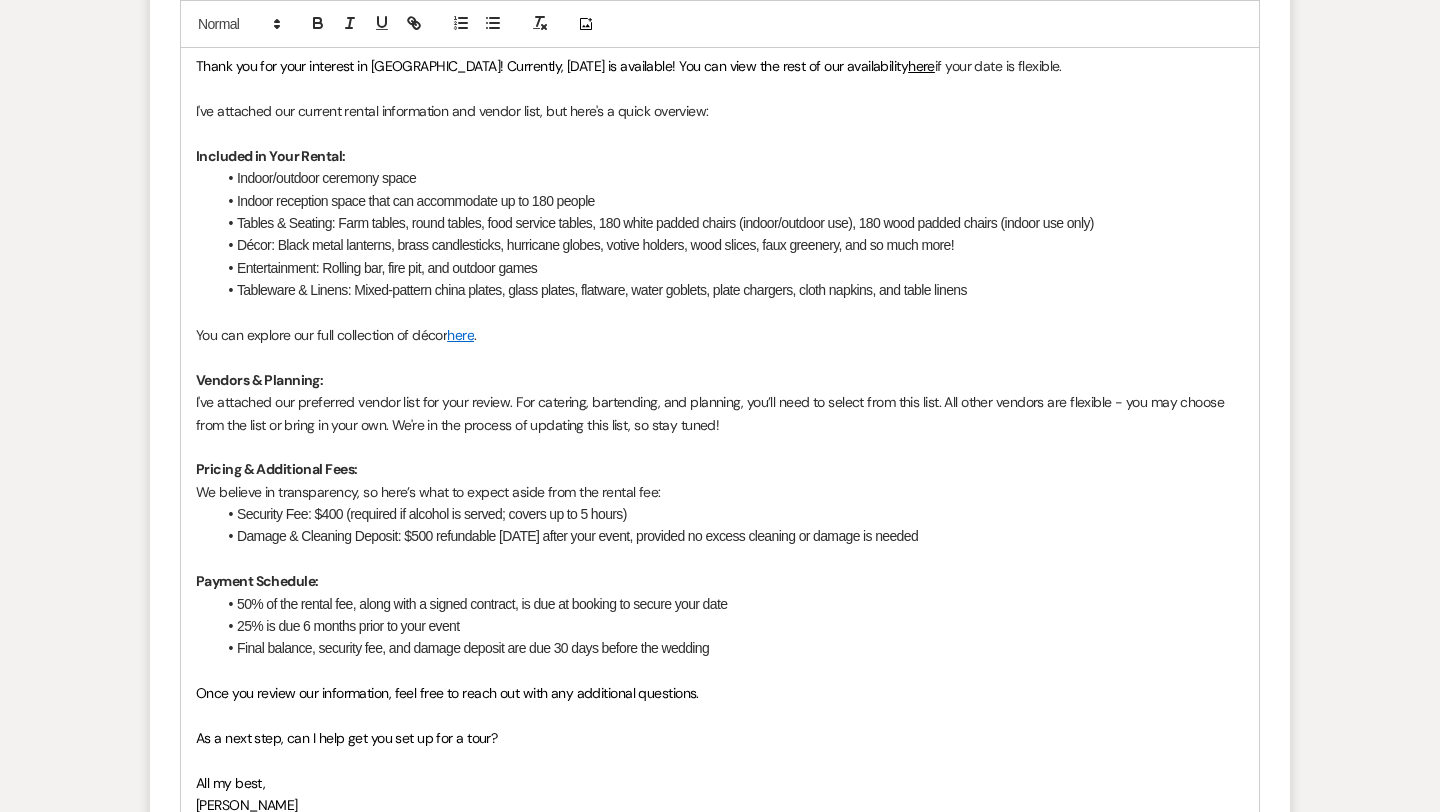 scroll, scrollTop: 1601, scrollLeft: 0, axis: vertical 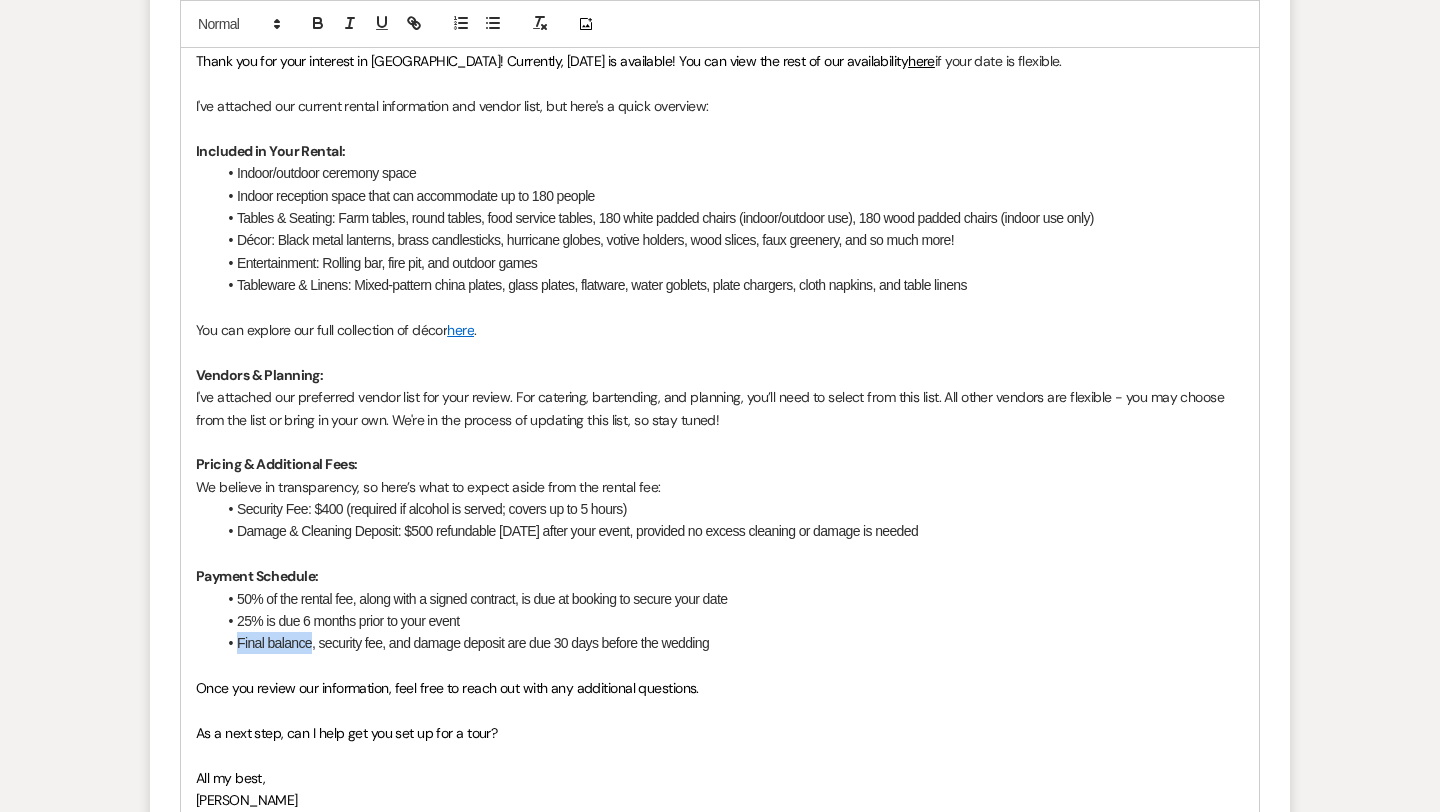 drag, startPoint x: 314, startPoint y: 647, endPoint x: 238, endPoint y: 643, distance: 76.105194 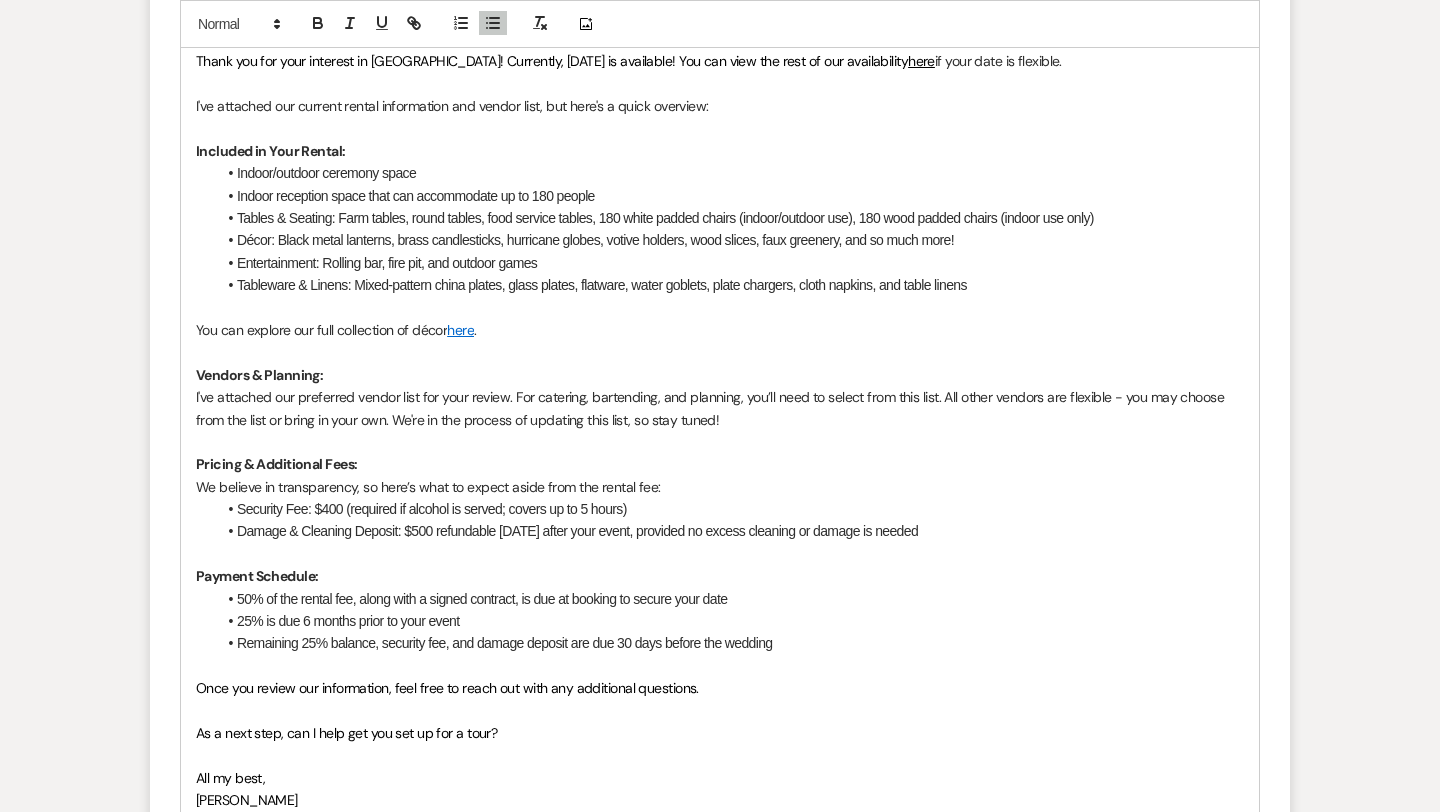 click on "Once you review our information, feel free to reach out with any additional questions." at bounding box center (720, 688) 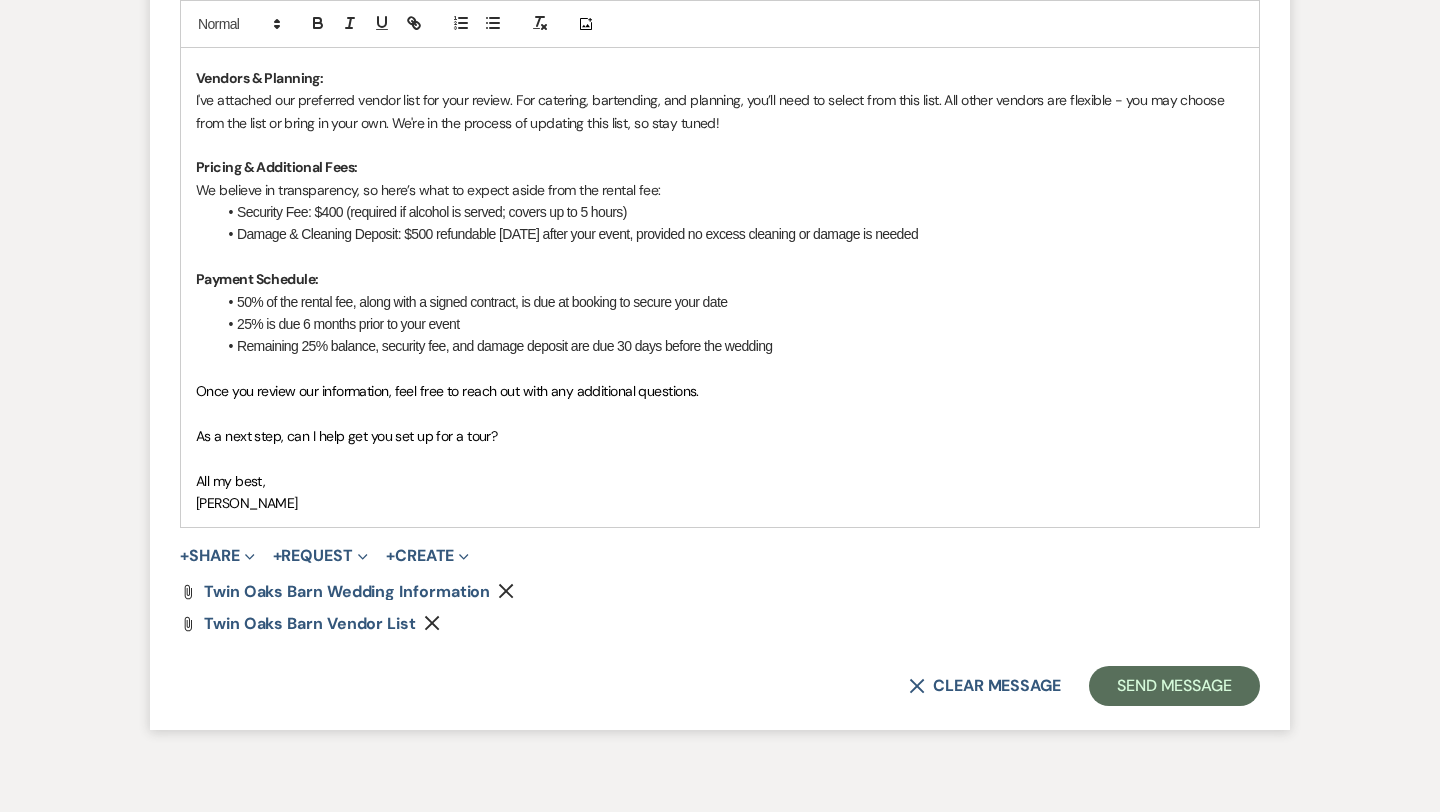 scroll, scrollTop: 1901, scrollLeft: 0, axis: vertical 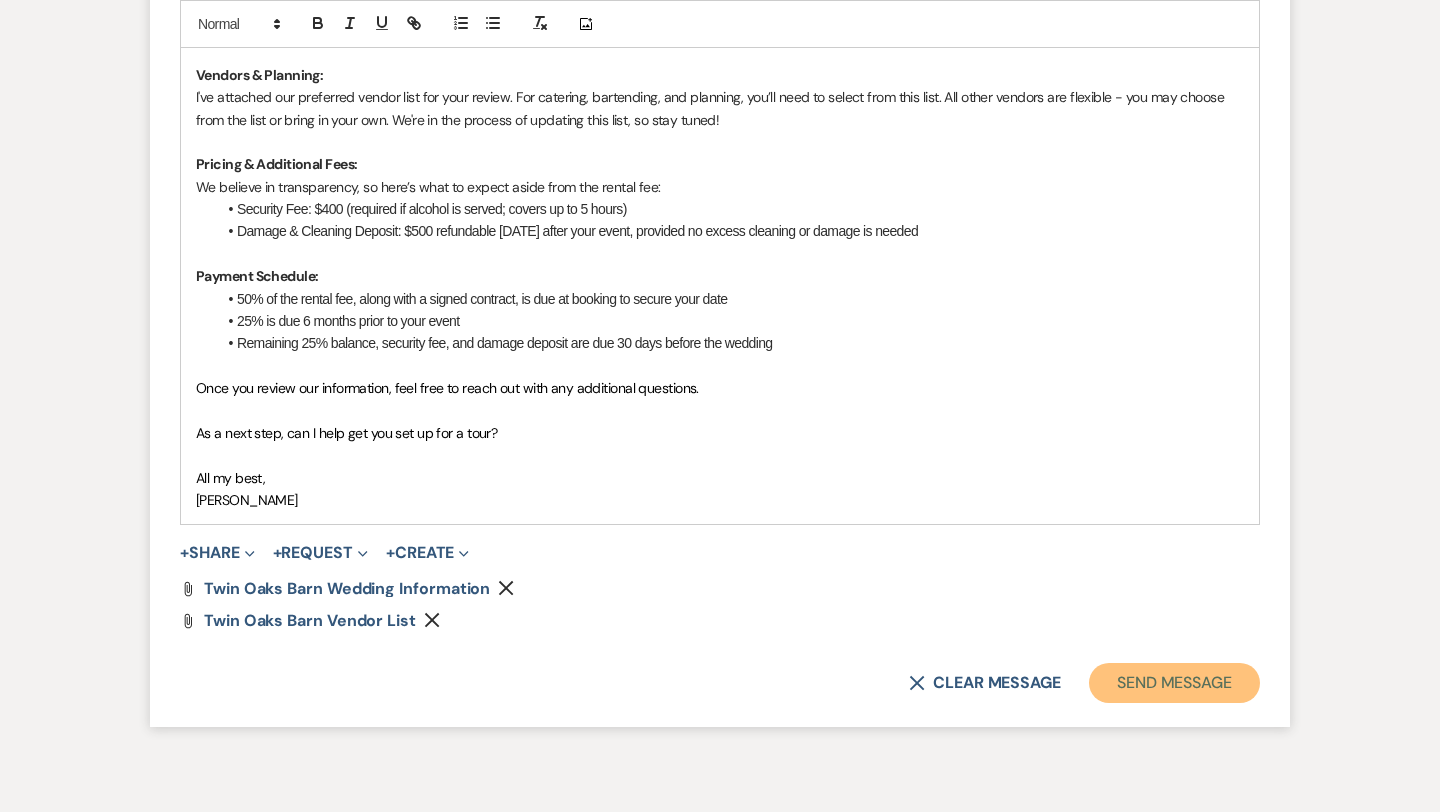 click on "Send Message" at bounding box center (1174, 683) 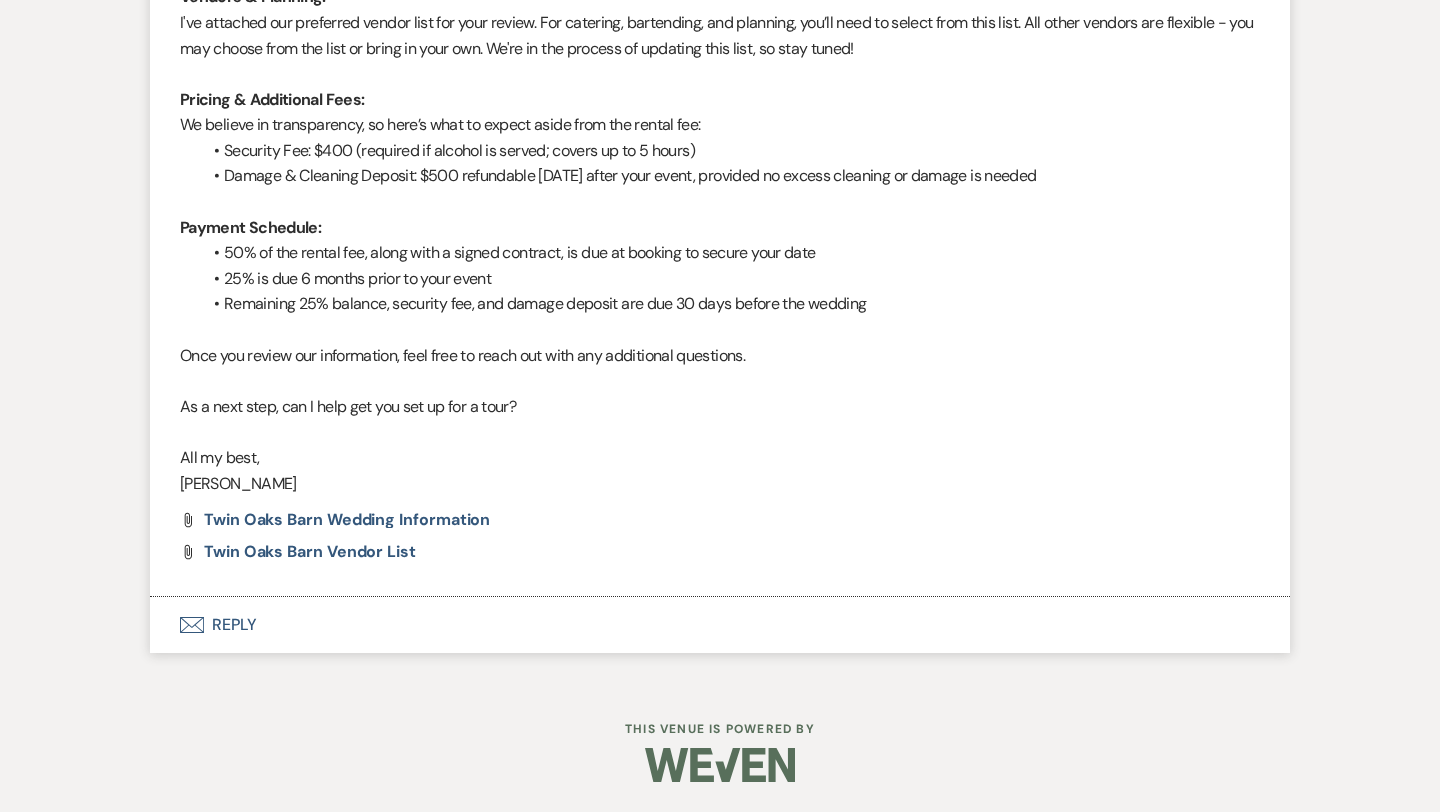 scroll, scrollTop: 1709, scrollLeft: 0, axis: vertical 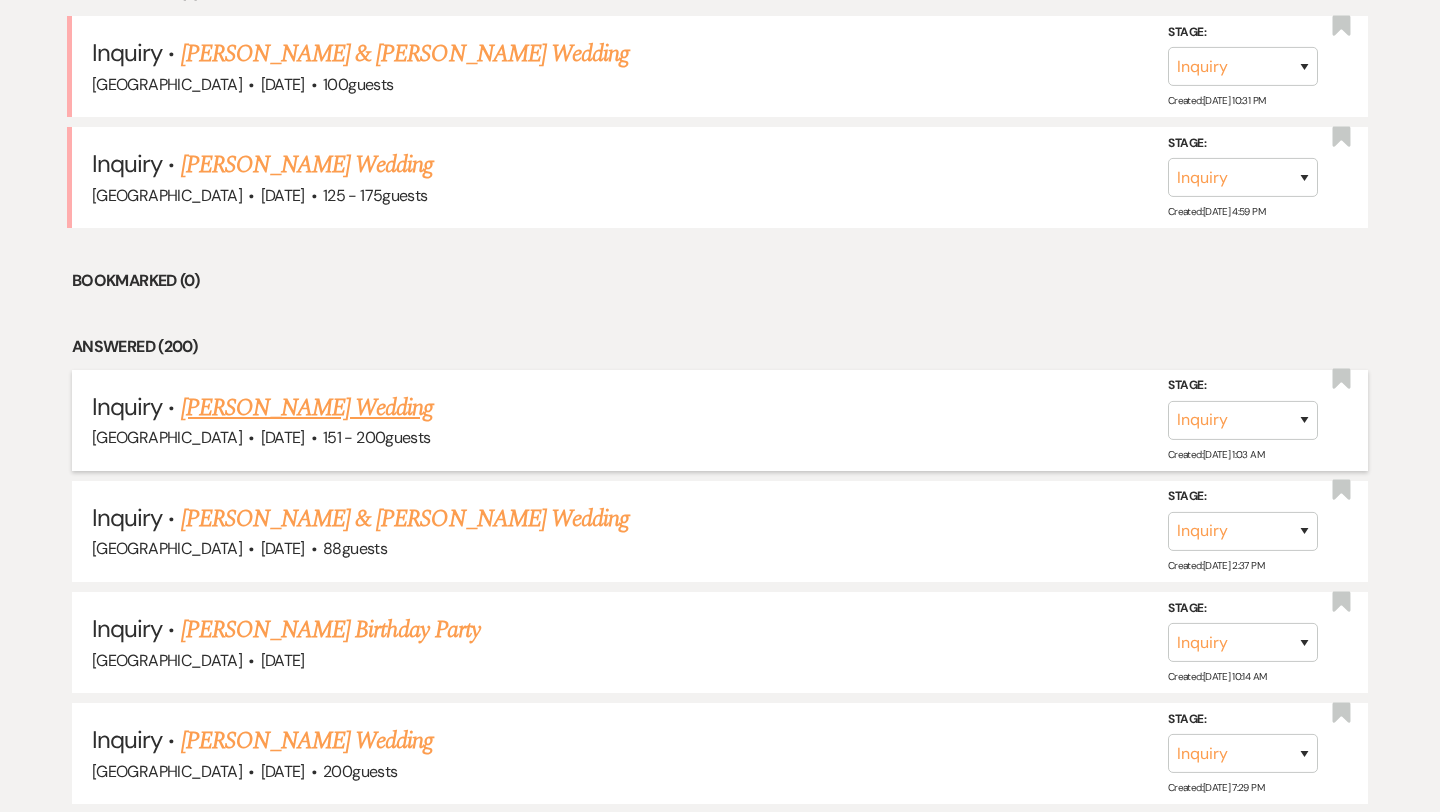 click on "[PERSON_NAME] Wedding" at bounding box center [307, 408] 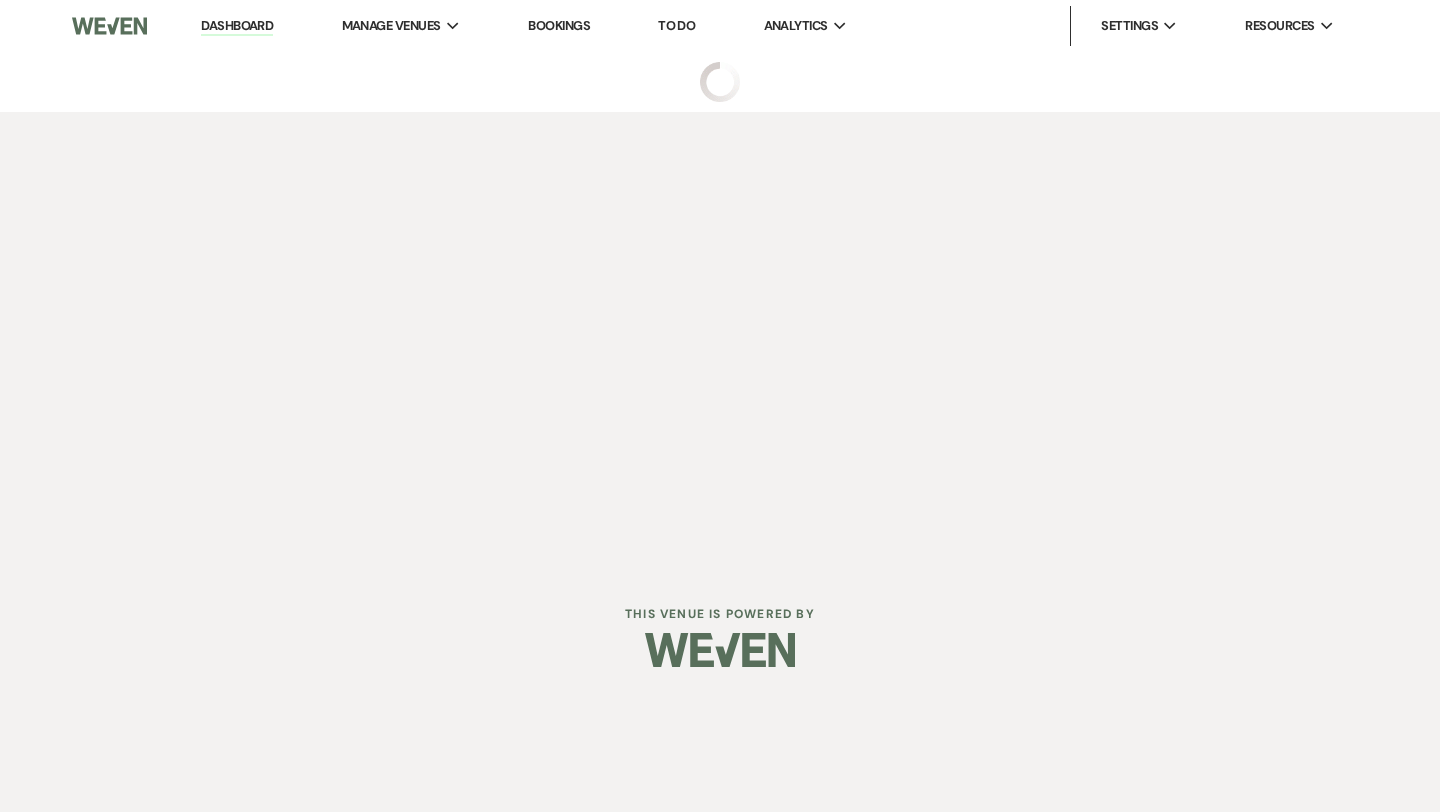 scroll, scrollTop: 0, scrollLeft: 0, axis: both 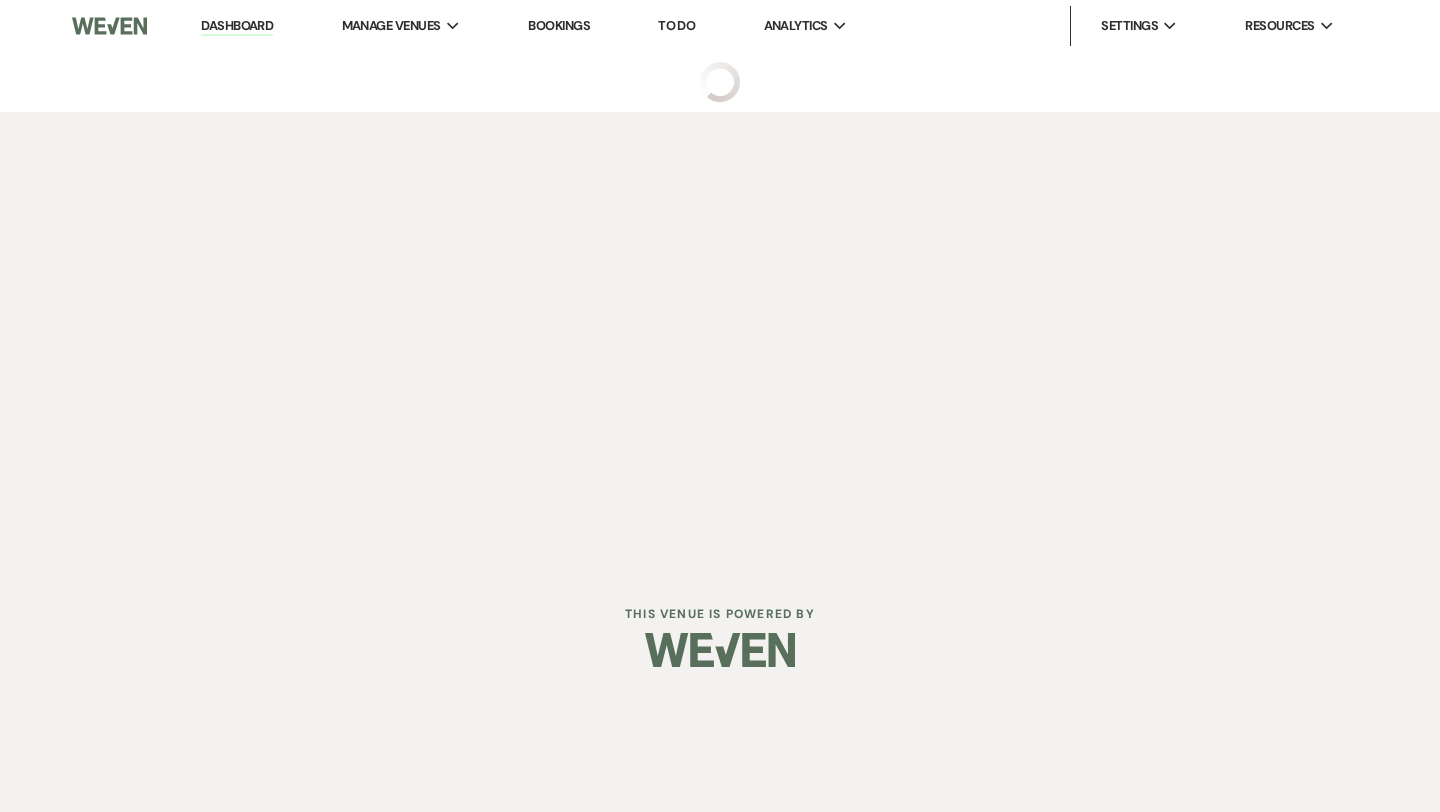 select on "2" 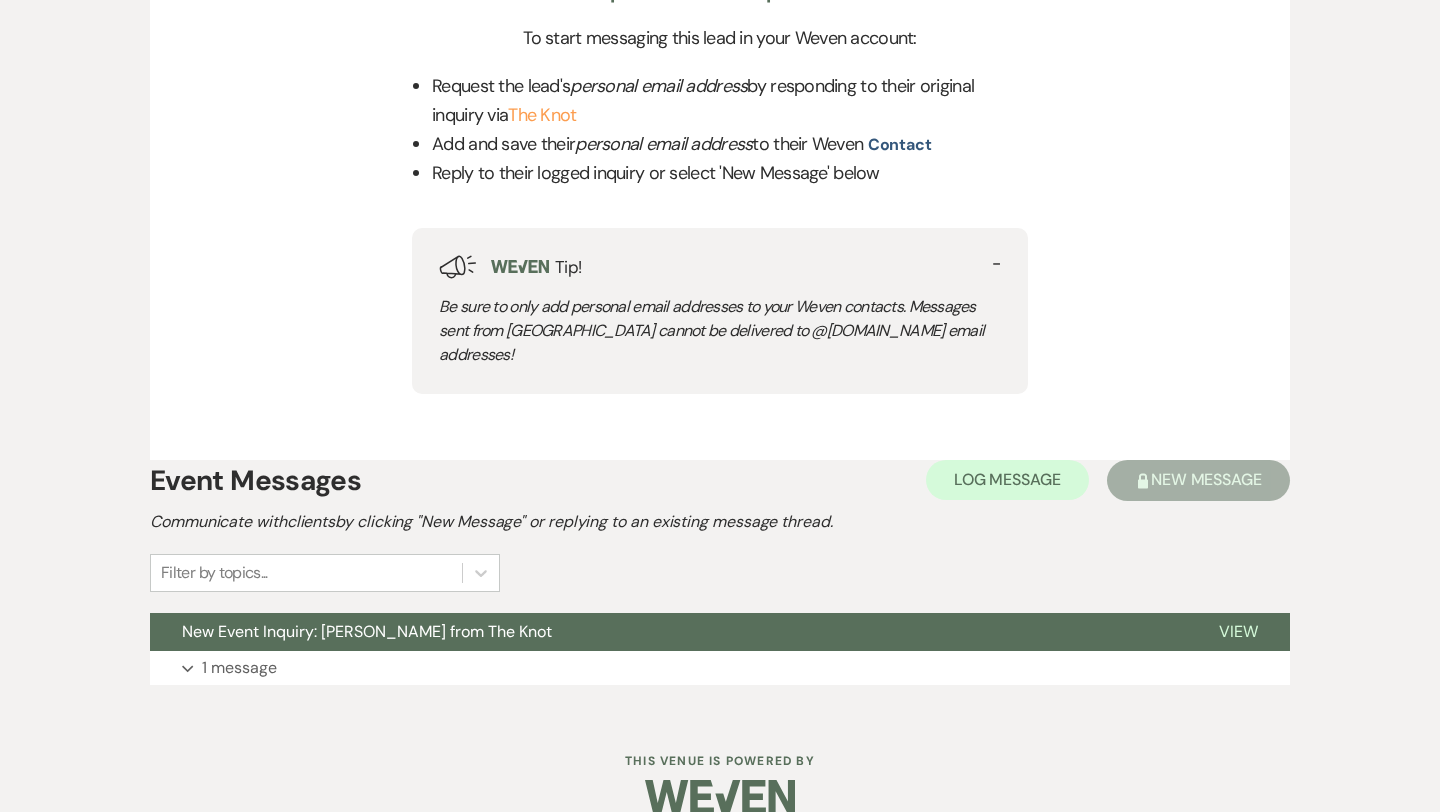 scroll, scrollTop: 843, scrollLeft: 0, axis: vertical 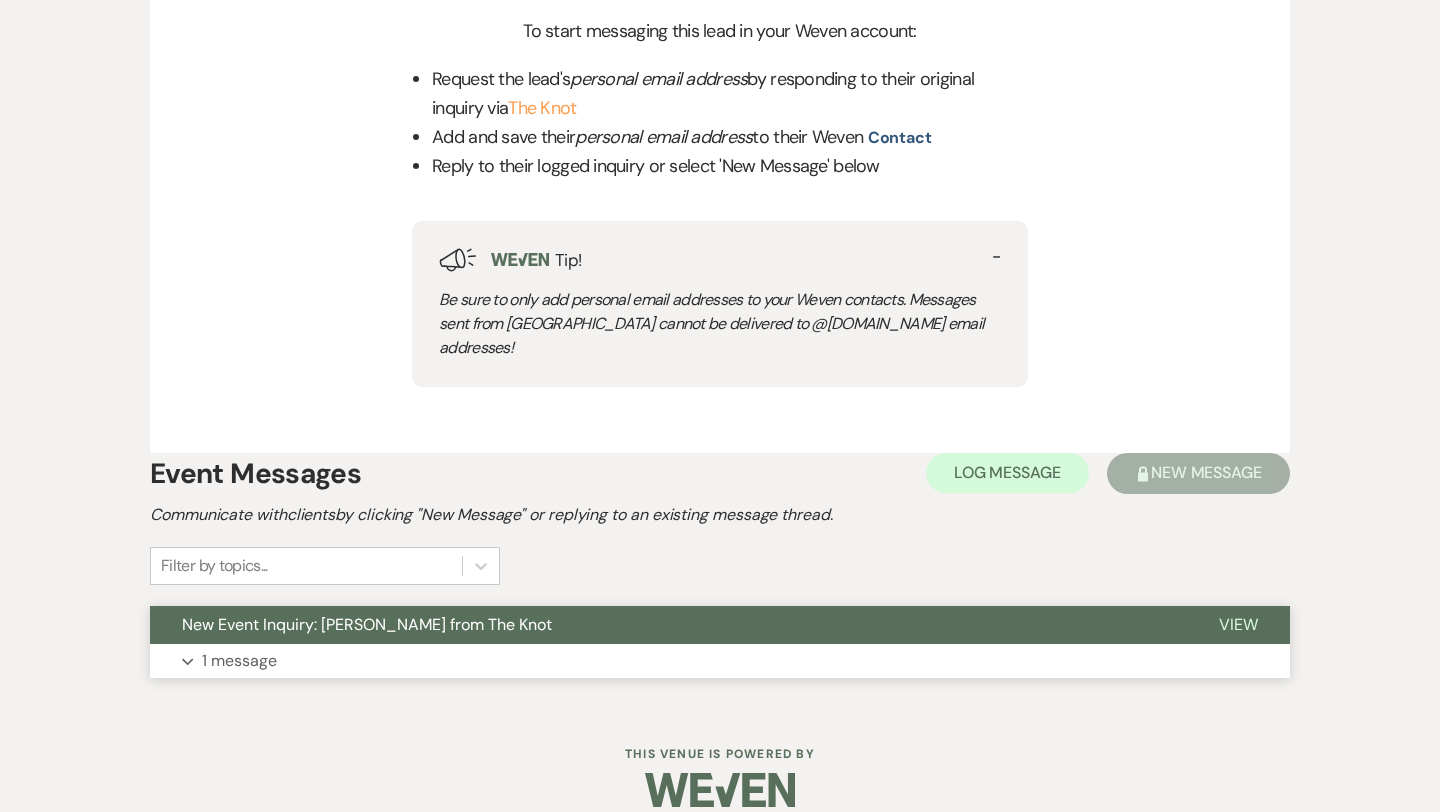 click on "1 message" at bounding box center (239, 661) 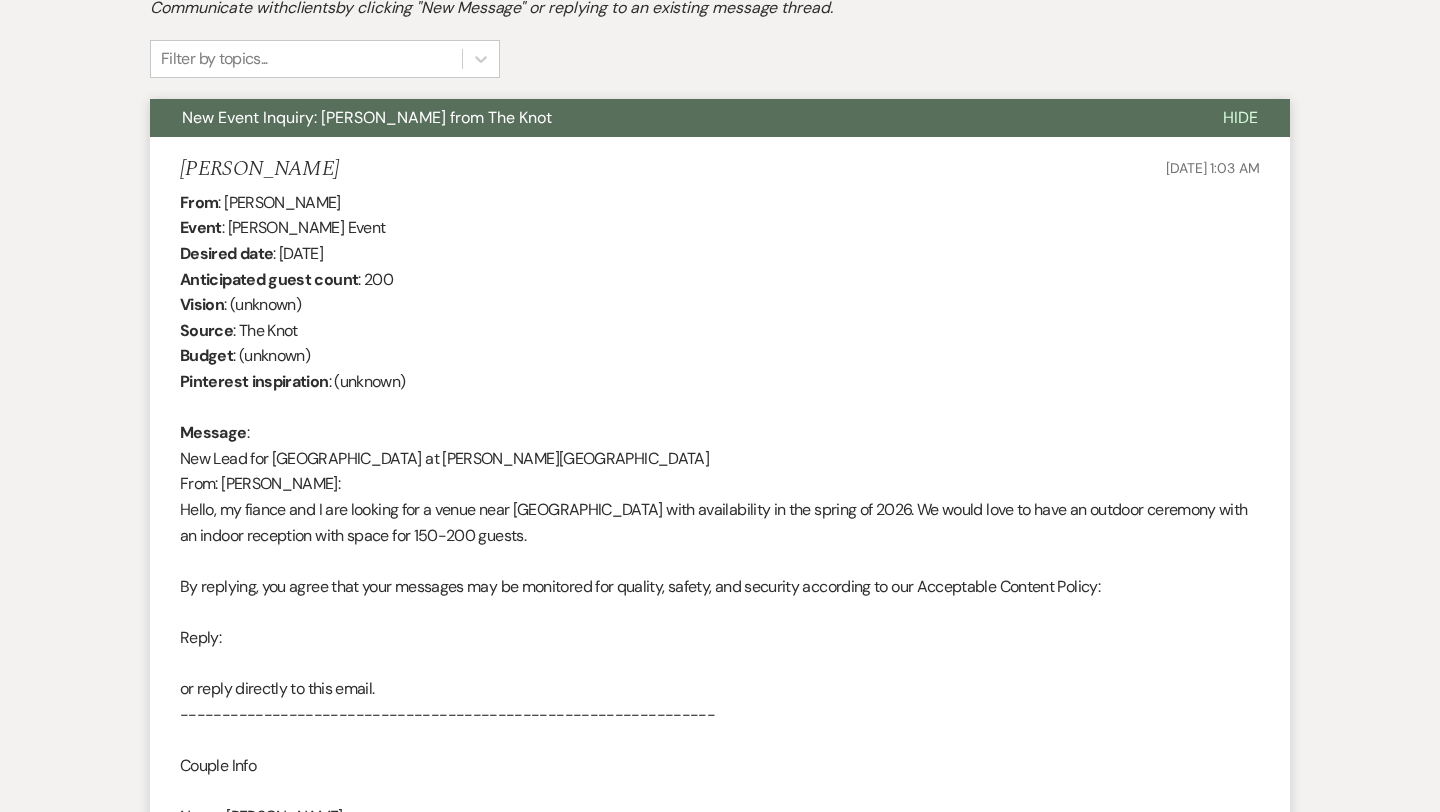 scroll, scrollTop: 1352, scrollLeft: 0, axis: vertical 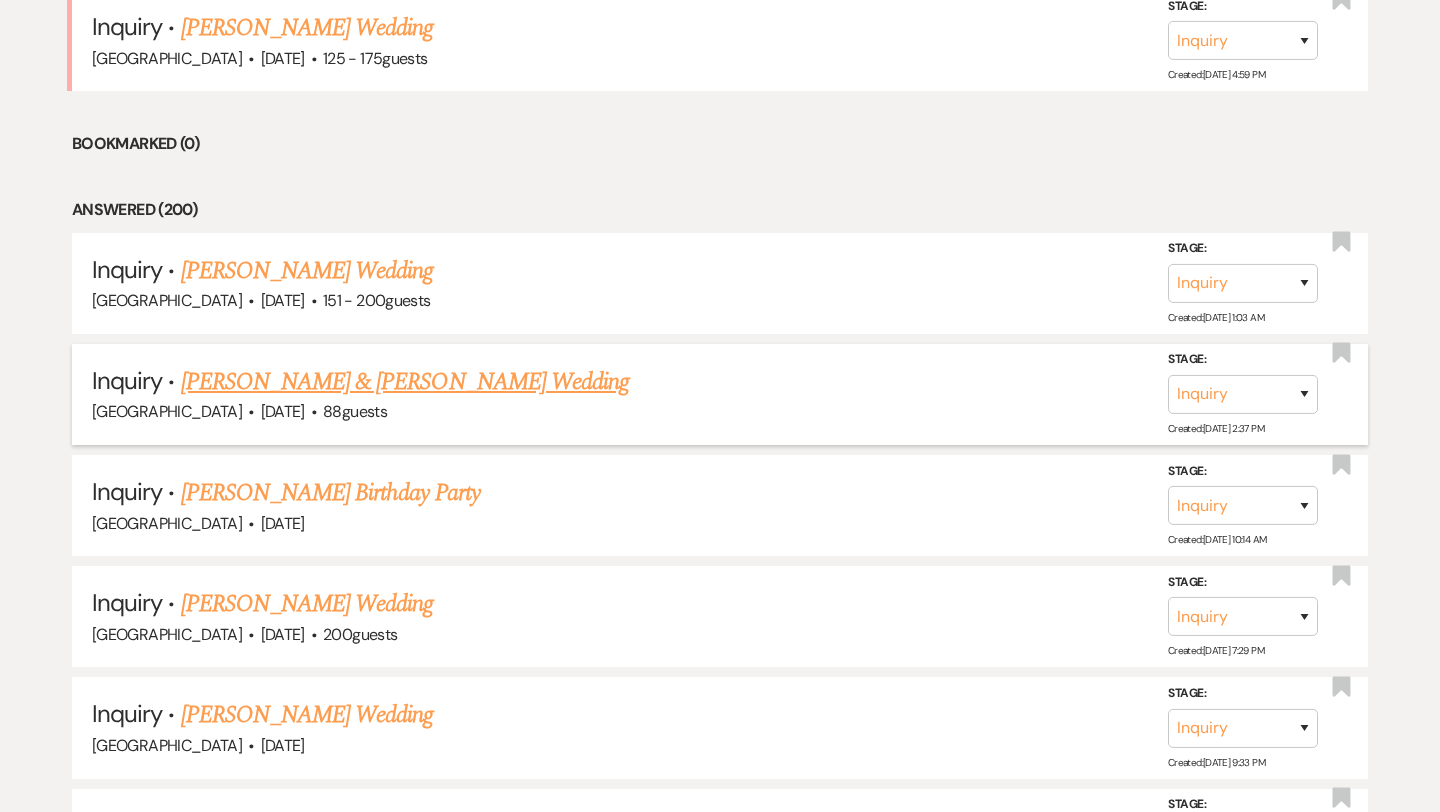 click on "[PERSON_NAME] & [PERSON_NAME] Wedding" at bounding box center [405, 382] 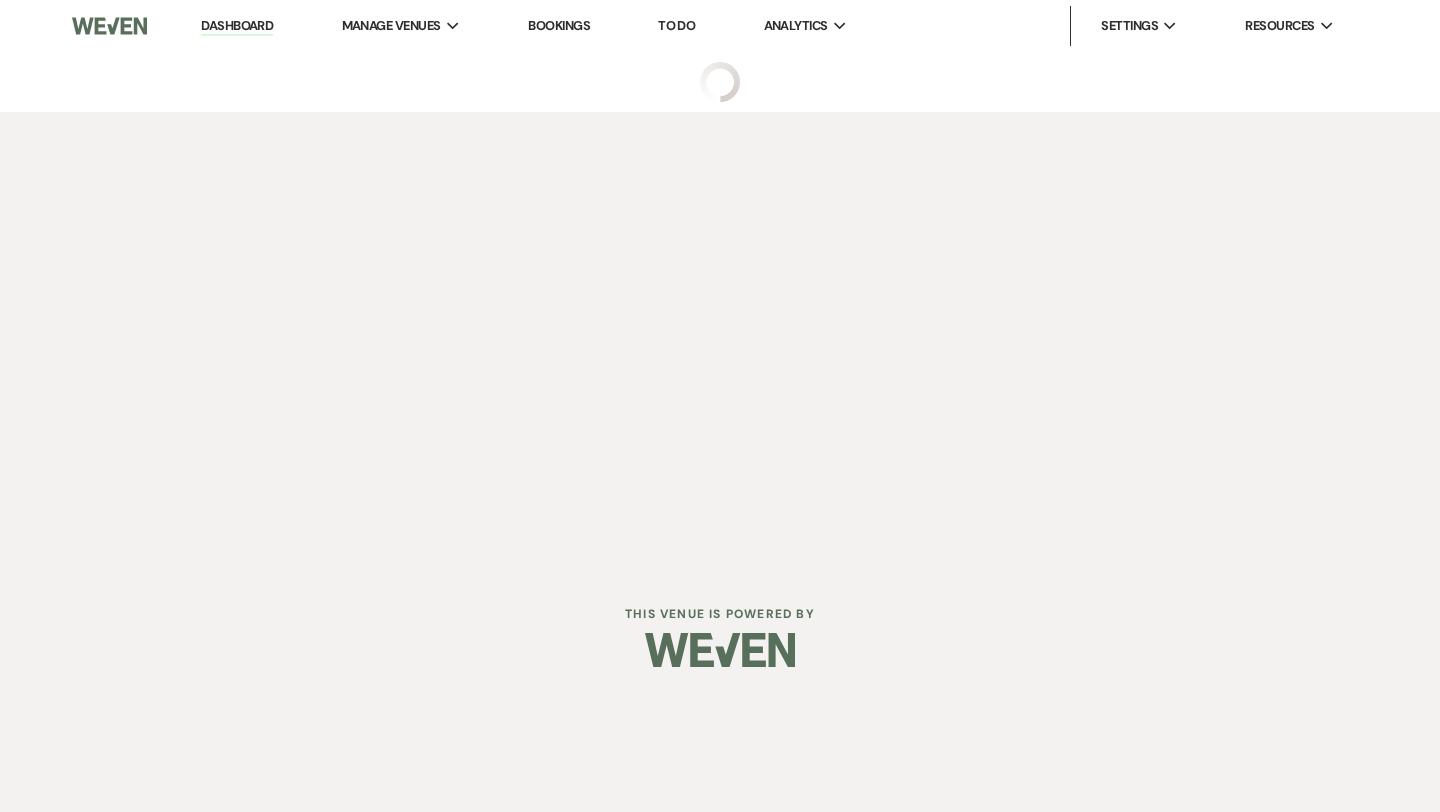 scroll, scrollTop: 0, scrollLeft: 0, axis: both 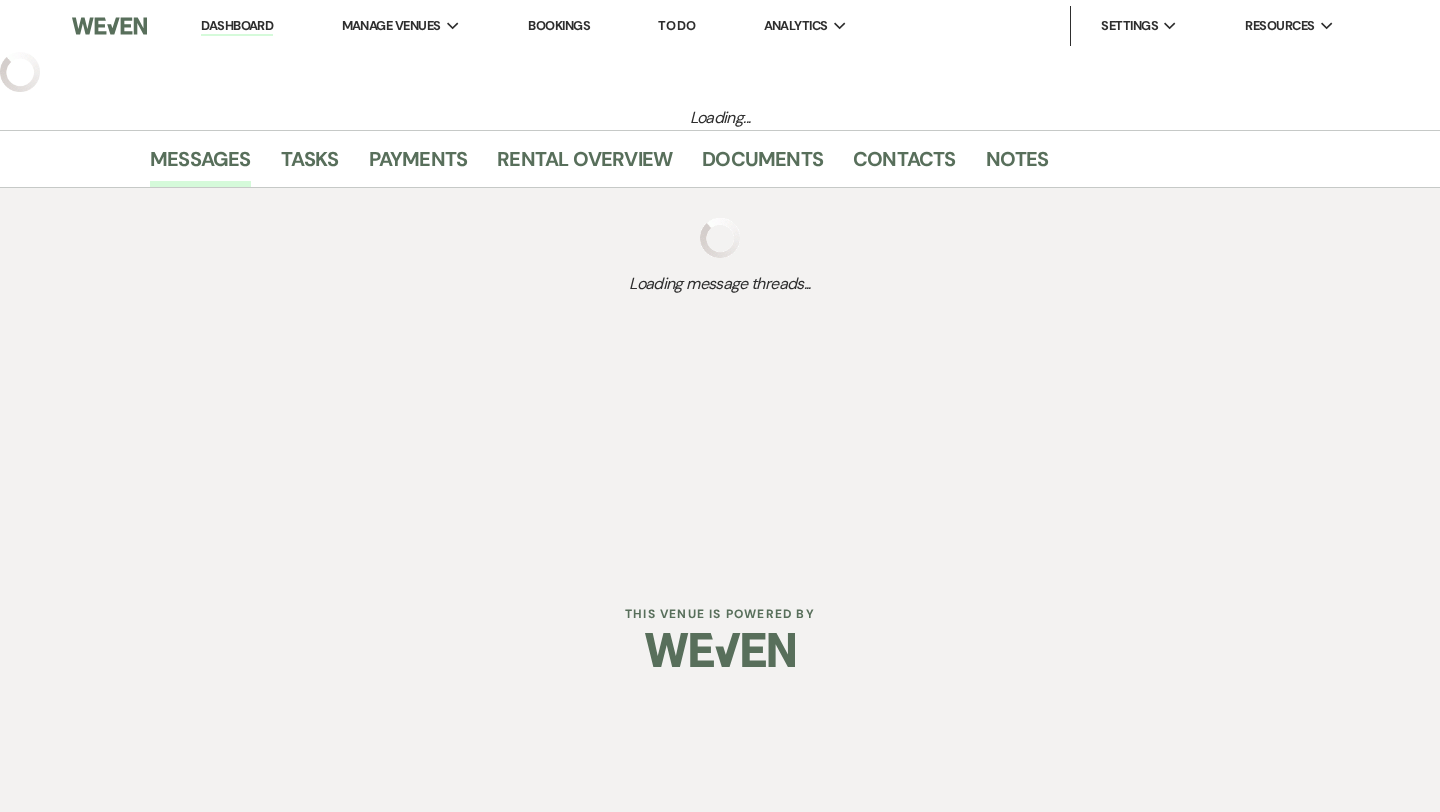 select on "5" 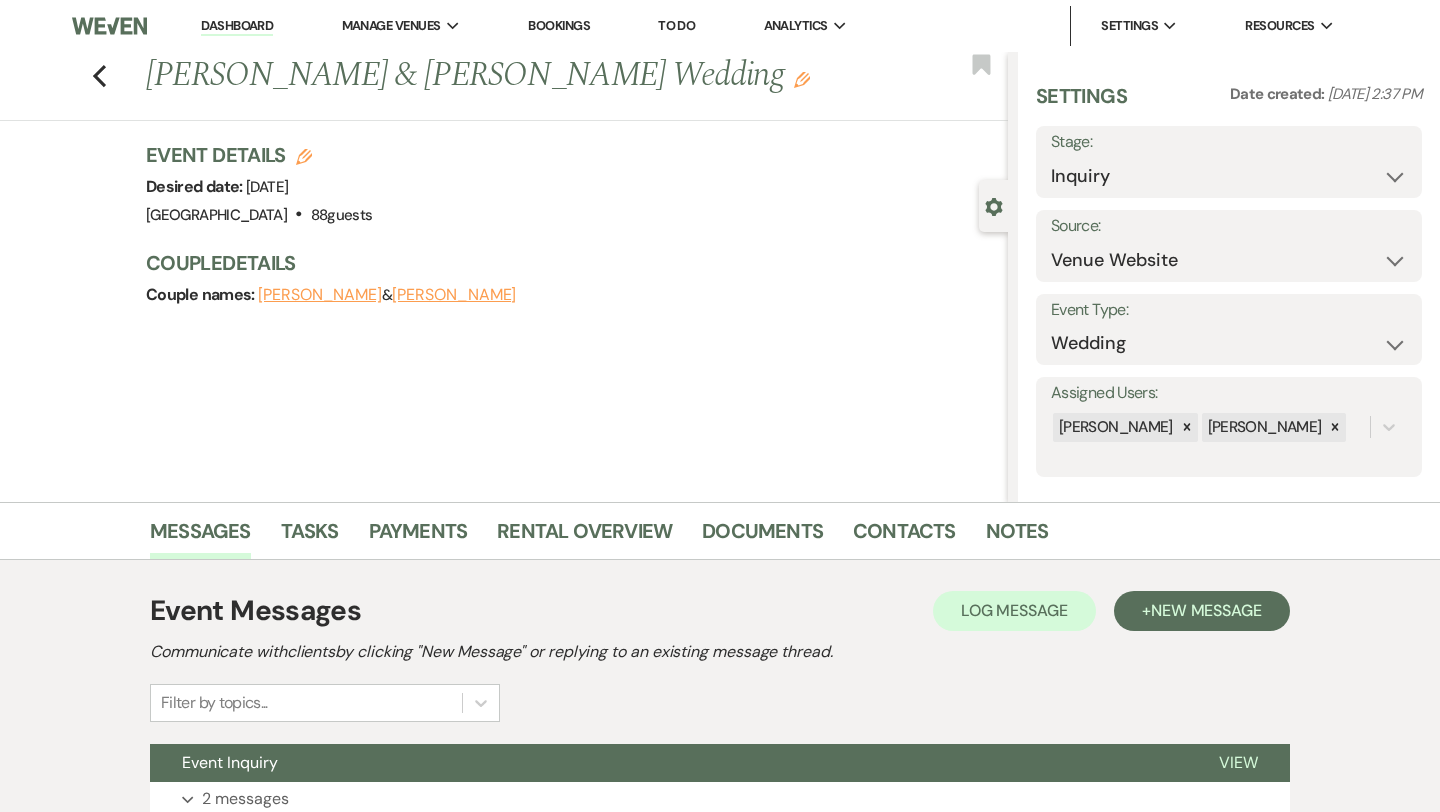 scroll, scrollTop: 162, scrollLeft: 0, axis: vertical 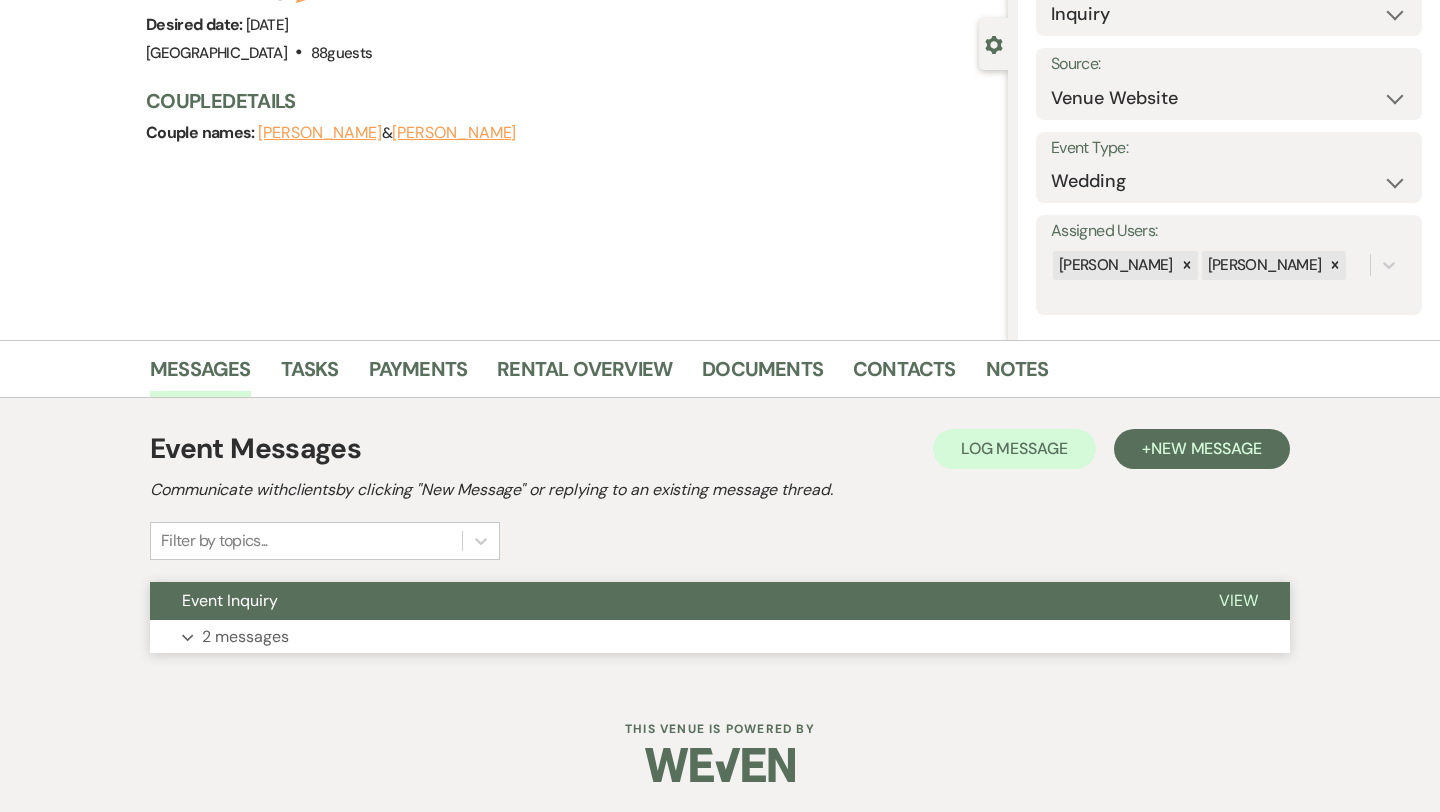 click on "2 messages" at bounding box center [245, 637] 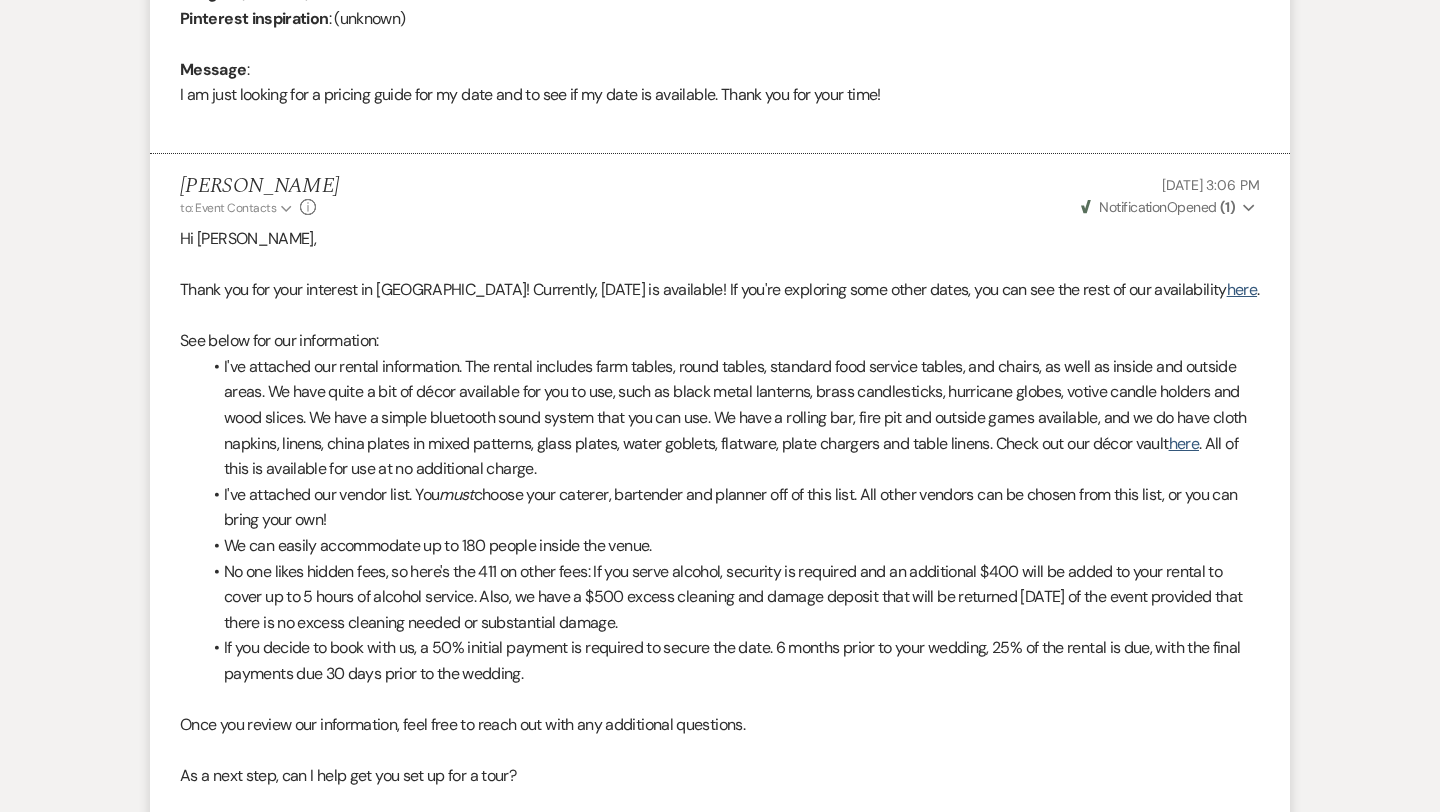 scroll, scrollTop: 1053, scrollLeft: 0, axis: vertical 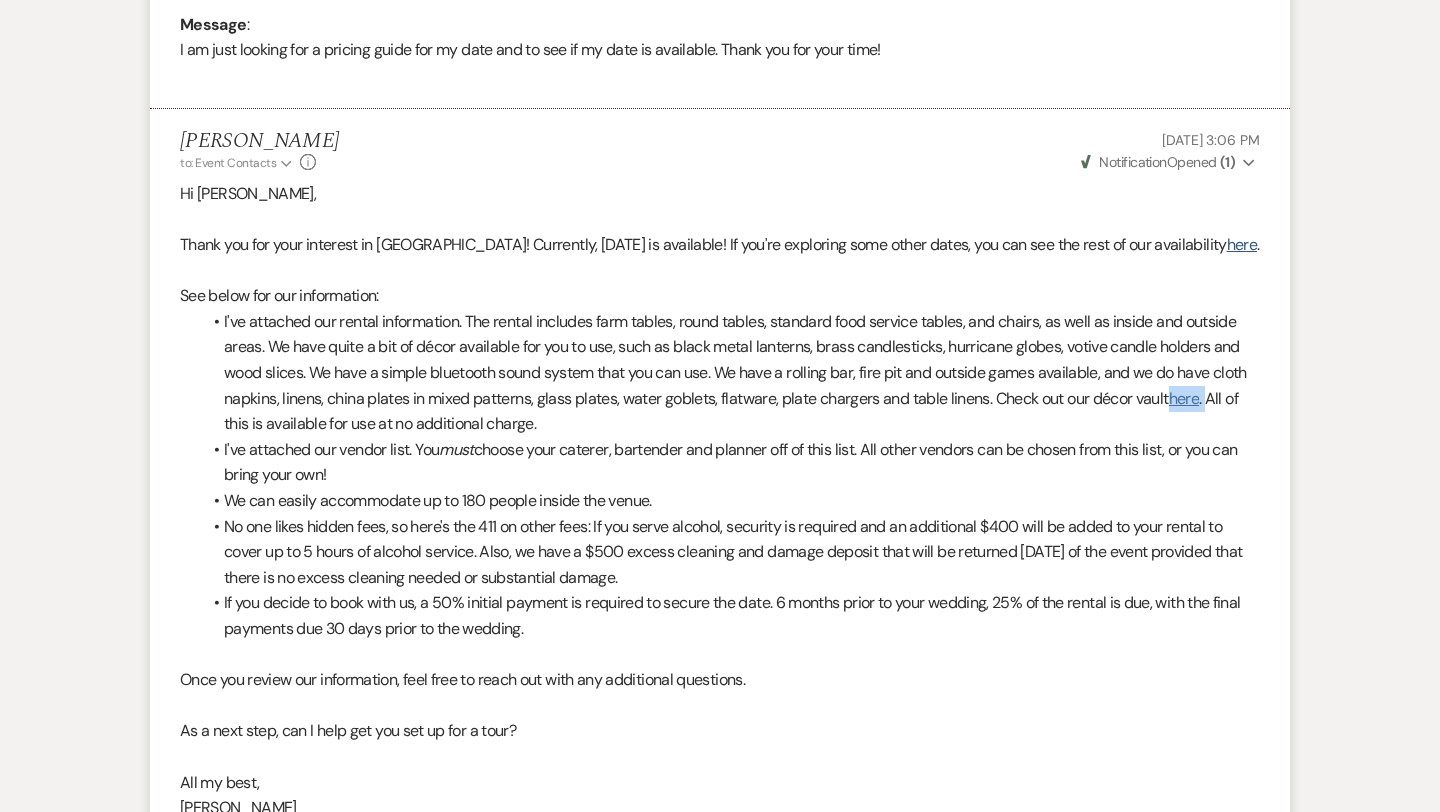 drag, startPoint x: 1209, startPoint y: 426, endPoint x: 1175, endPoint y: 424, distance: 34.058773 